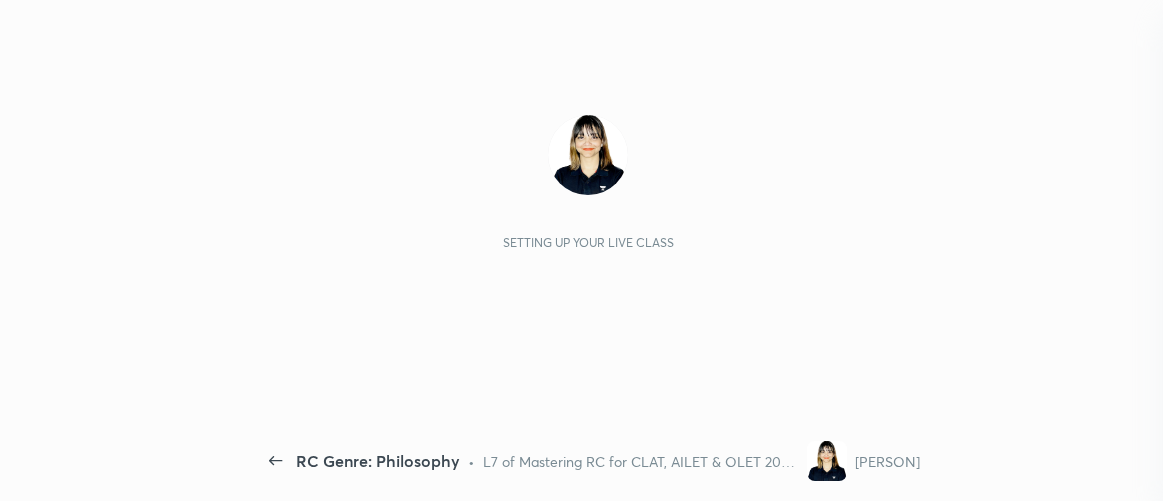 scroll, scrollTop: 0, scrollLeft: 0, axis: both 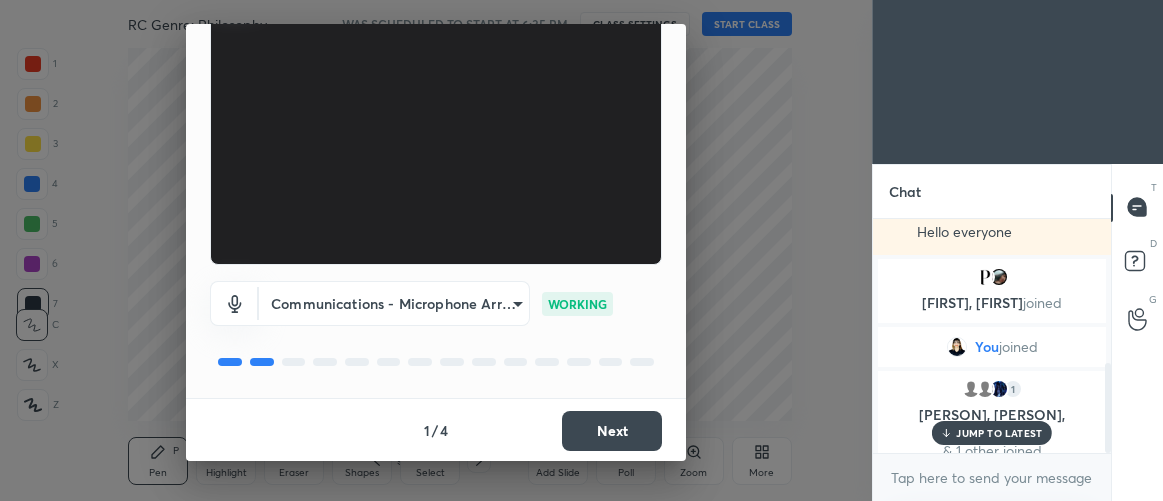 click on "Next" at bounding box center (612, 431) 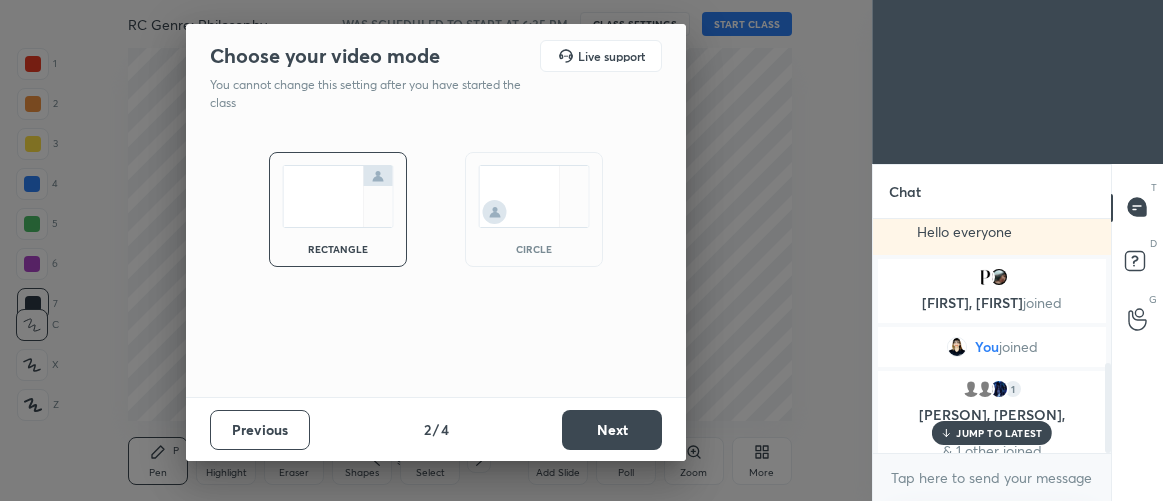 click on "Next" at bounding box center [612, 430] 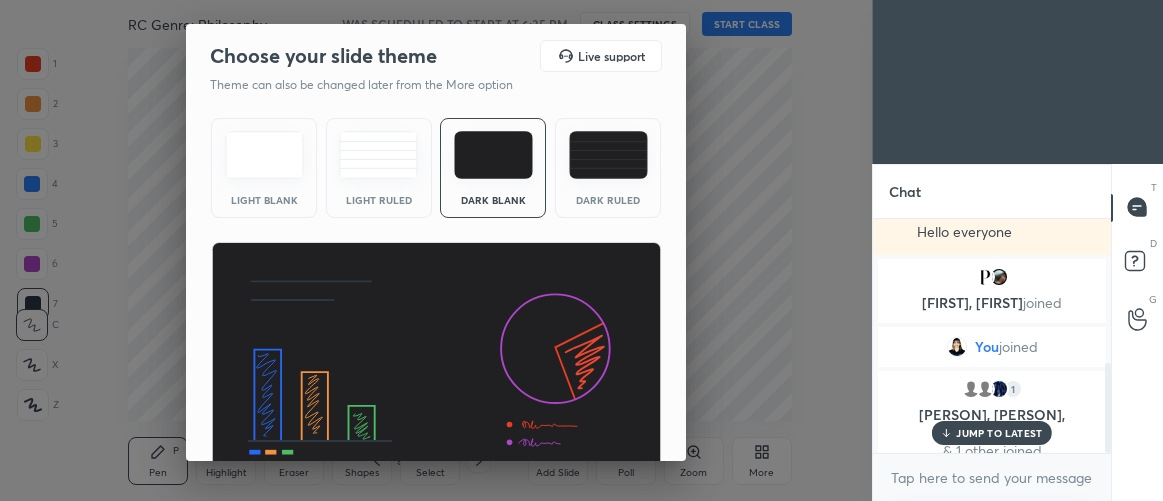 scroll, scrollTop: 98, scrollLeft: 0, axis: vertical 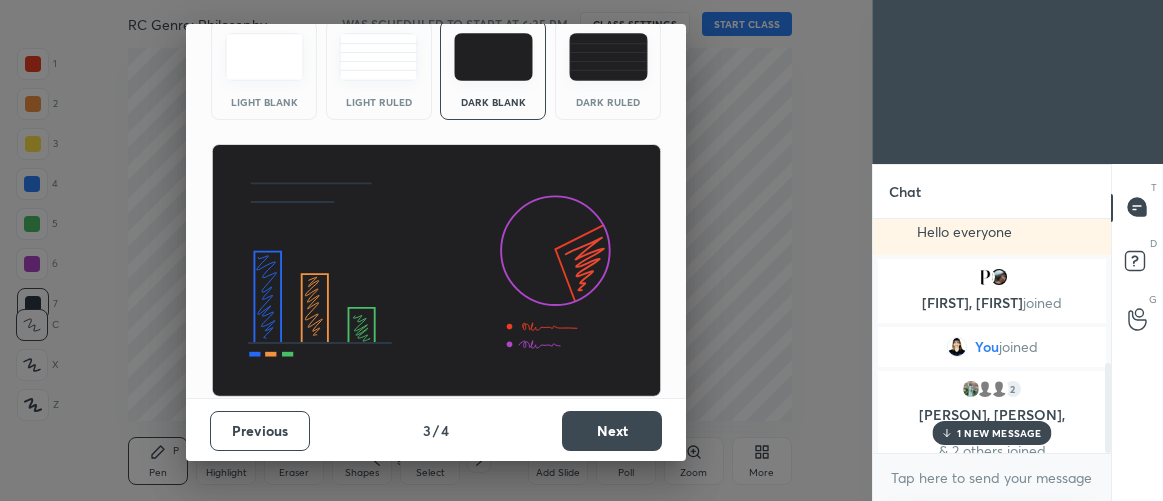 click on "Next" at bounding box center (612, 431) 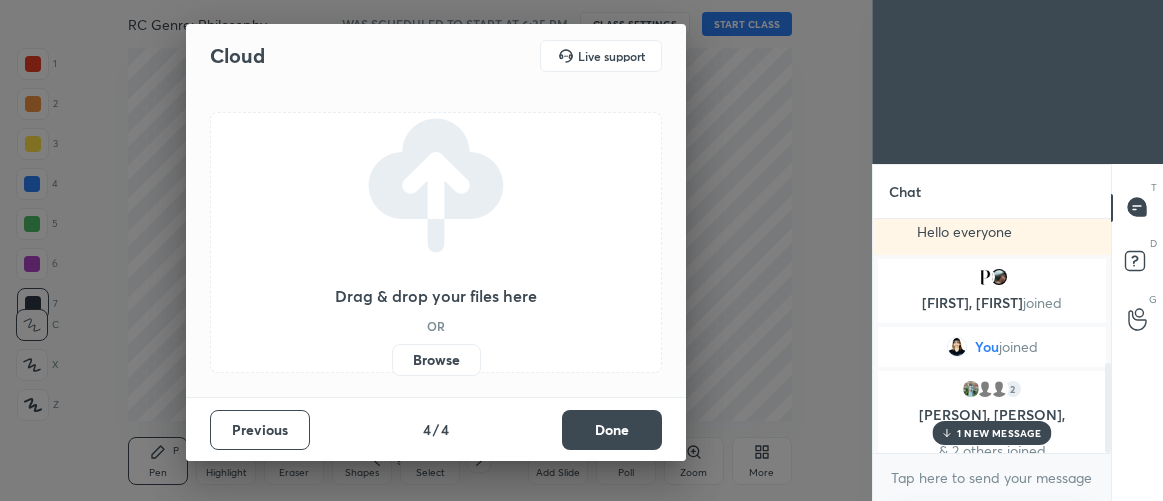 scroll, scrollTop: 0, scrollLeft: 0, axis: both 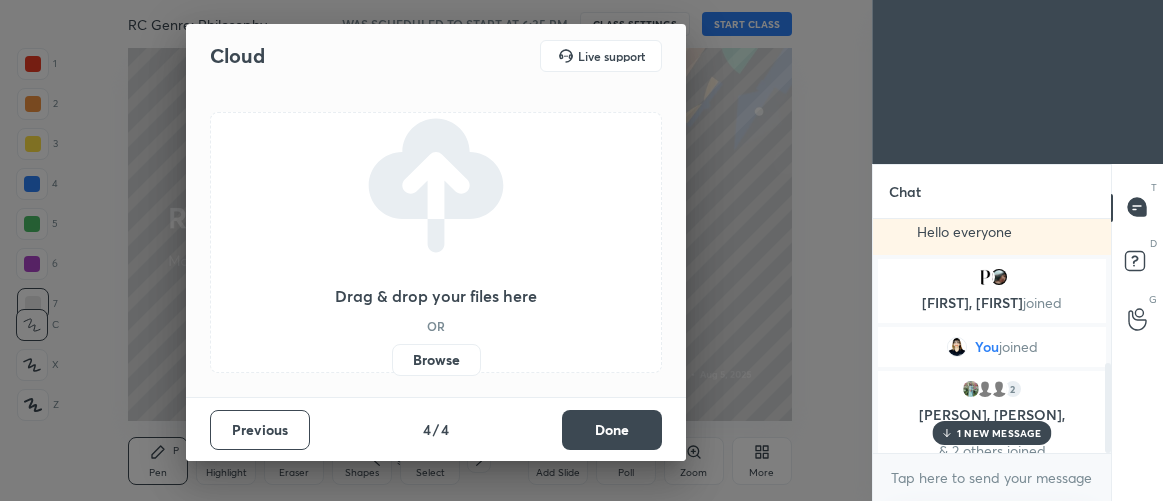 click on "Done" at bounding box center [612, 430] 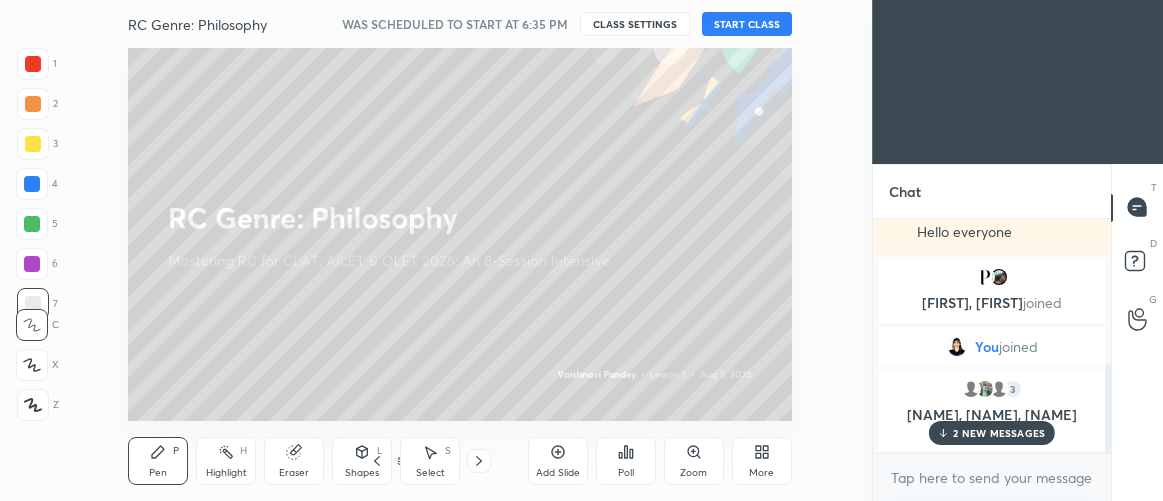 click on "START CLASS" at bounding box center [747, 24] 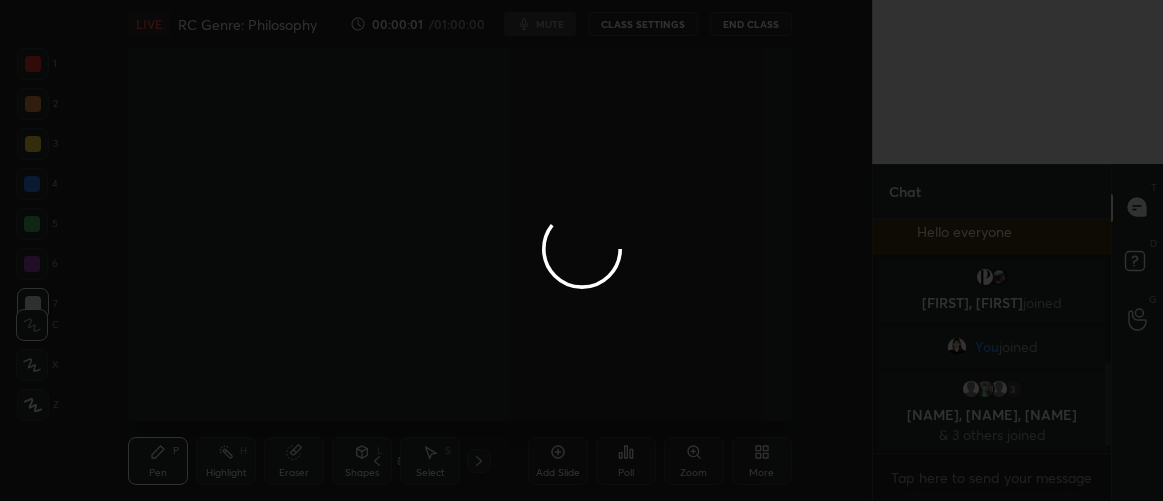 scroll, scrollTop: 449, scrollLeft: 0, axis: vertical 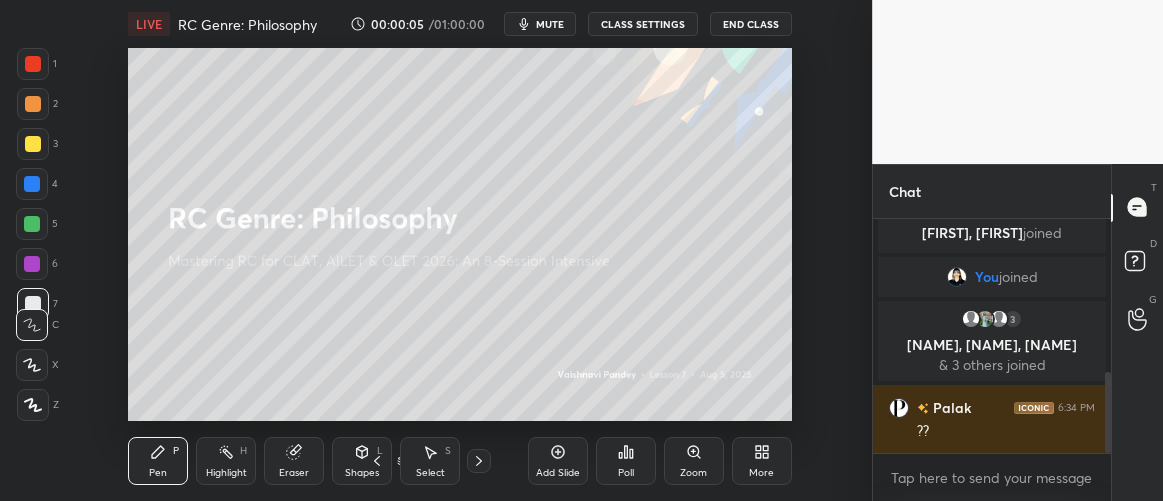 click 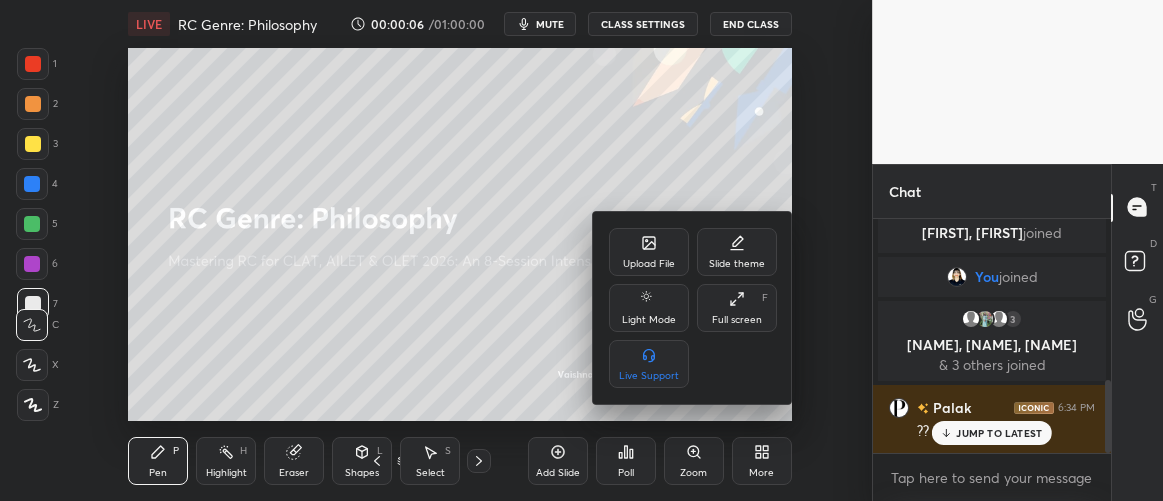 scroll, scrollTop: 517, scrollLeft: 0, axis: vertical 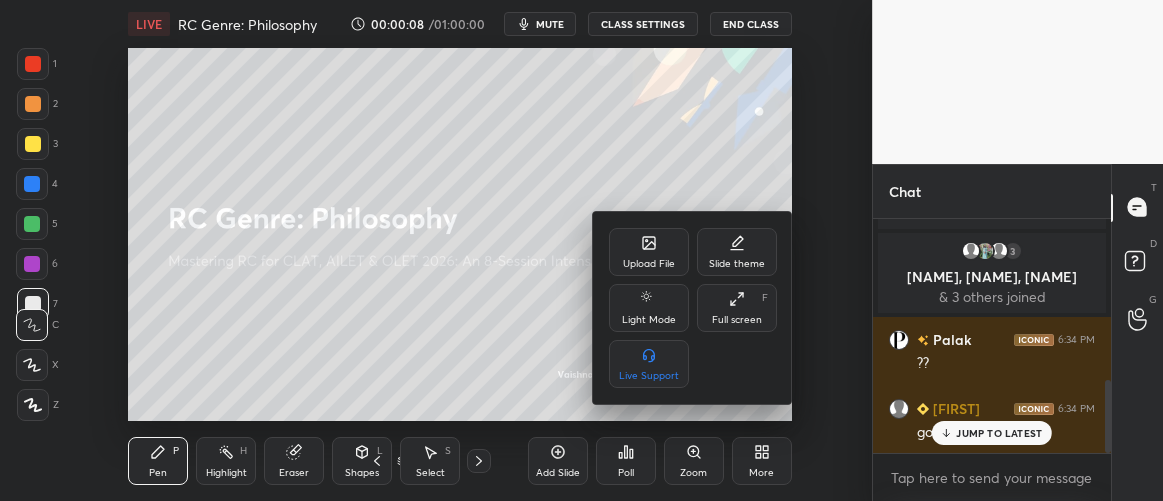 click at bounding box center [581, 250] 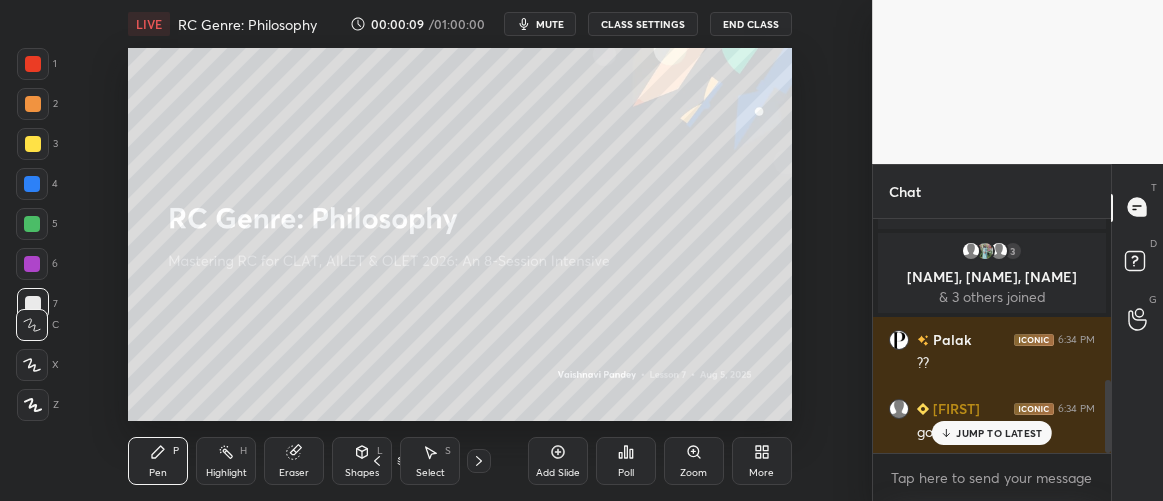 click on "JUMP TO LATEST" at bounding box center [999, 433] 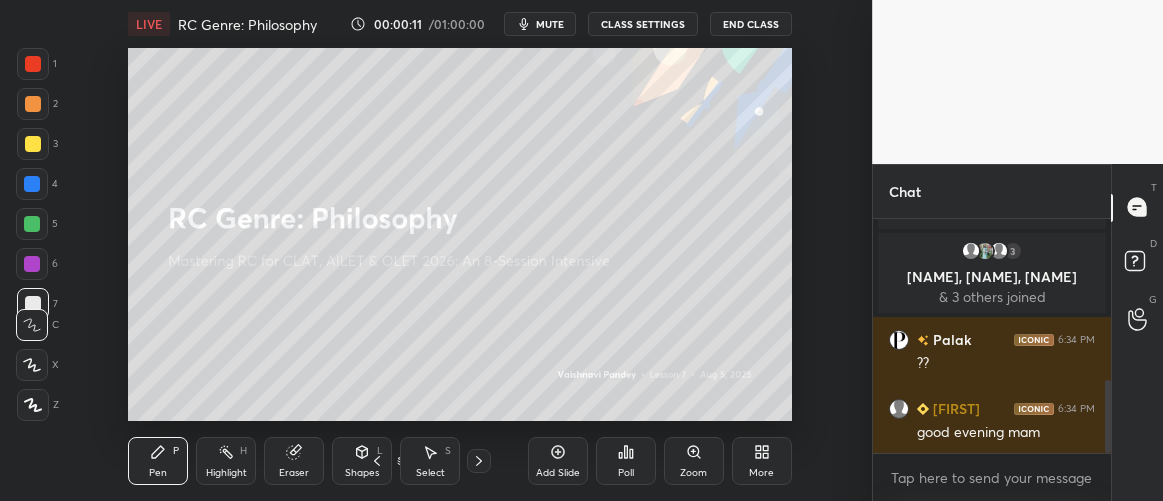 scroll, scrollTop: 586, scrollLeft: 0, axis: vertical 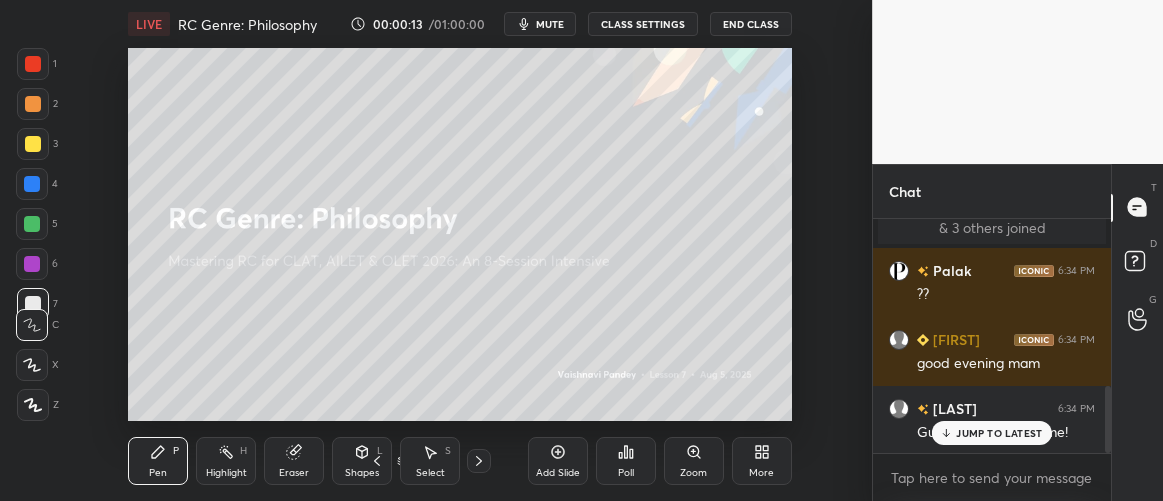 click on "JUMP TO LATEST" at bounding box center [999, 433] 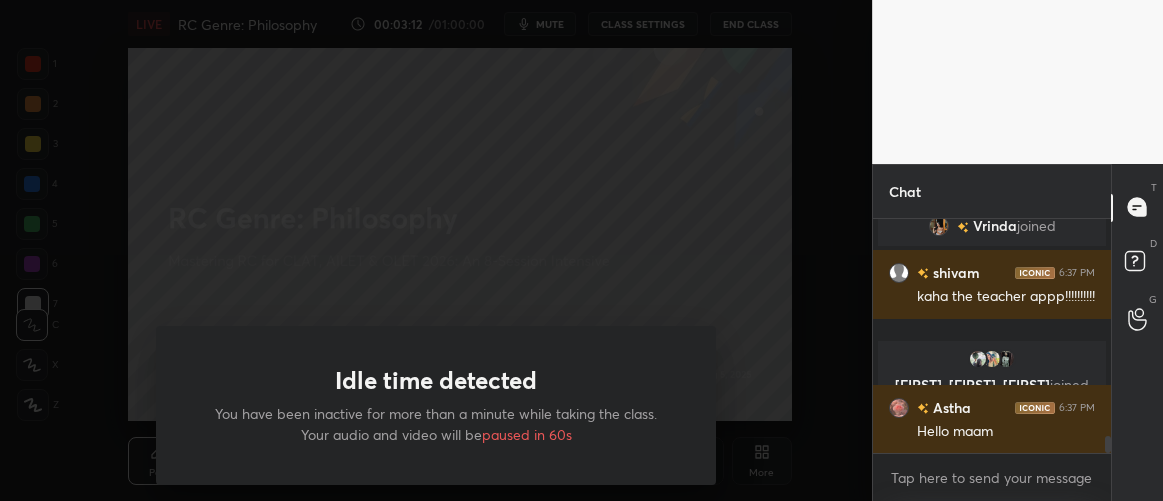 scroll, scrollTop: 3075, scrollLeft: 0, axis: vertical 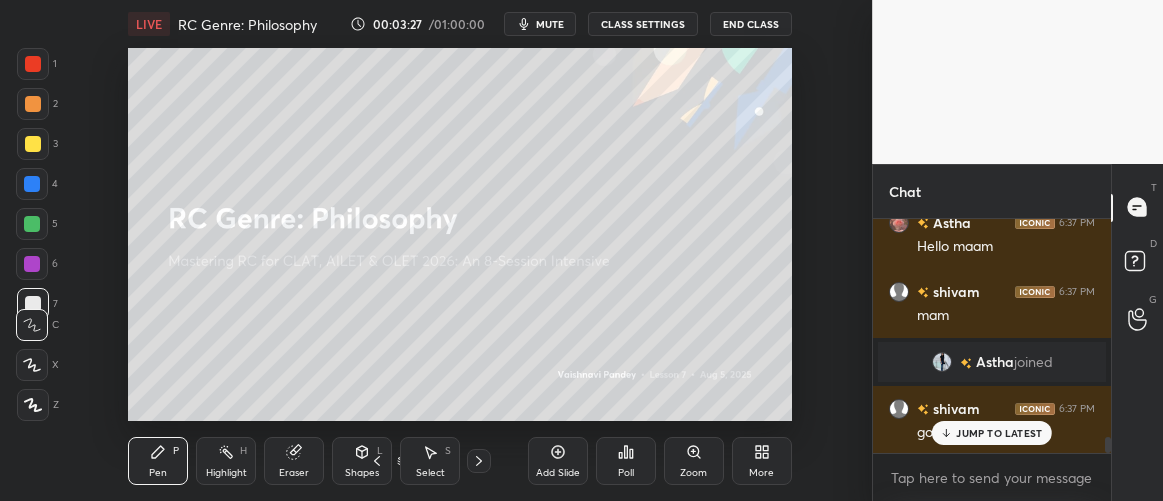 click on "JUMP TO LATEST" at bounding box center (992, 433) 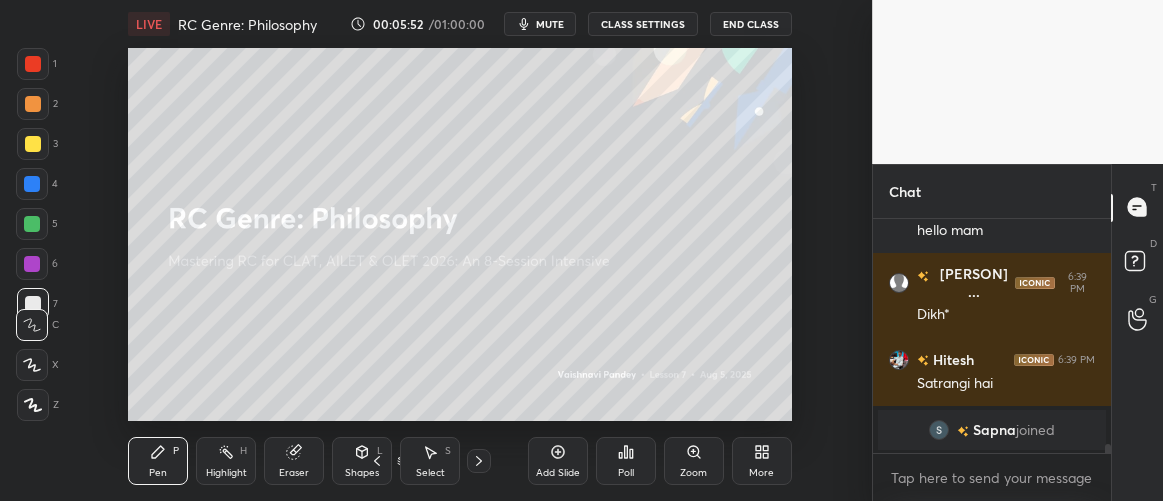 scroll, scrollTop: 5795, scrollLeft: 0, axis: vertical 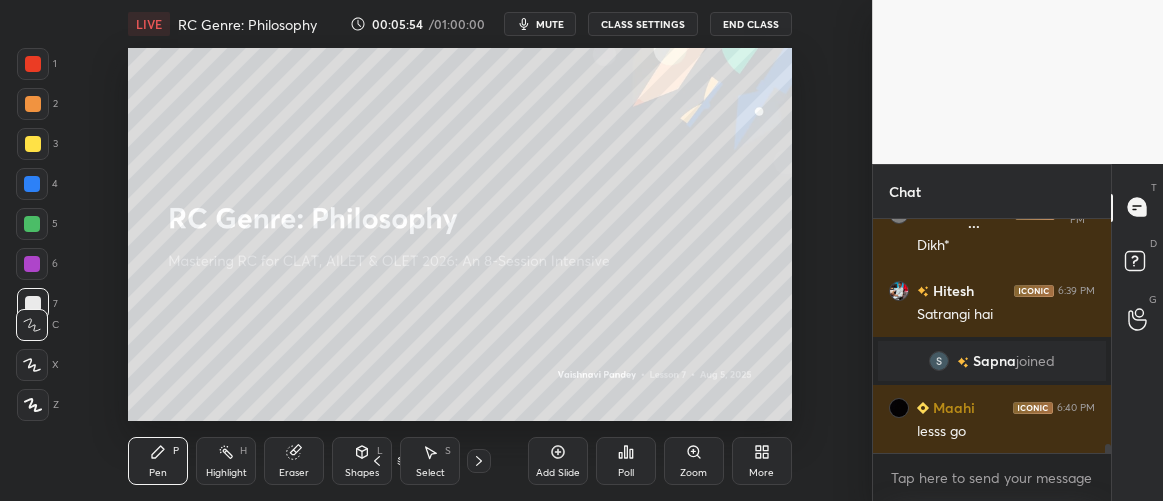 click on "More" at bounding box center [762, 461] 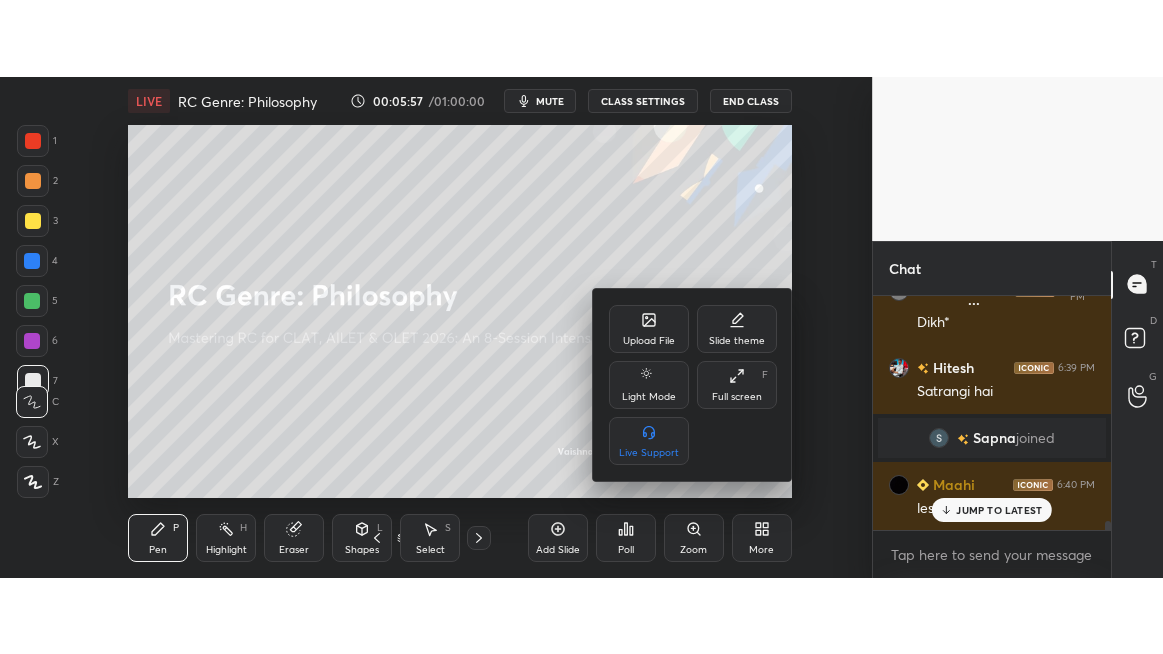 scroll, scrollTop: 5863, scrollLeft: 0, axis: vertical 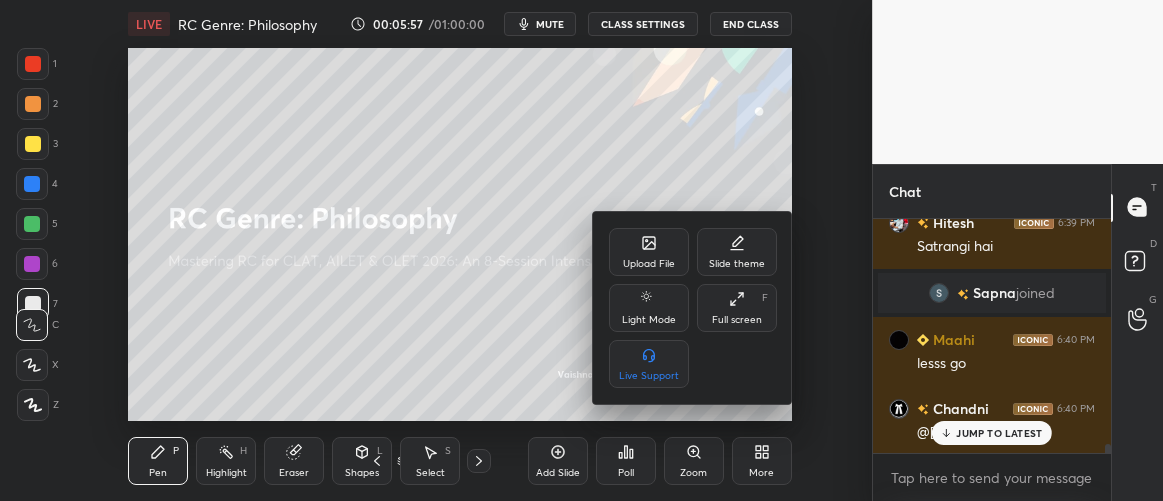 click on "Full screen F" at bounding box center [737, 308] 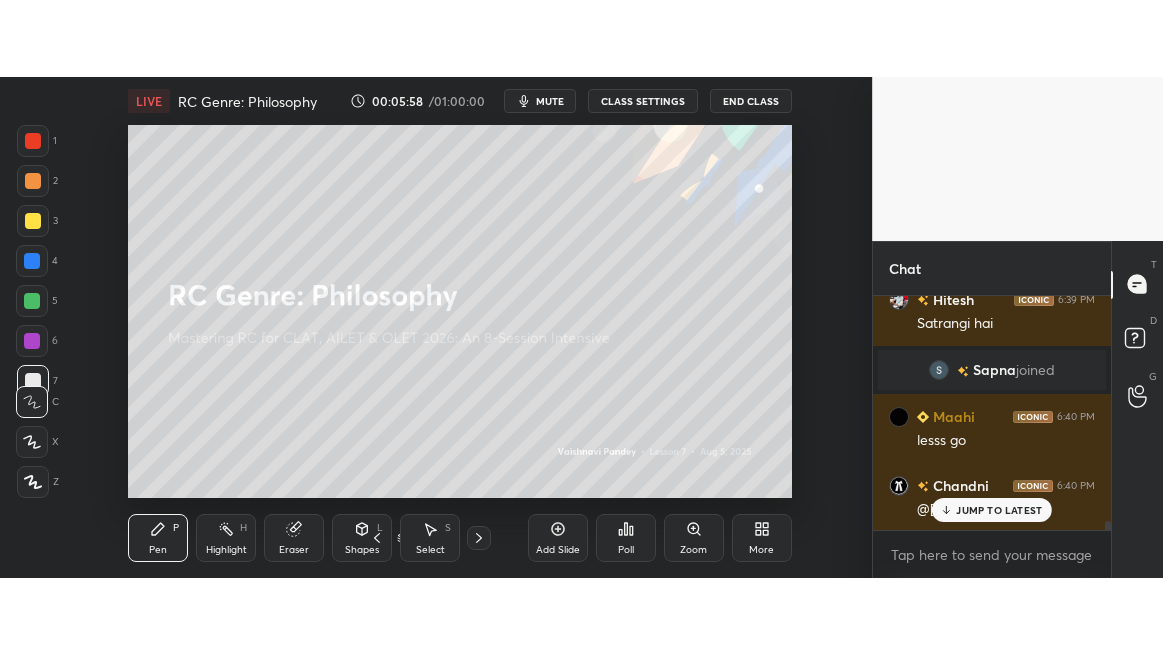 scroll, scrollTop: 99473, scrollLeft: 99207, axis: both 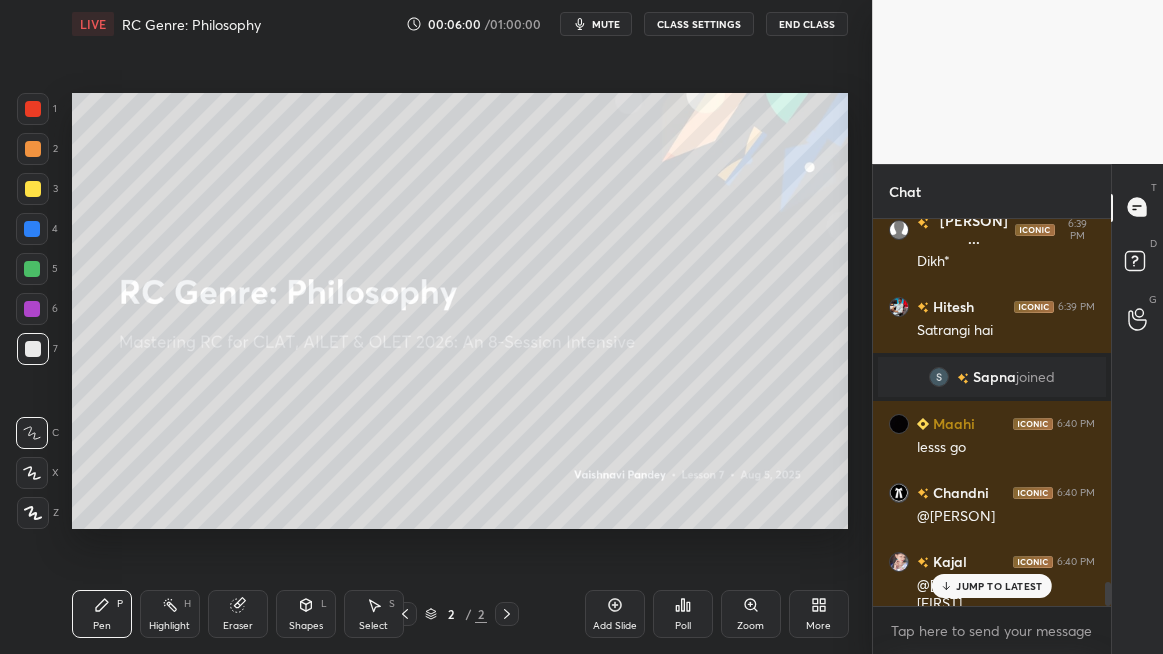 click on "More" at bounding box center (818, 626) 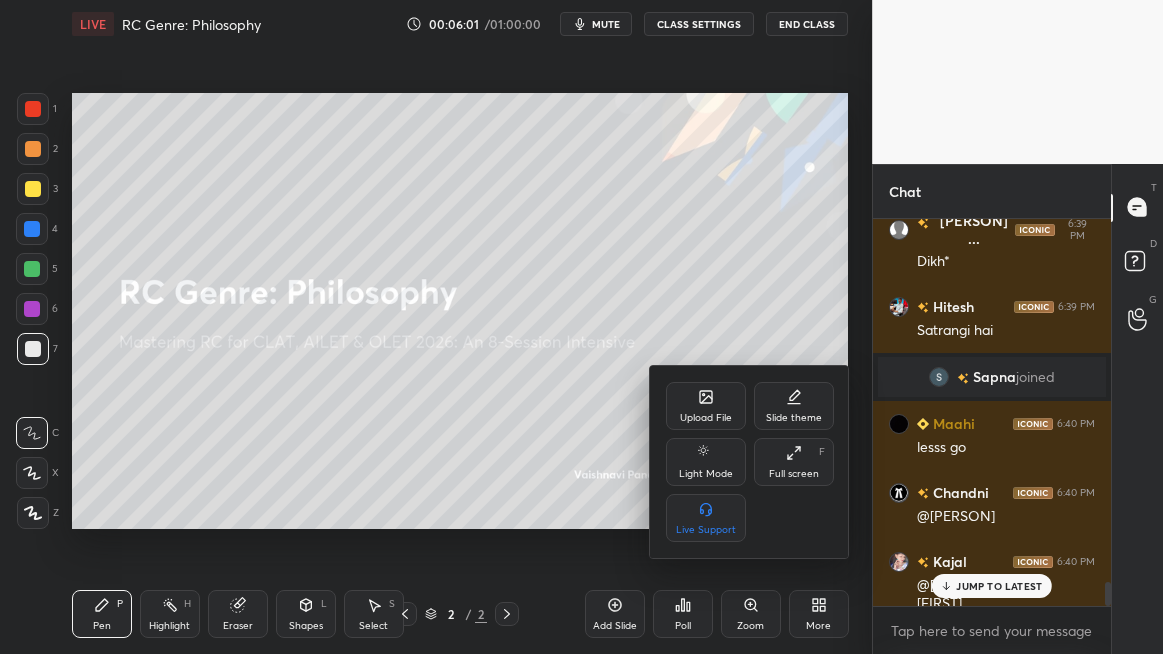 click on "Upload File" at bounding box center (706, 418) 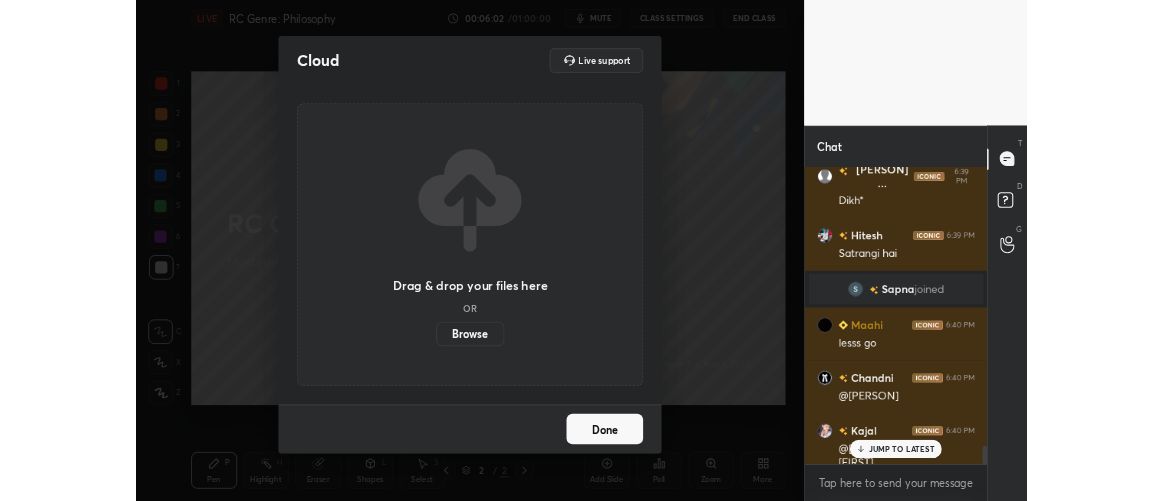 scroll, scrollTop: 5827, scrollLeft: 0, axis: vertical 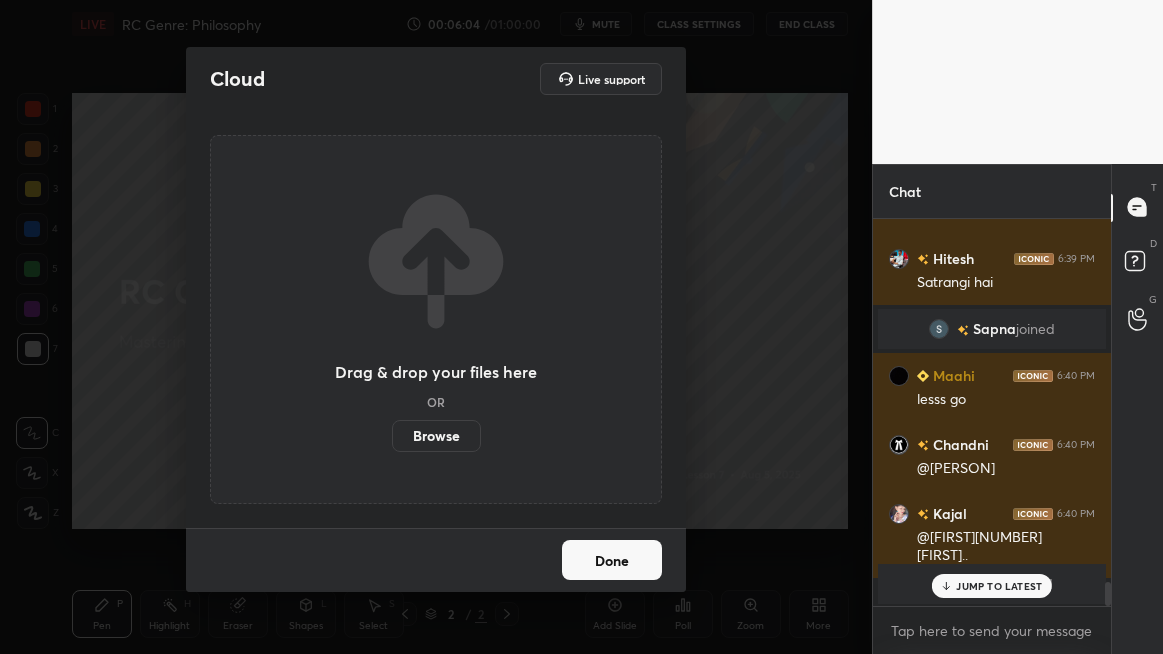 click on "Browse" at bounding box center [436, 436] 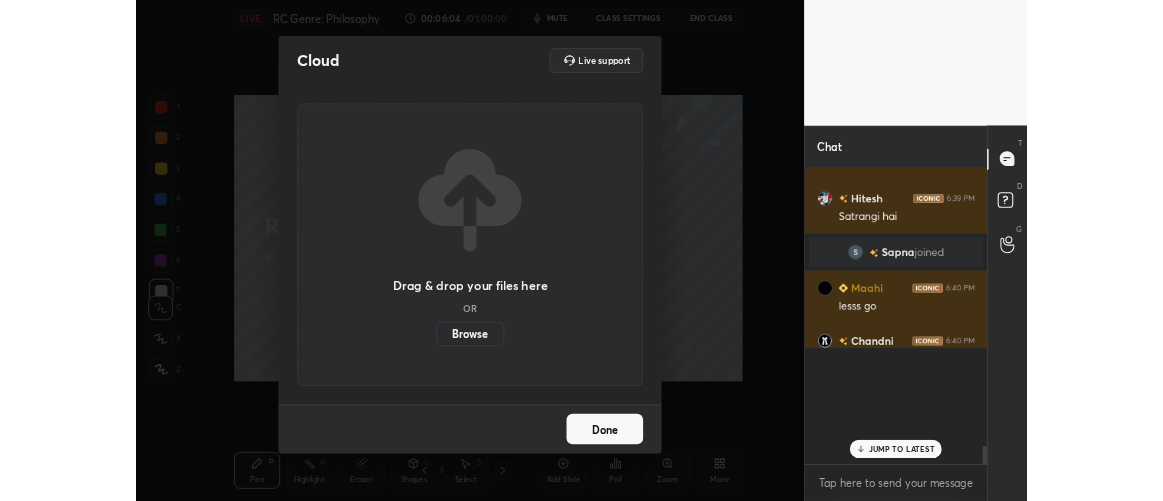 scroll, scrollTop: 373, scrollLeft: 792, axis: both 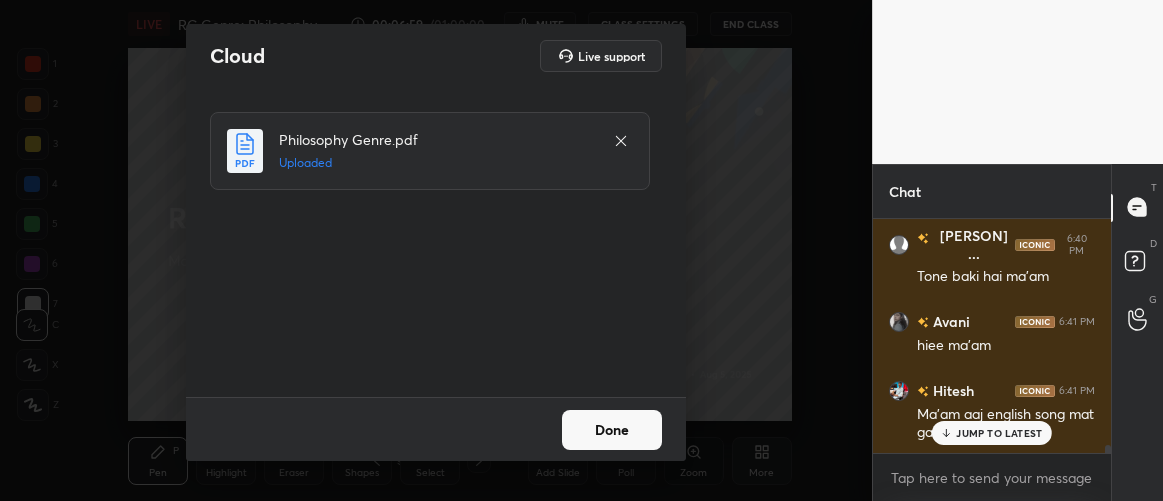 click on "JUMP TO LATEST" at bounding box center (999, 433) 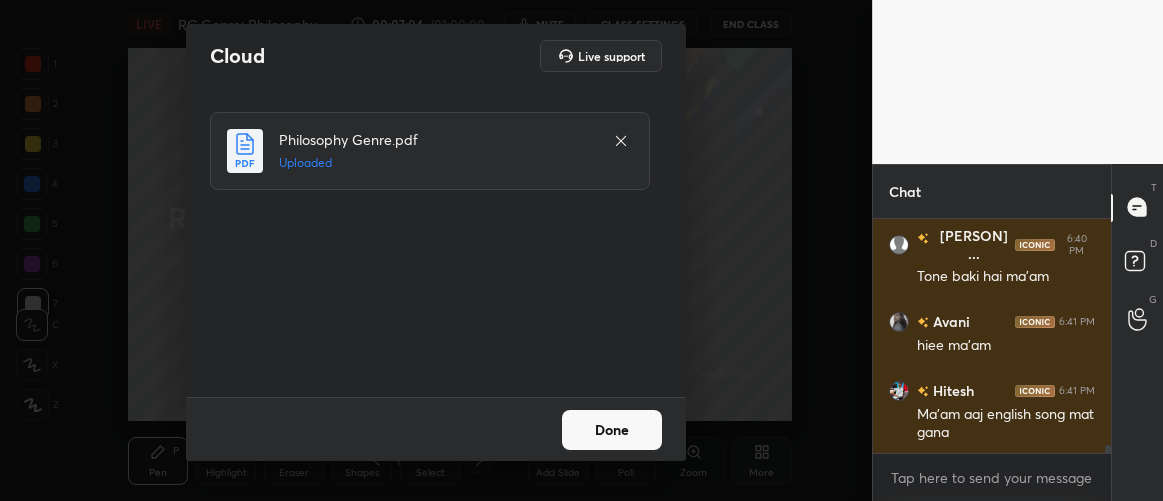 click on "Done" at bounding box center (612, 430) 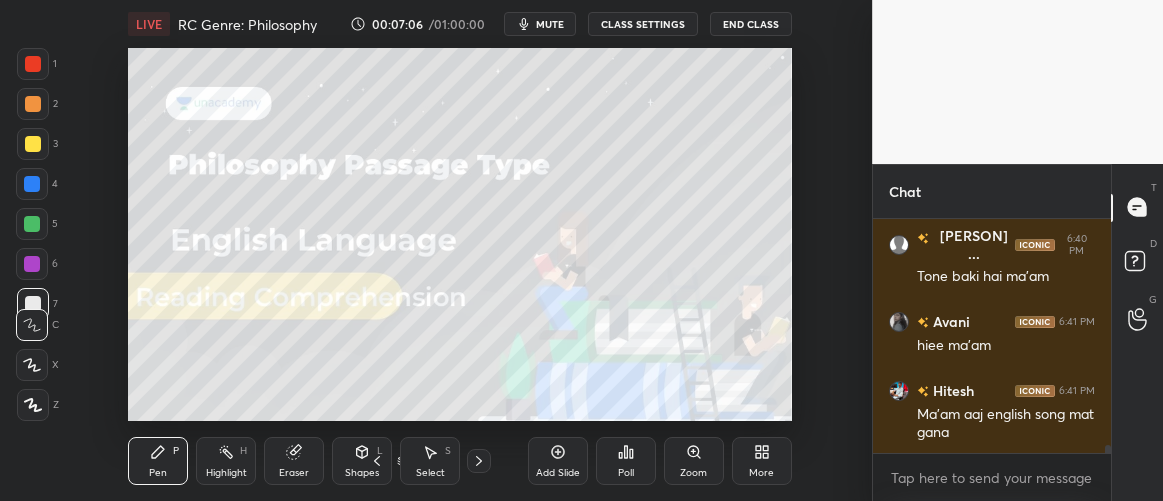 click on "Poll" at bounding box center [626, 461] 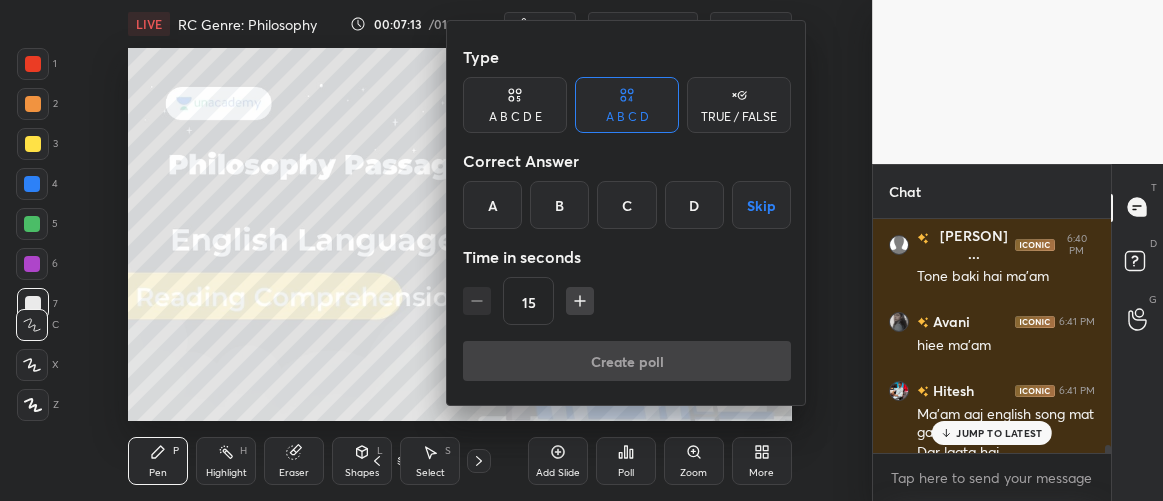 scroll, scrollTop: 6735, scrollLeft: 0, axis: vertical 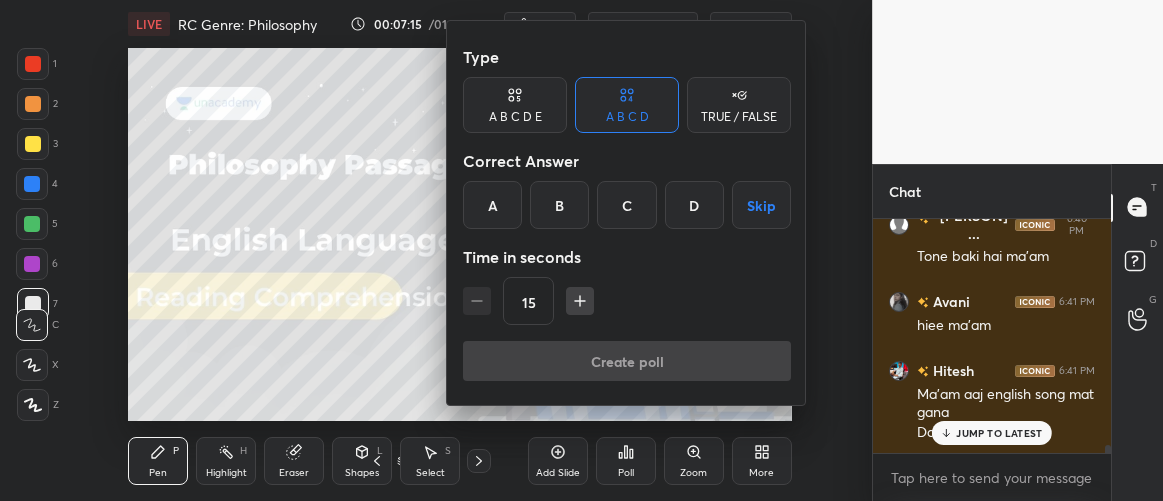 click at bounding box center (581, 250) 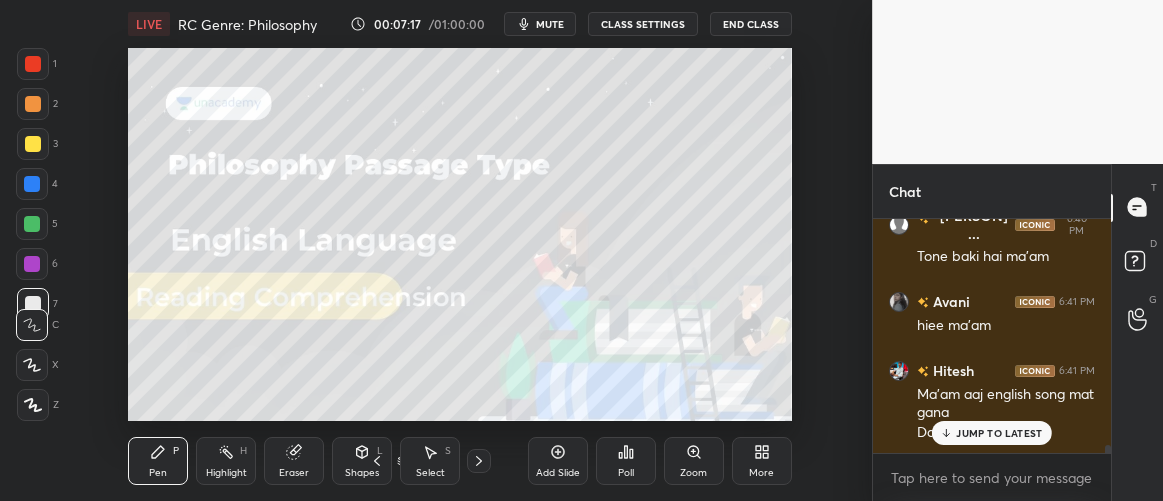click on "JUMP TO LATEST" at bounding box center (992, 433) 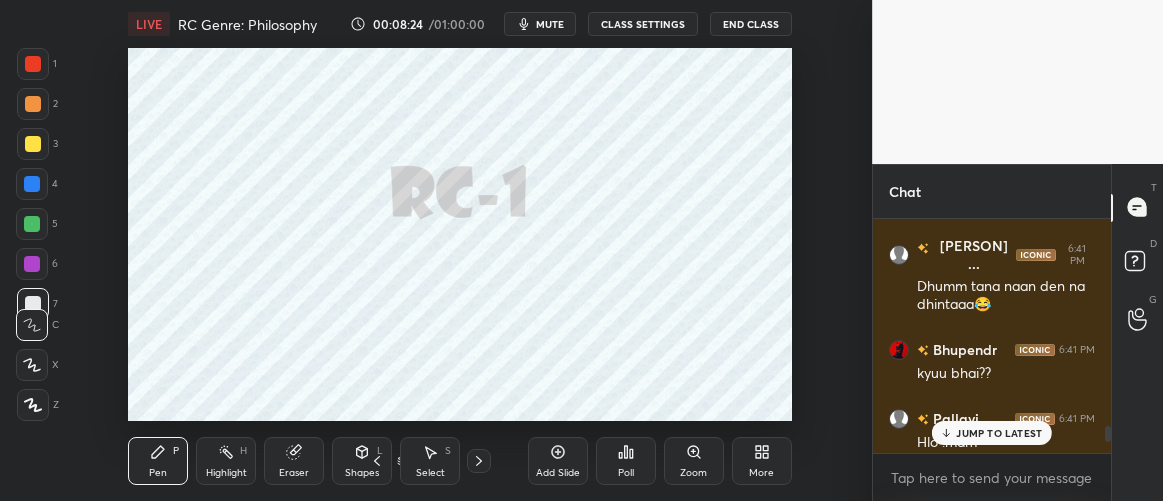 scroll, scrollTop: 6963, scrollLeft: 0, axis: vertical 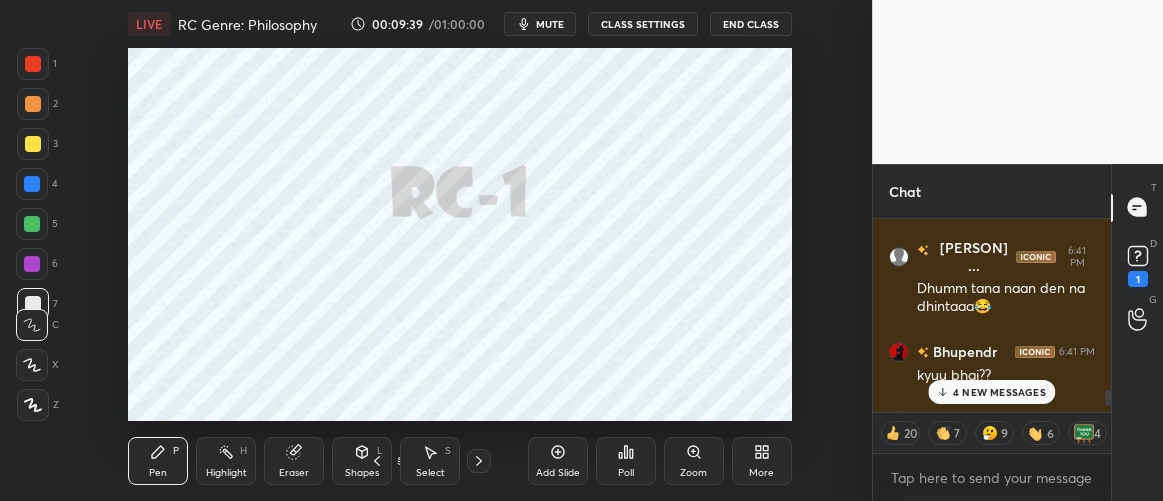 click on "4 NEW MESSAGES" at bounding box center [999, 392] 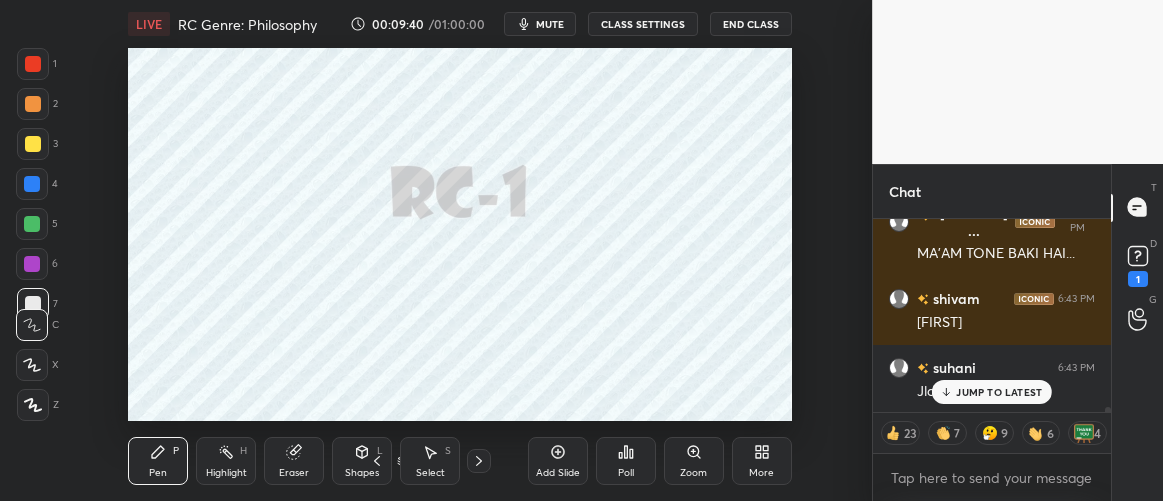 scroll, scrollTop: 8135, scrollLeft: 0, axis: vertical 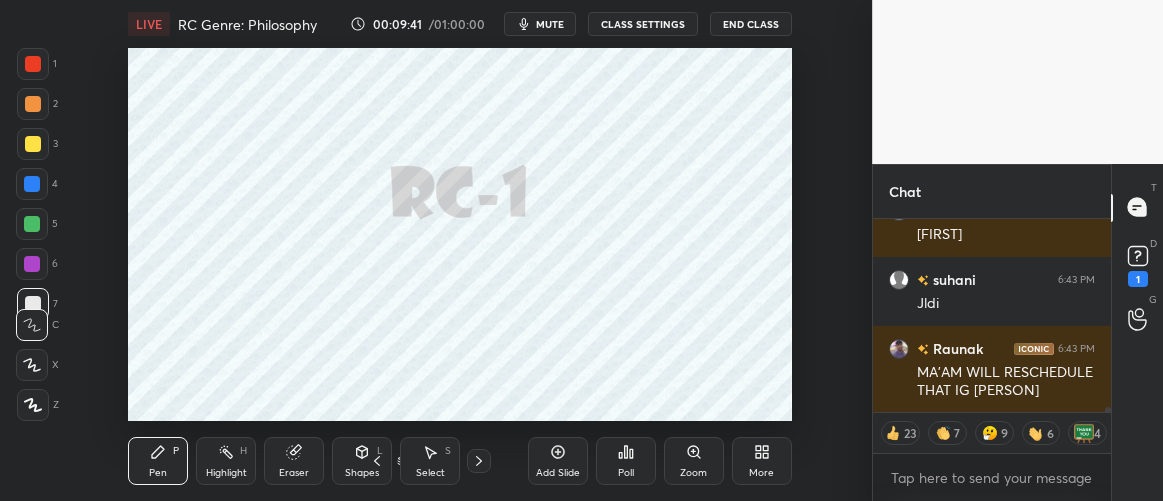 click on "More" at bounding box center [762, 461] 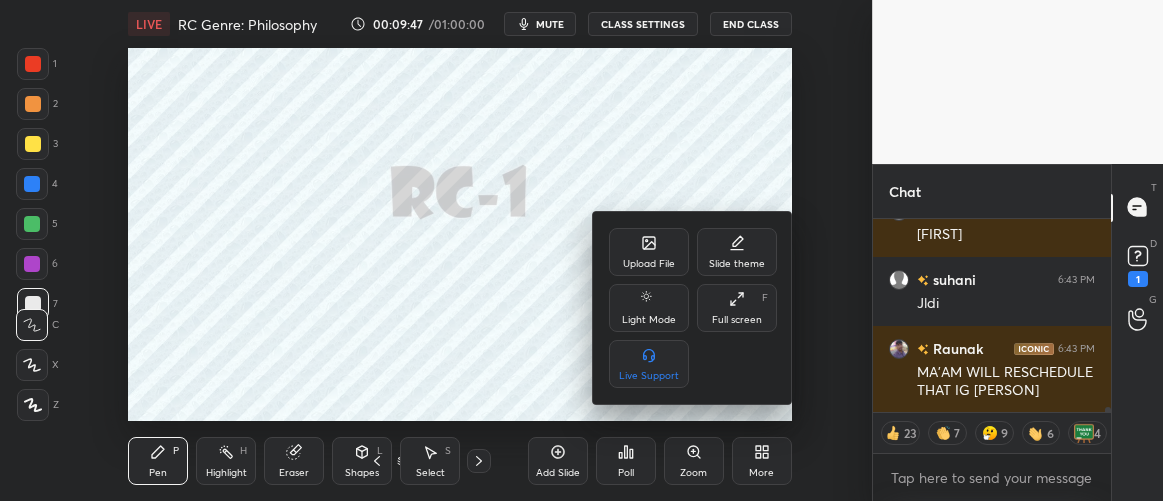 click at bounding box center (581, 250) 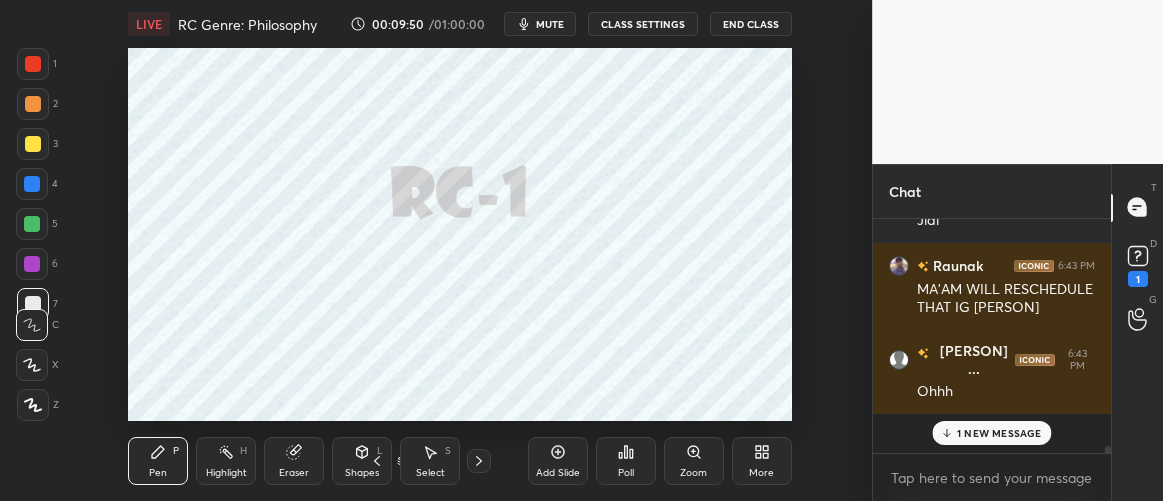 scroll, scrollTop: 7466, scrollLeft: 0, axis: vertical 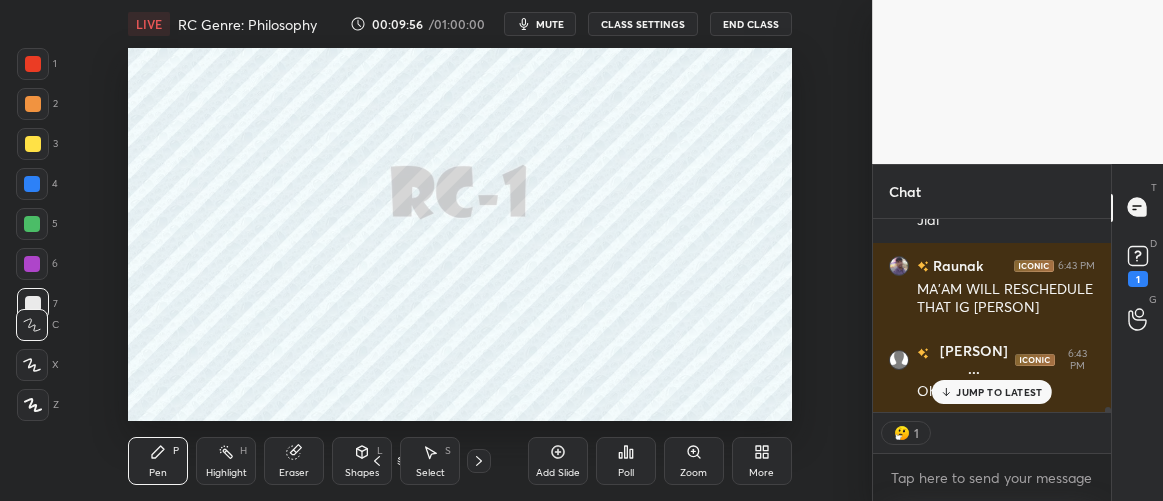 click on "JUMP TO LATEST" at bounding box center (999, 392) 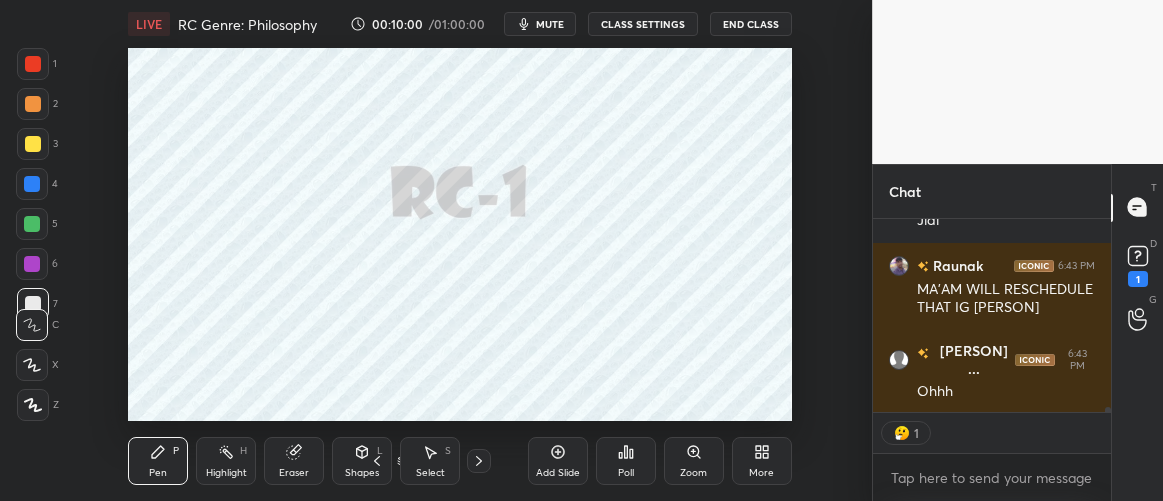 scroll, scrollTop: 7555, scrollLeft: 0, axis: vertical 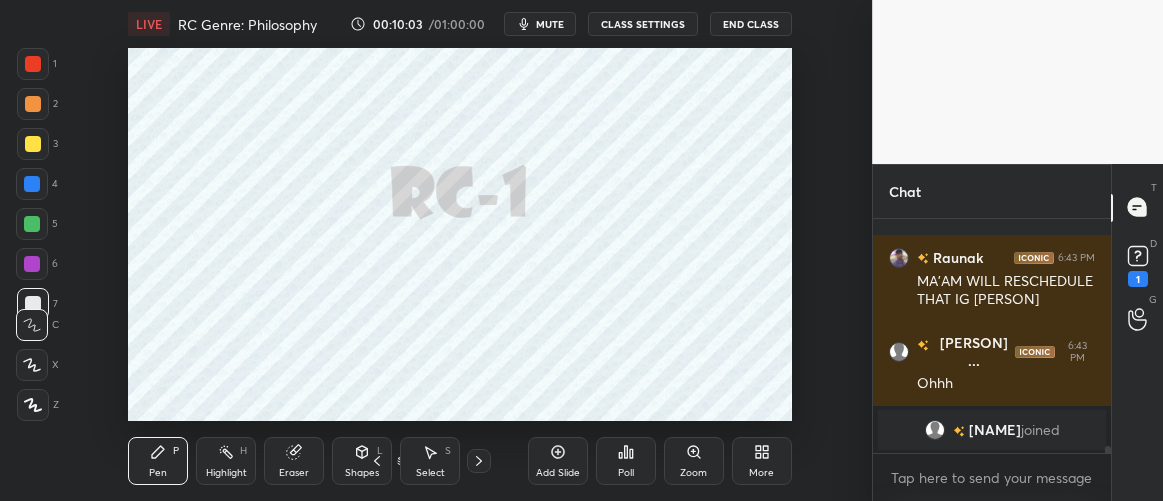 drag, startPoint x: 34, startPoint y: 68, endPoint x: 69, endPoint y: 109, distance: 53.90733 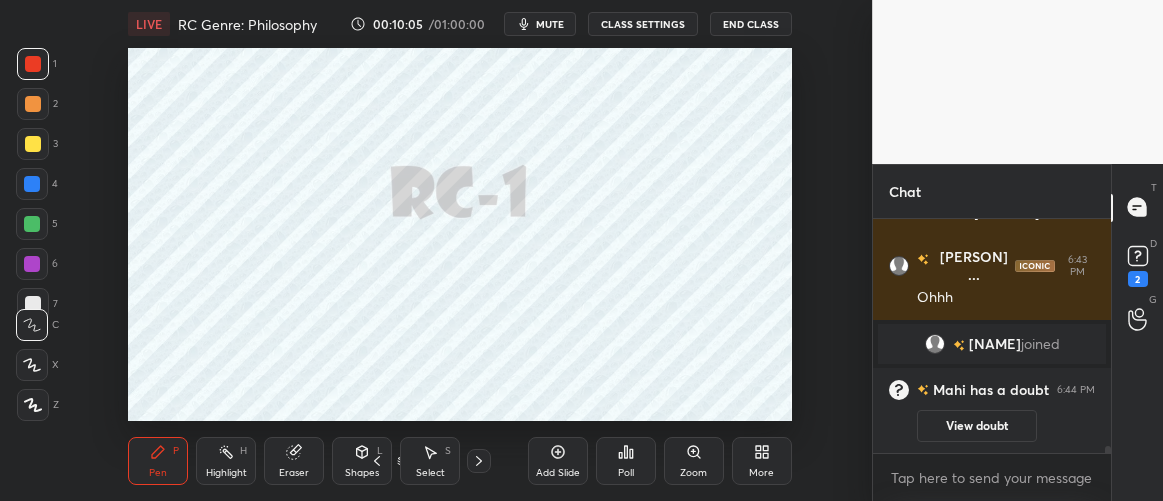 scroll, scrollTop: 7506, scrollLeft: 0, axis: vertical 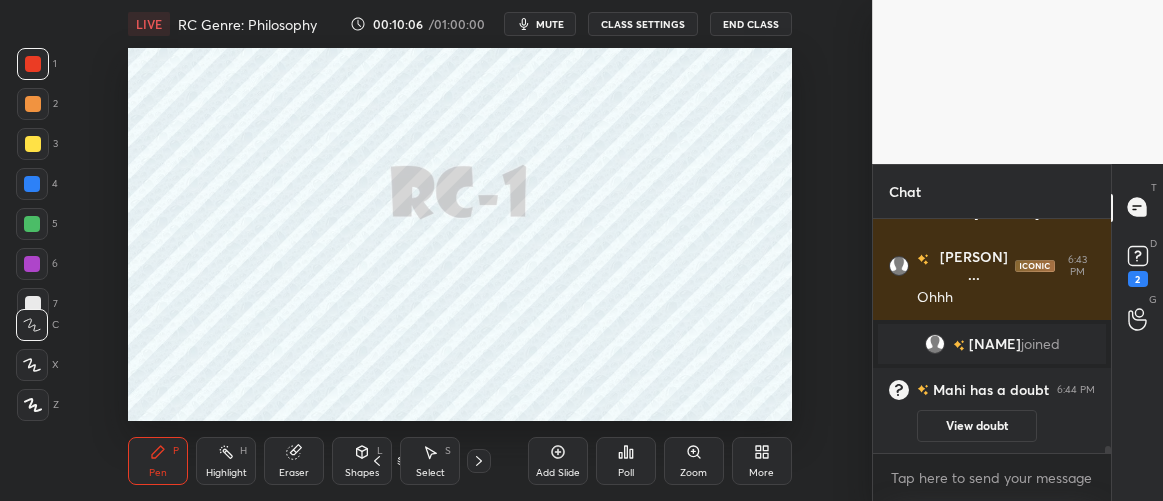 drag, startPoint x: 30, startPoint y: 410, endPoint x: 97, endPoint y: 383, distance: 72.235725 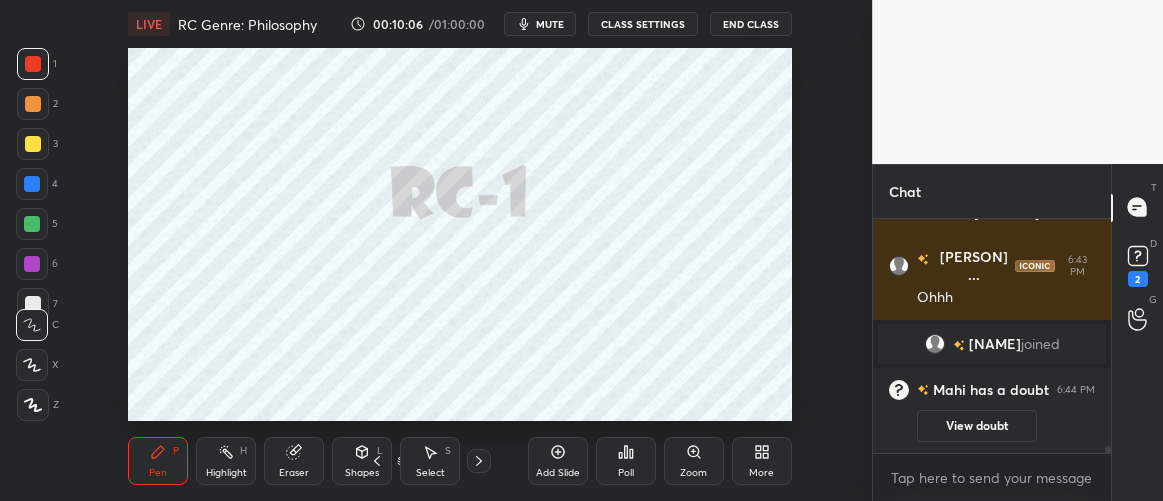 click at bounding box center (33, 405) 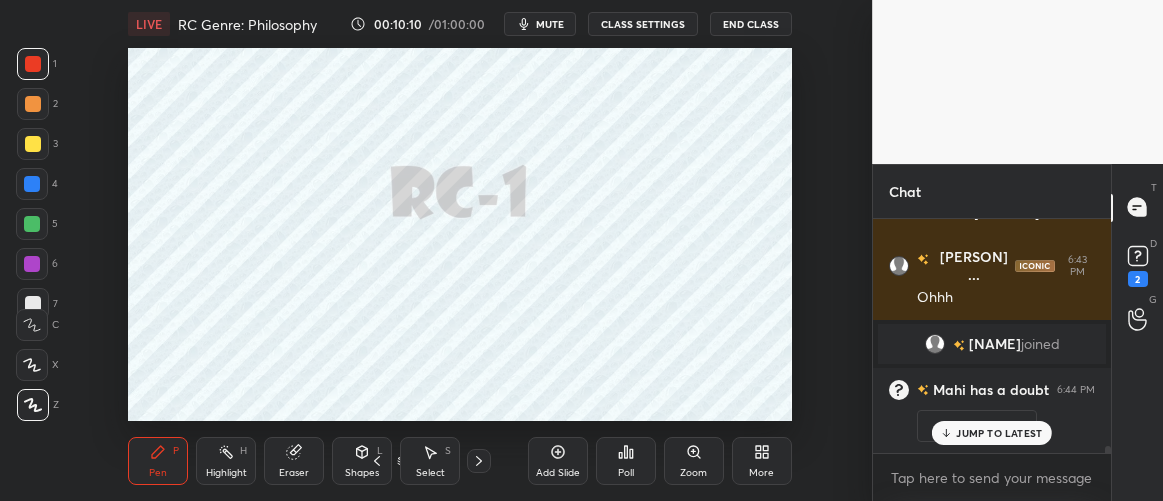 scroll, scrollTop: 7553, scrollLeft: 0, axis: vertical 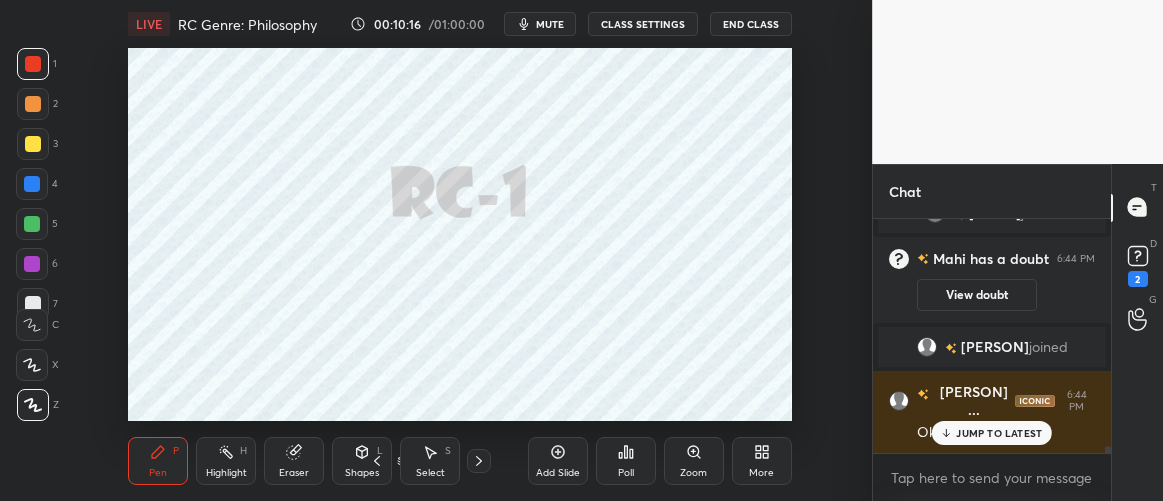 click on "Eraser" at bounding box center (294, 473) 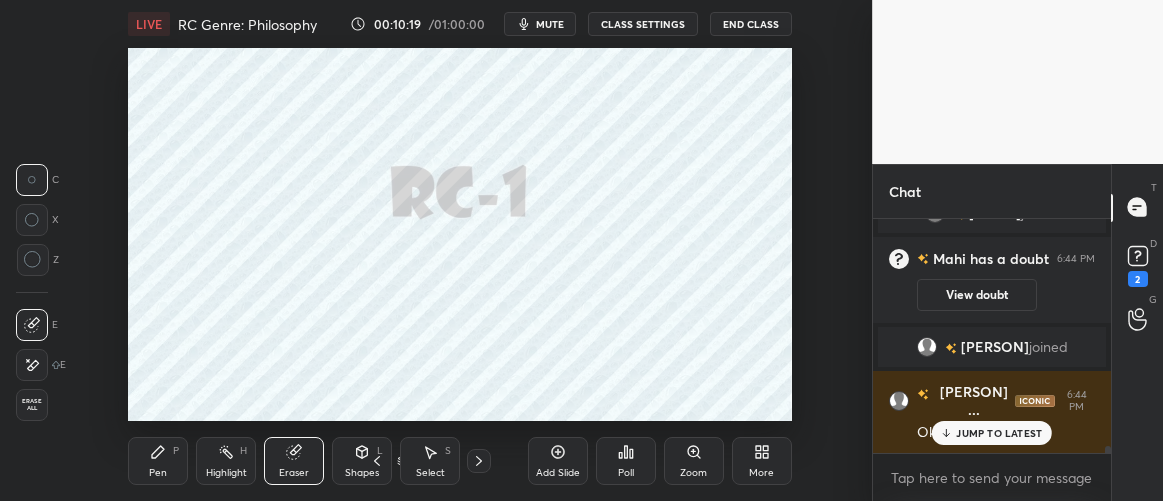 click on "Pen" at bounding box center (158, 473) 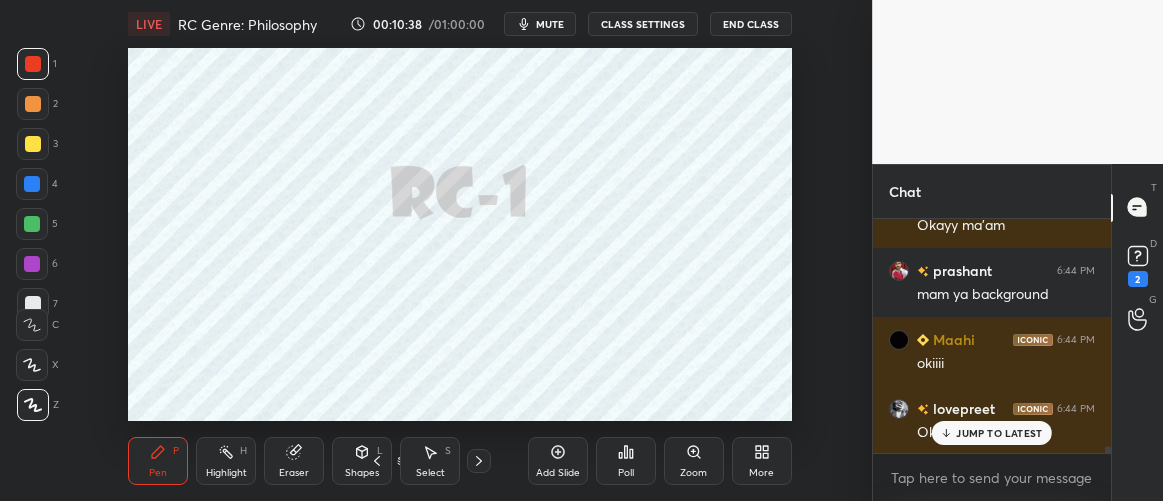 scroll, scrollTop: 7875, scrollLeft: 0, axis: vertical 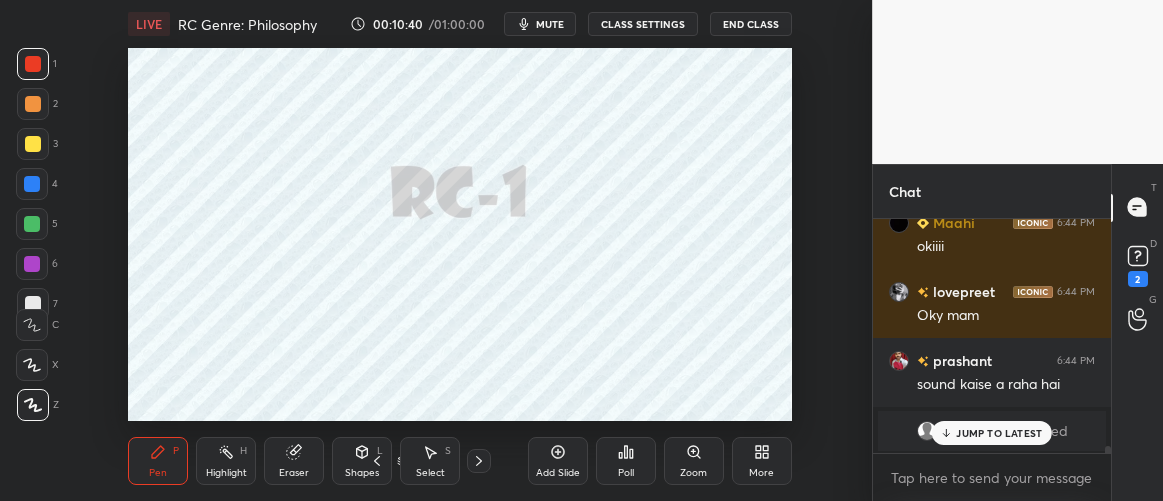 click on "[PERSON] 6:43 PM MA'AM TONE BAKI HAI... [PERSON] 6:43 PM avanii suhani 6:43 PM Jldi [PERSON] 6:43 PM MA'AM WILL RESCHEDULE THAT IG [PERSON] [PERSON]  joined [PERSON]  has a doubt 6:44 PM View doubt [PERSON]  joined [PERSON] 6:44 PM Okayy ma'am [PERSON] 6:44 PM mam ya background [PERSON] 6:44 PM okiiii [PERSON] 6:44 PM Oky mam [PERSON] 6:44 PM sound kaise a raha hai [PERSON]  joined JUMP TO LATEST" at bounding box center (992, 336) 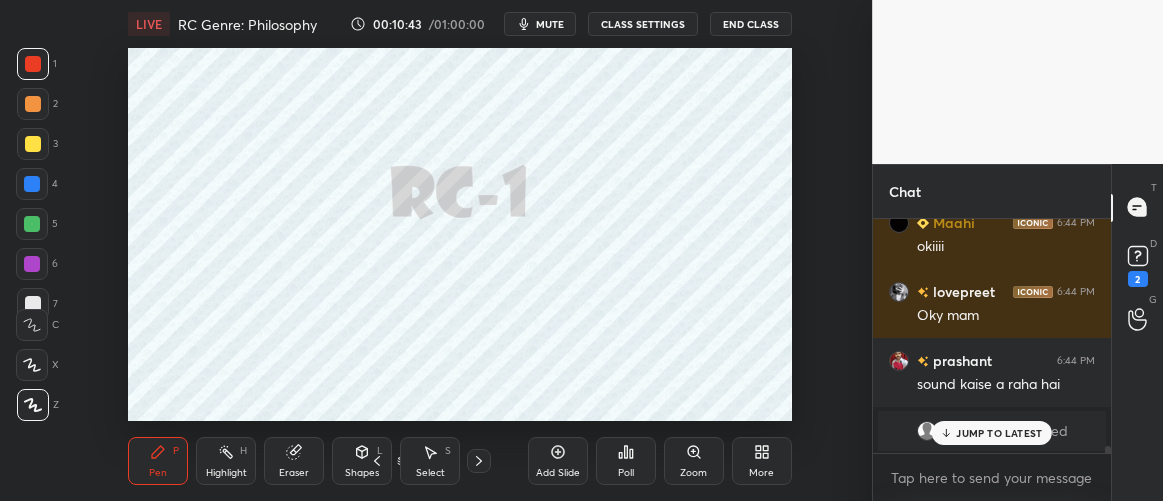 click on "More" at bounding box center [762, 461] 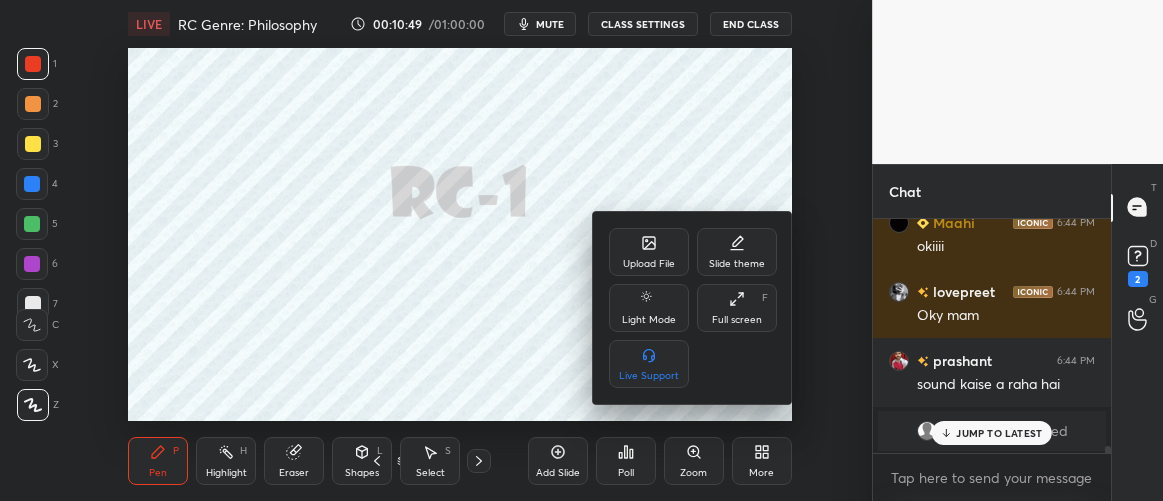 click on "Upload File" at bounding box center (649, 264) 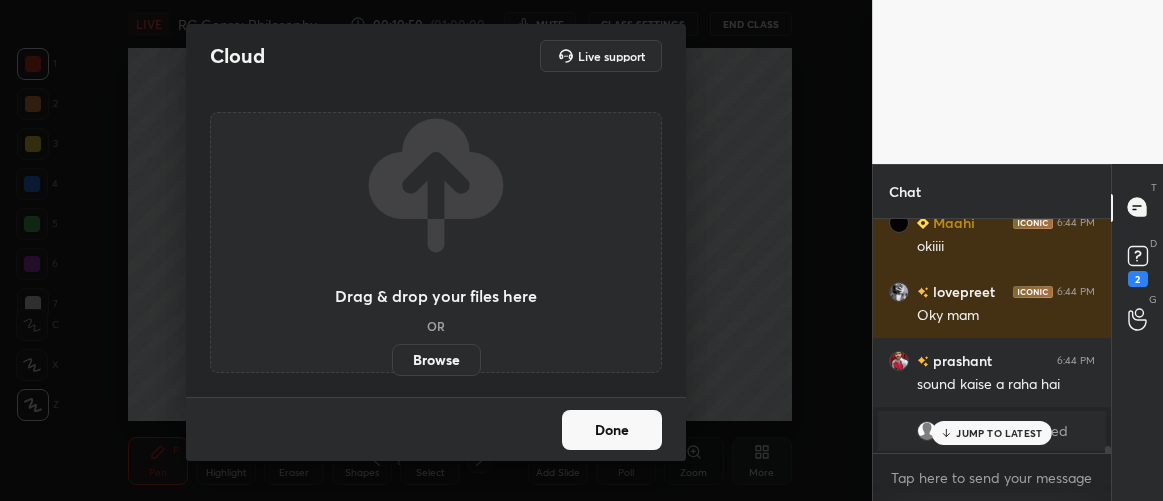 click on "Browse" at bounding box center [436, 360] 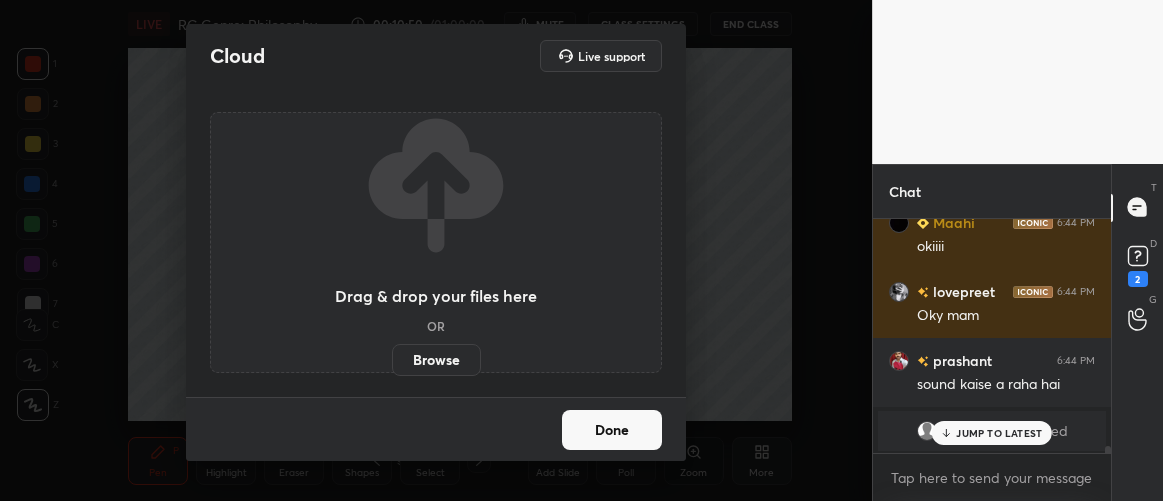 click on "Browse" at bounding box center (392, 360) 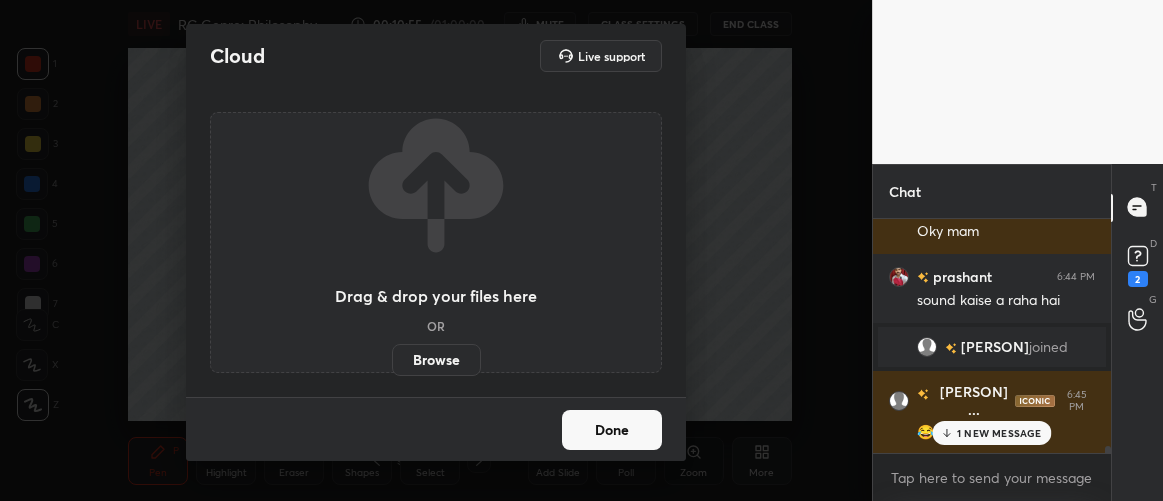 scroll, scrollTop: 8112, scrollLeft: 0, axis: vertical 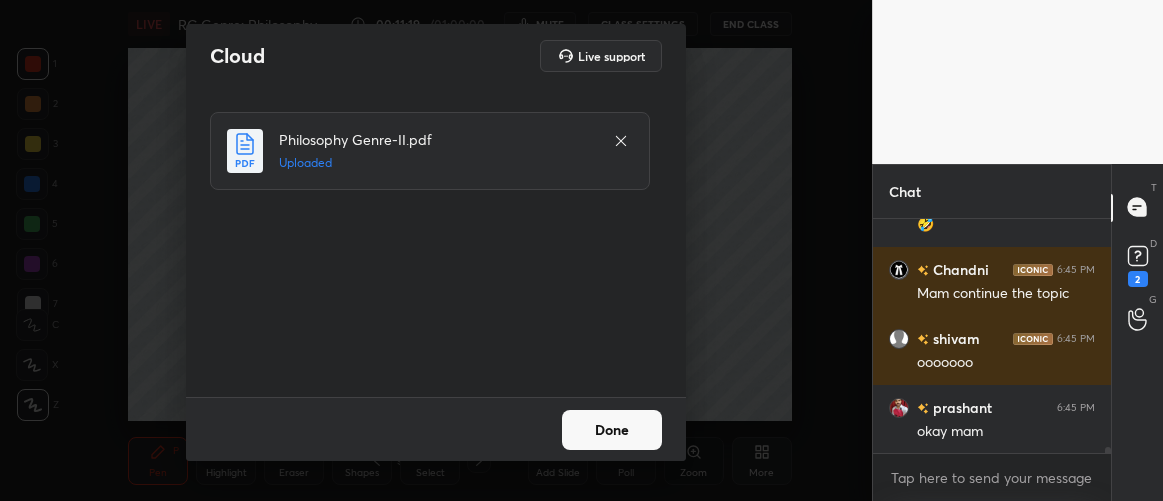 click on "Done" at bounding box center [612, 430] 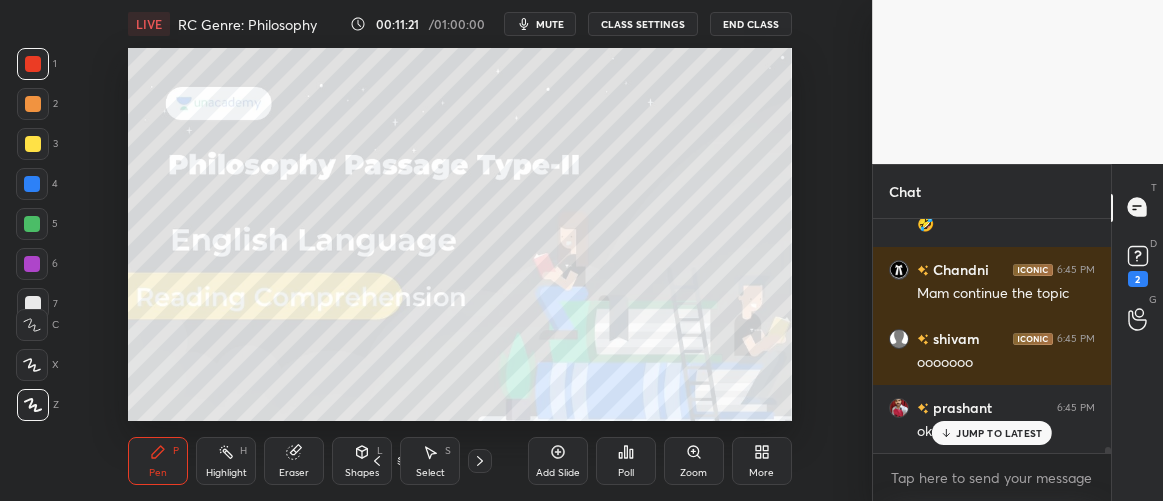 scroll, scrollTop: 8457, scrollLeft: 0, axis: vertical 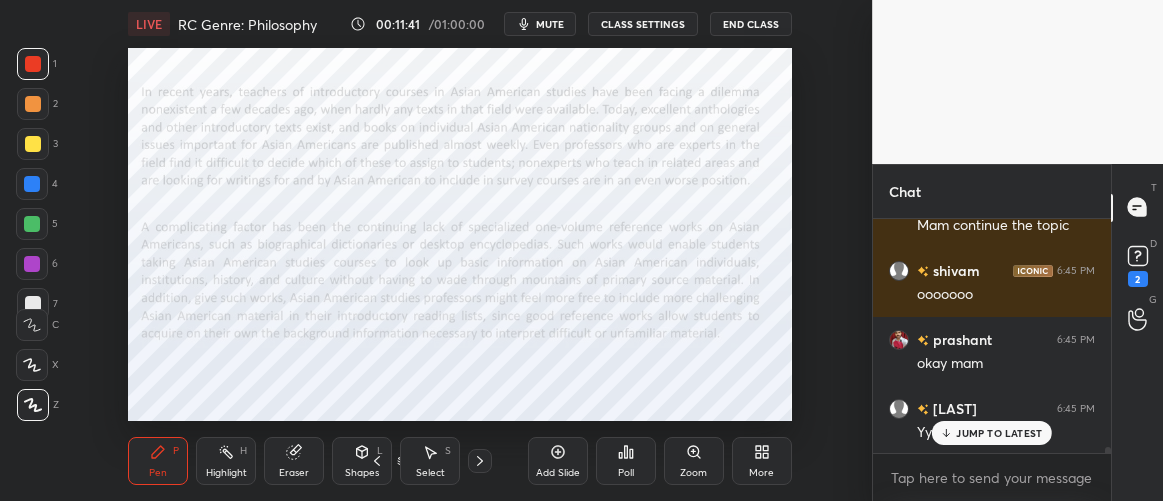 click 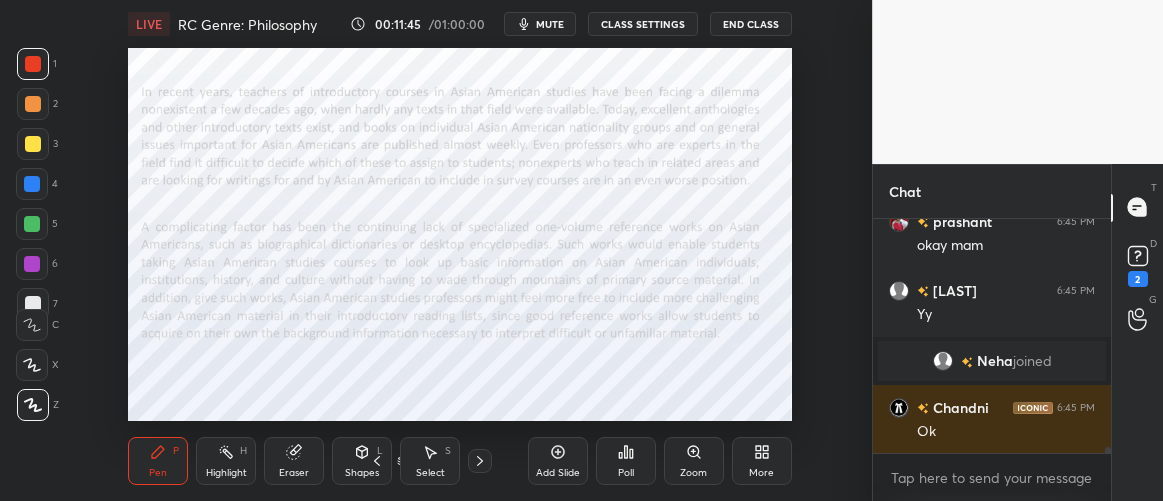 scroll, scrollTop: 8306, scrollLeft: 0, axis: vertical 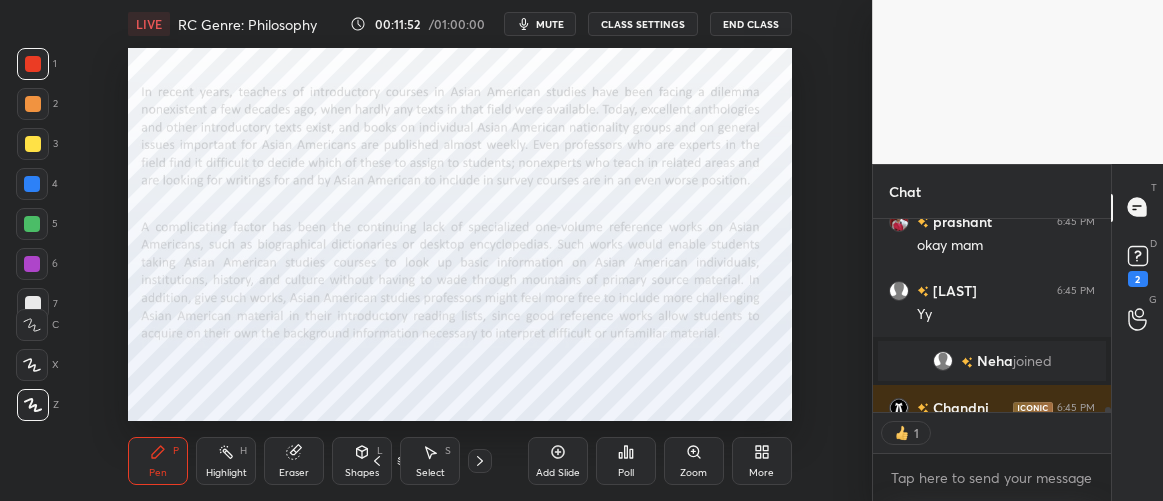 click 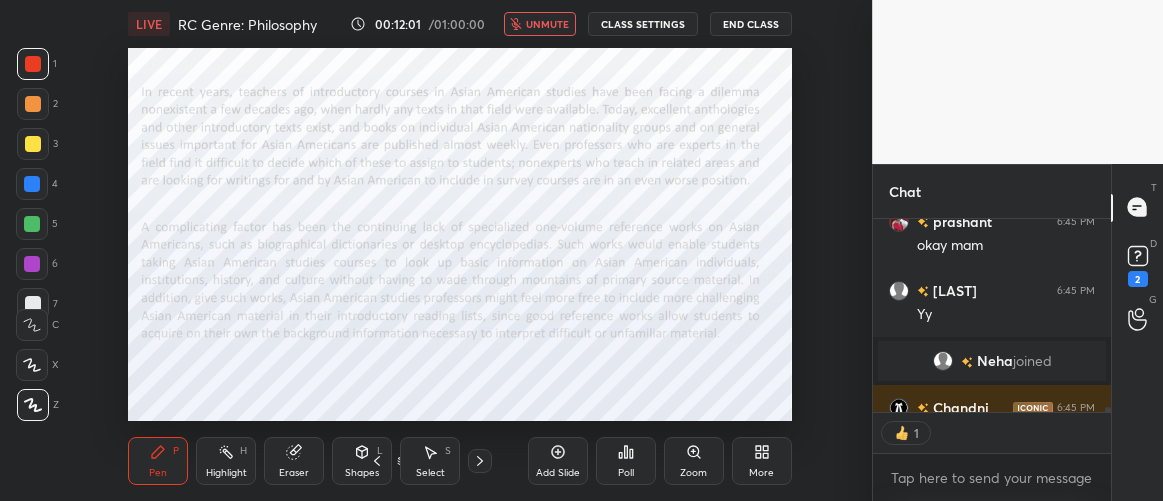 scroll, scrollTop: 6, scrollLeft: 6, axis: both 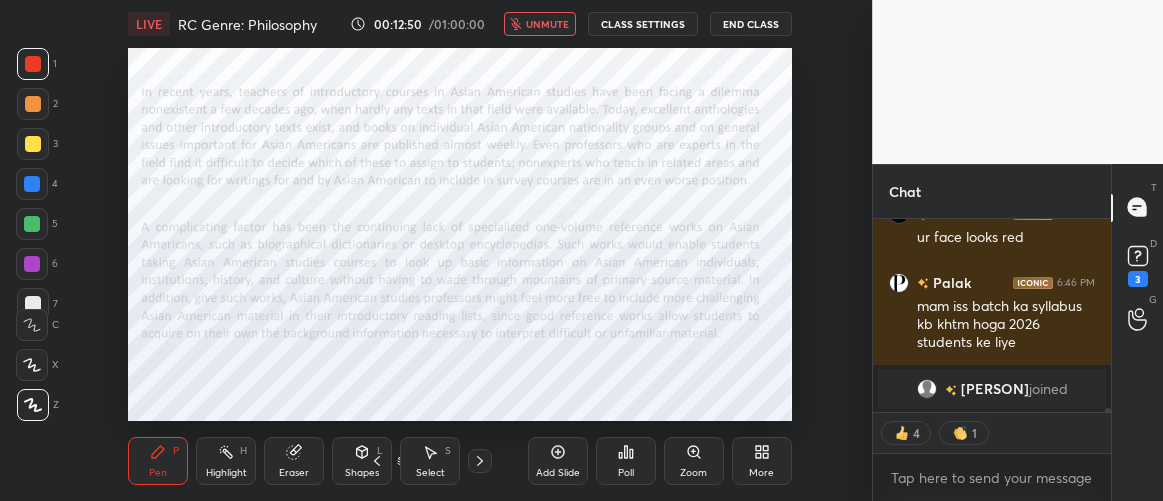 click on "[FIRST] 6:46 PM done [FIRST] 6:46 PM ur face looks red [FIRST] 6:46 PM mam iss batch ka syllabus kb khtm hoga 2026 students ke liye [FIRST]  joined" at bounding box center (992, 316) 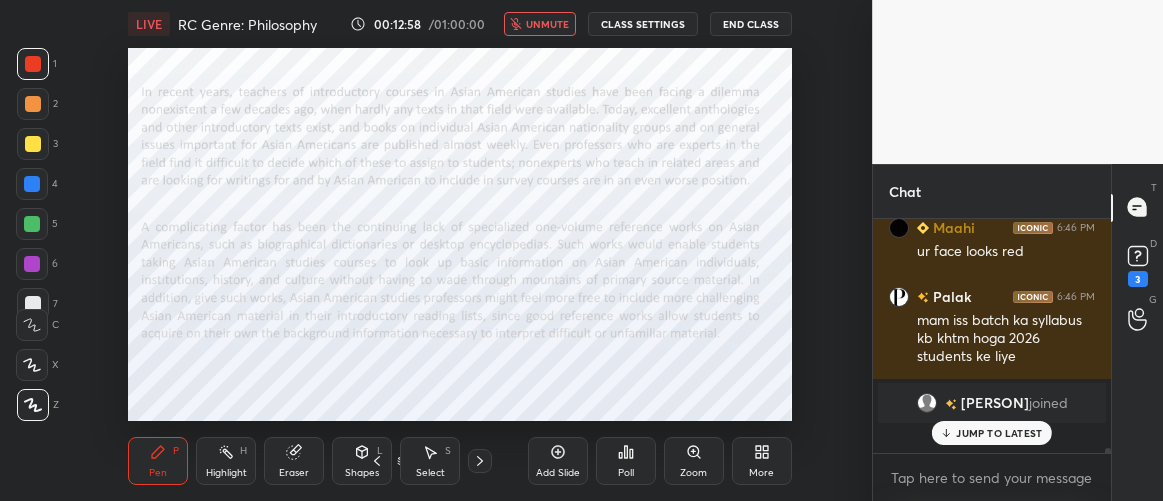 scroll, scrollTop: 6, scrollLeft: 6, axis: both 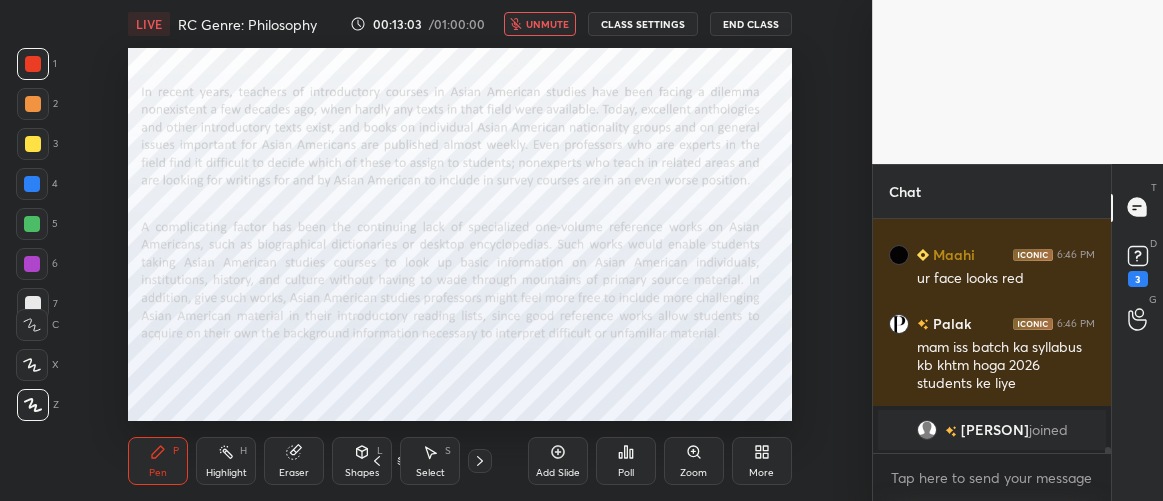 click on "unmute" at bounding box center (540, 24) 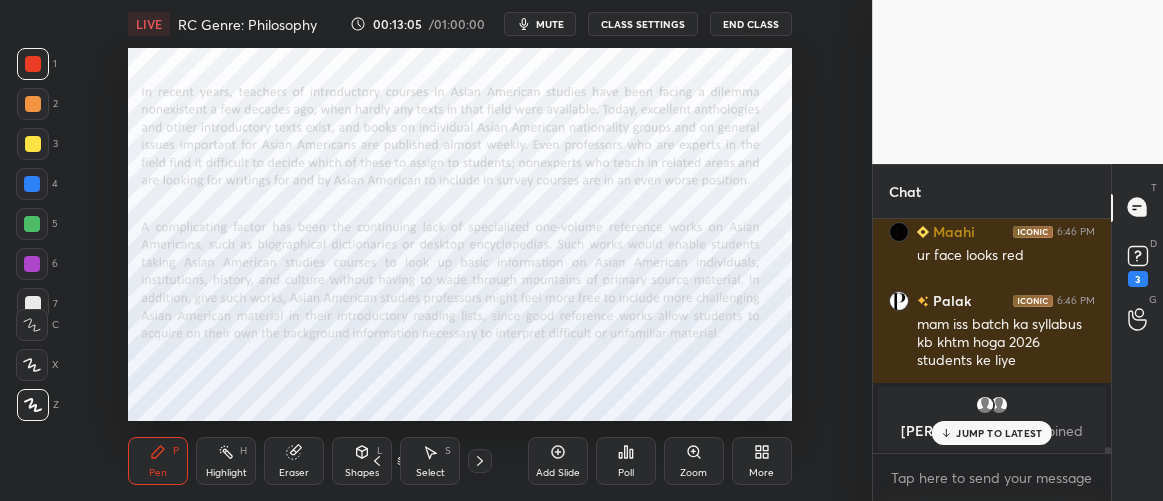 click on "JUMP TO LATEST" at bounding box center (999, 433) 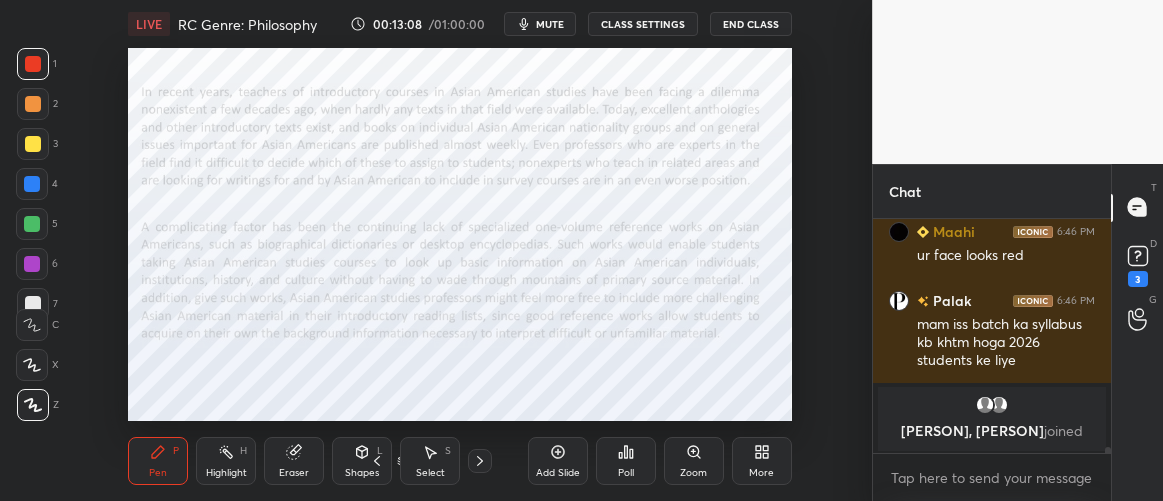 click on "mute" at bounding box center [550, 24] 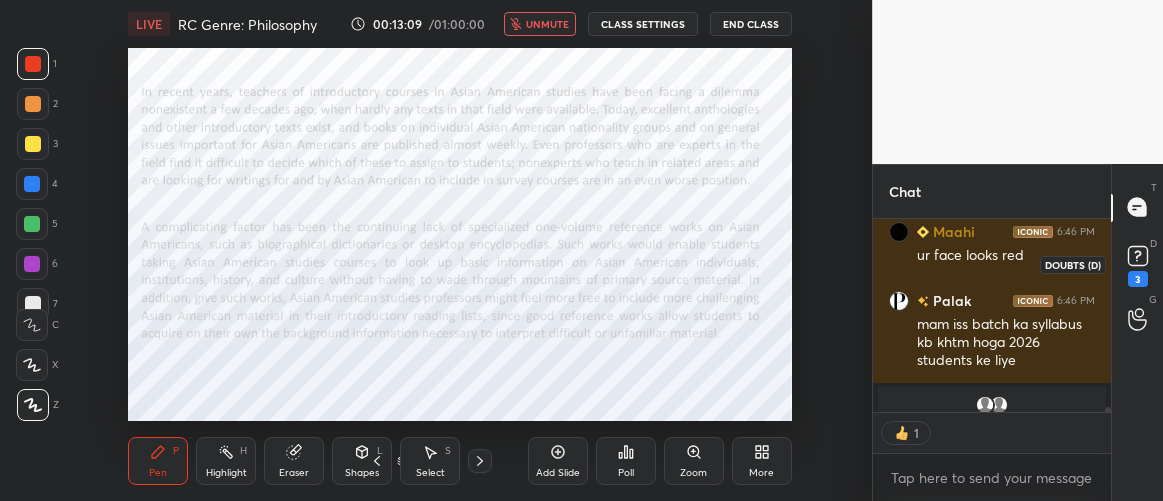 scroll, scrollTop: 188, scrollLeft: 232, axis: both 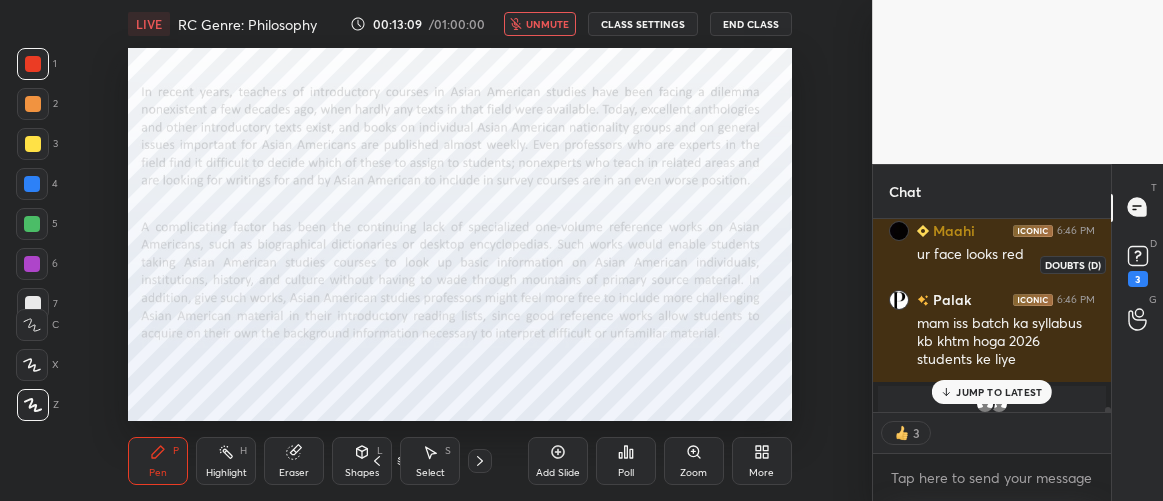 click 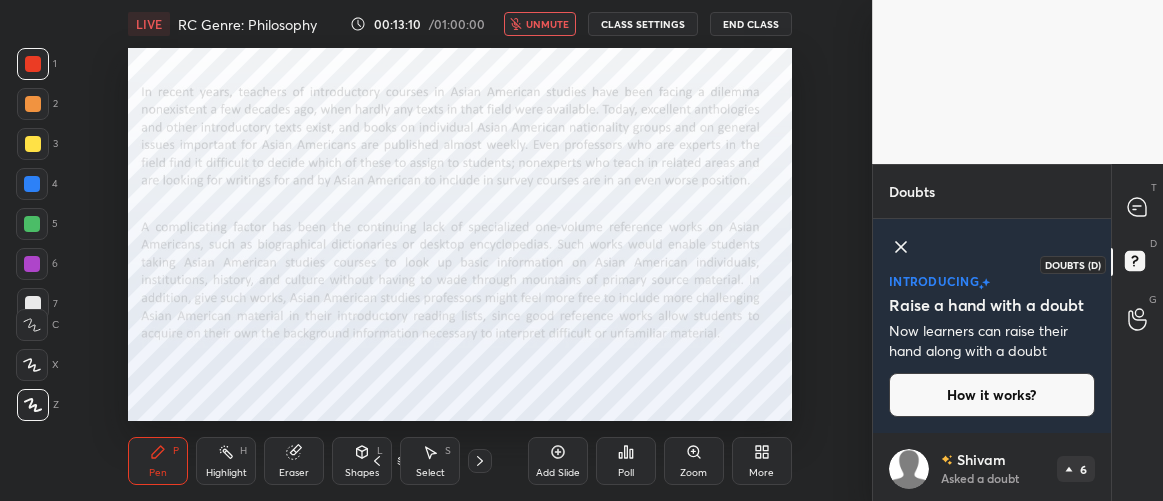 scroll, scrollTop: 172, scrollLeft: 0, axis: vertical 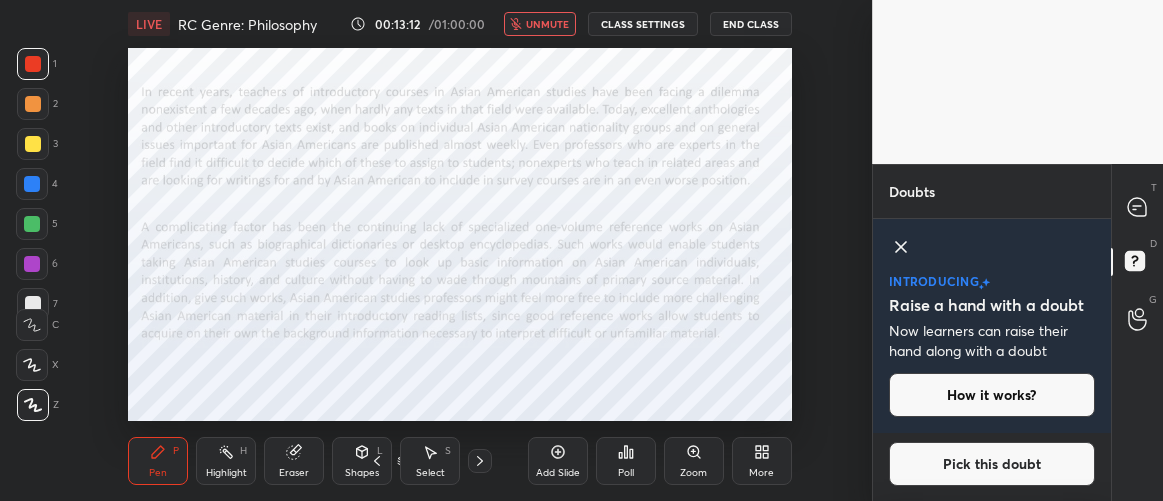 click 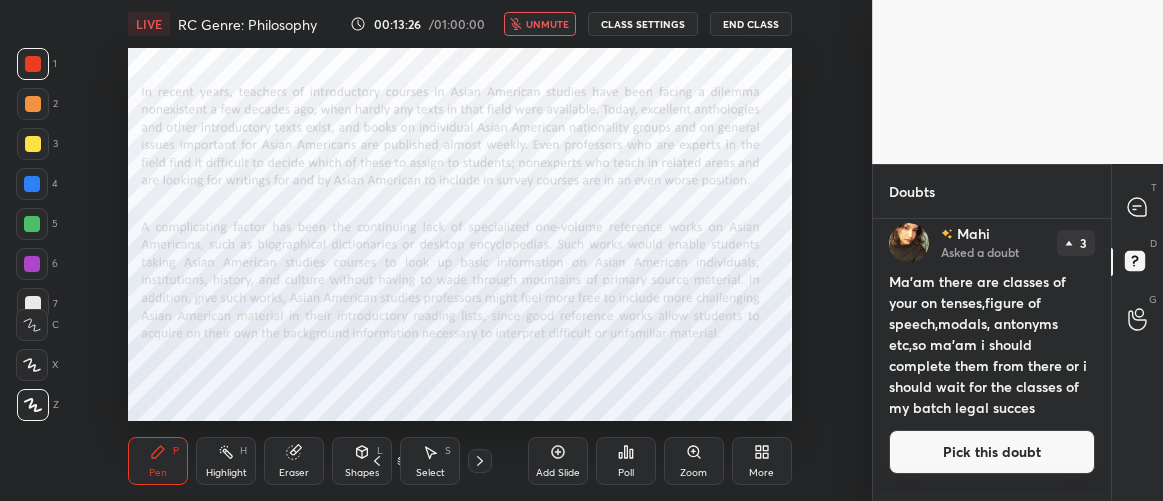 scroll, scrollTop: 249, scrollLeft: 0, axis: vertical 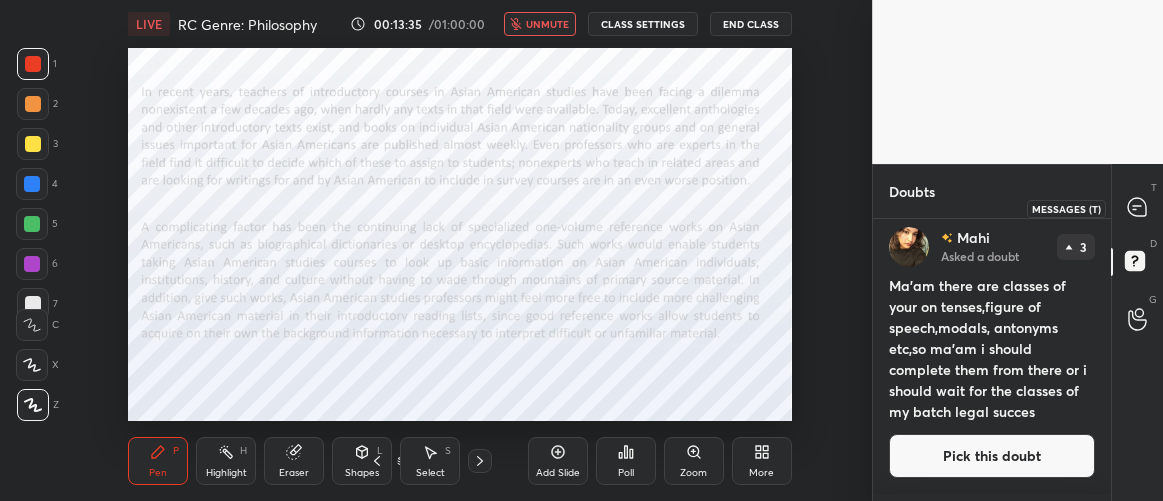 click 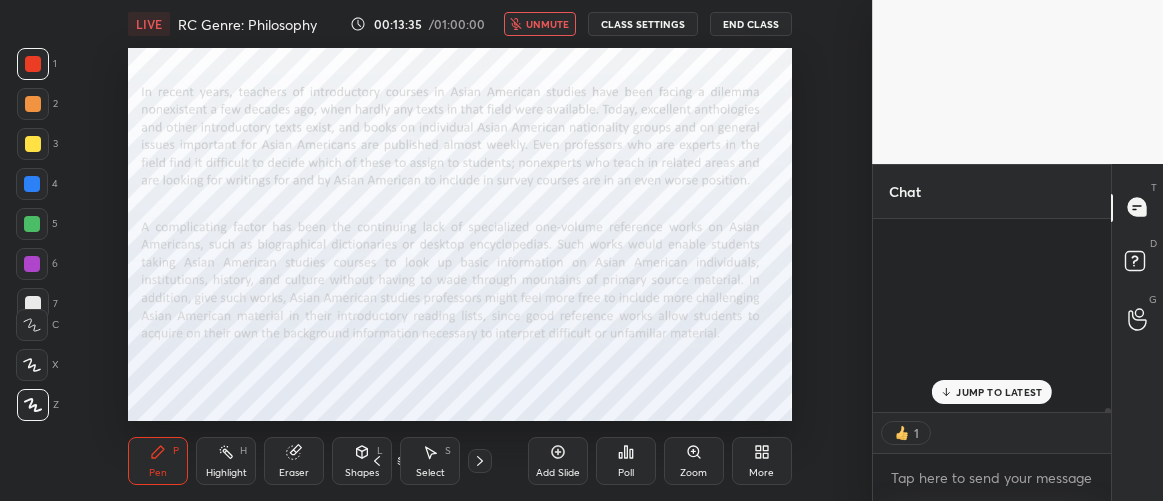 scroll, scrollTop: 8995, scrollLeft: 0, axis: vertical 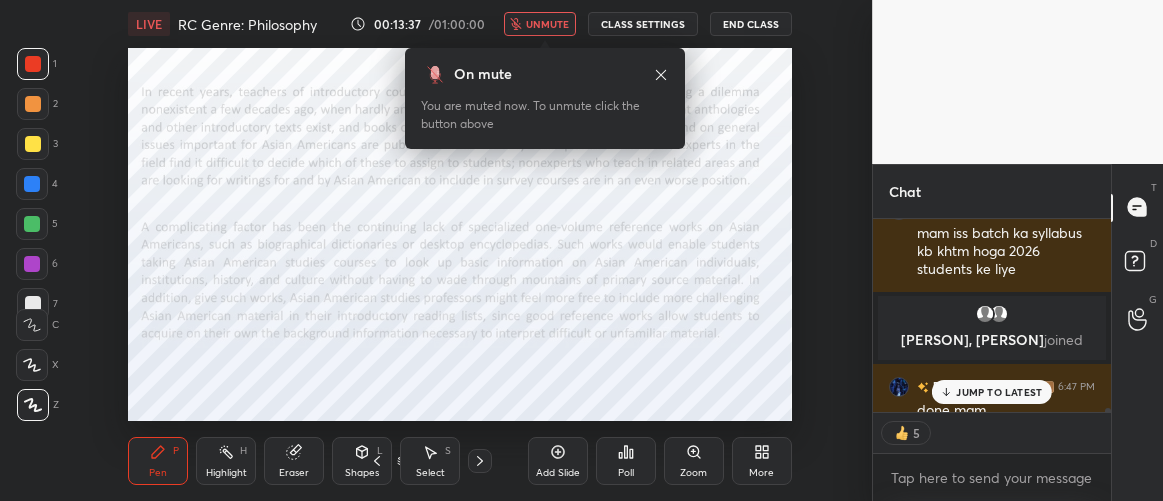 click on "JUMP TO LATEST" at bounding box center (999, 392) 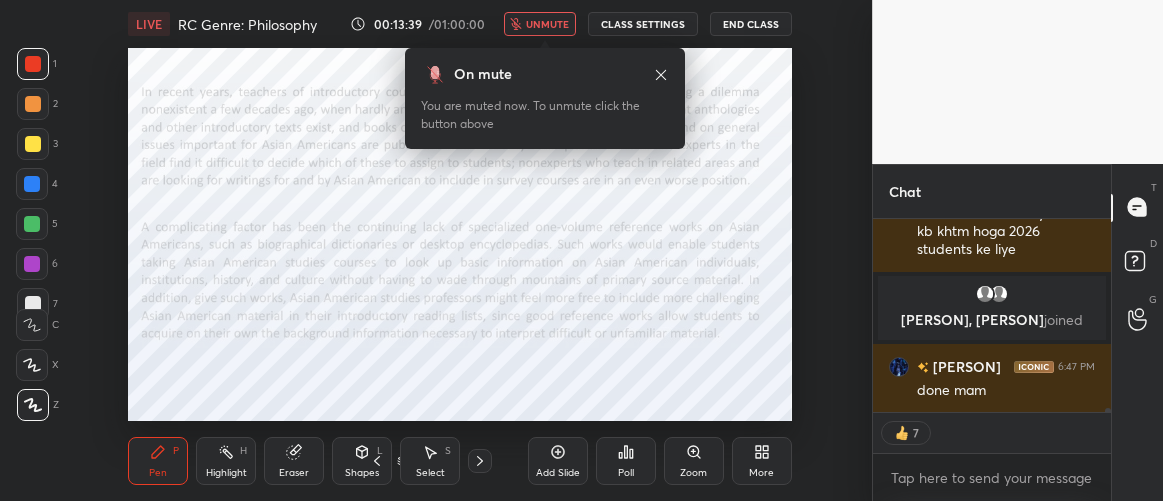 scroll, scrollTop: 9101, scrollLeft: 0, axis: vertical 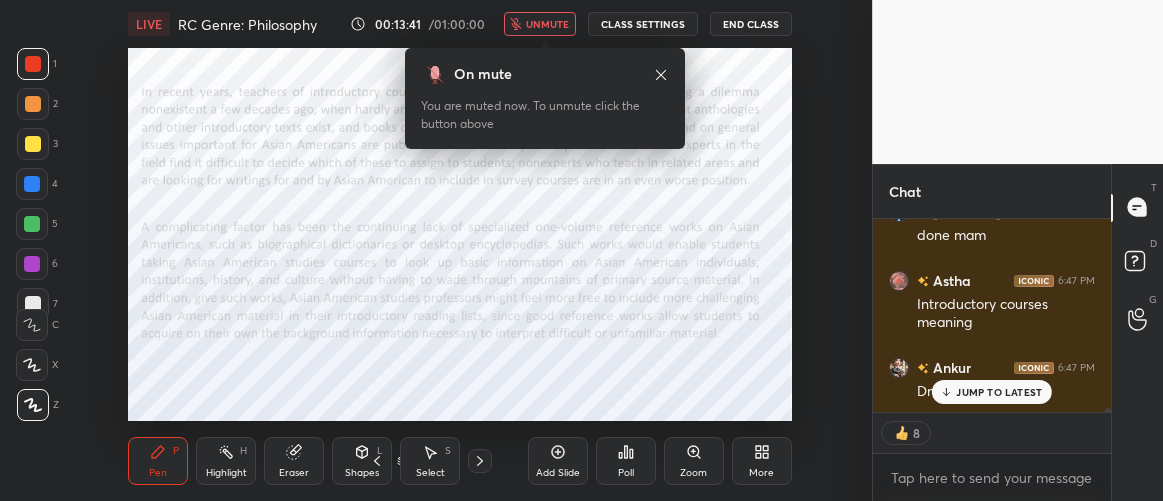 click on "unmute" at bounding box center [547, 24] 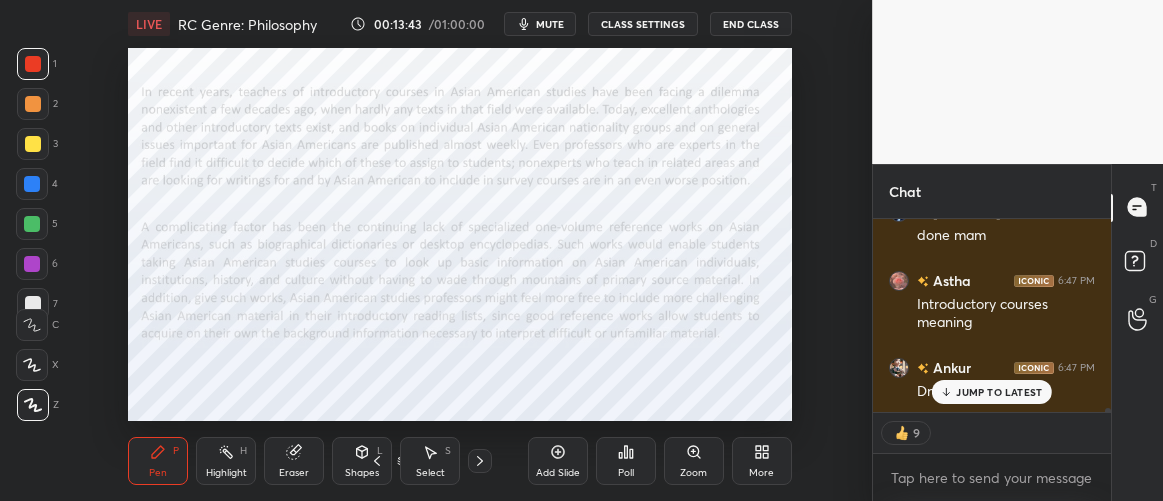 click on "JUMP TO LATEST" at bounding box center (999, 392) 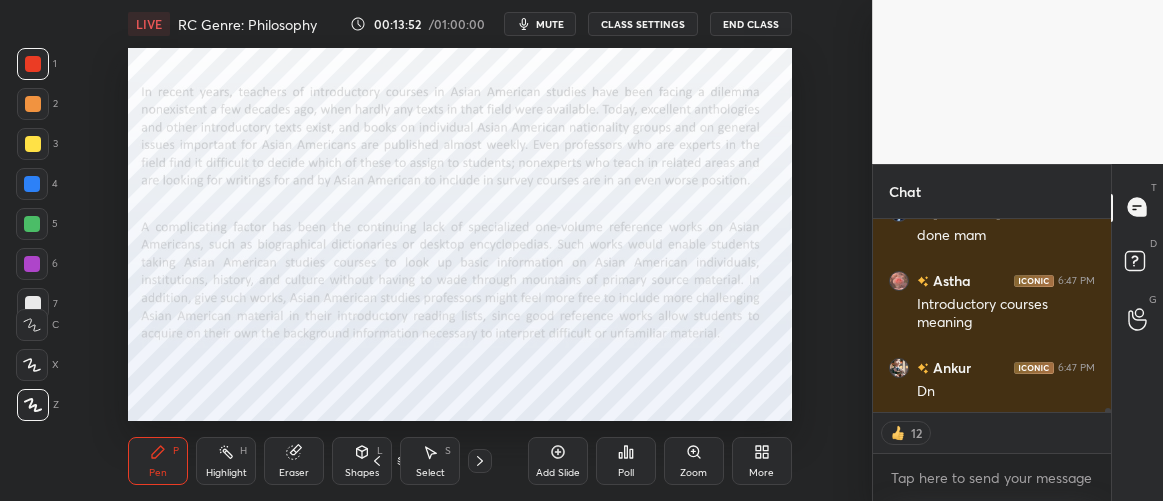 scroll, scrollTop: 9239, scrollLeft: 0, axis: vertical 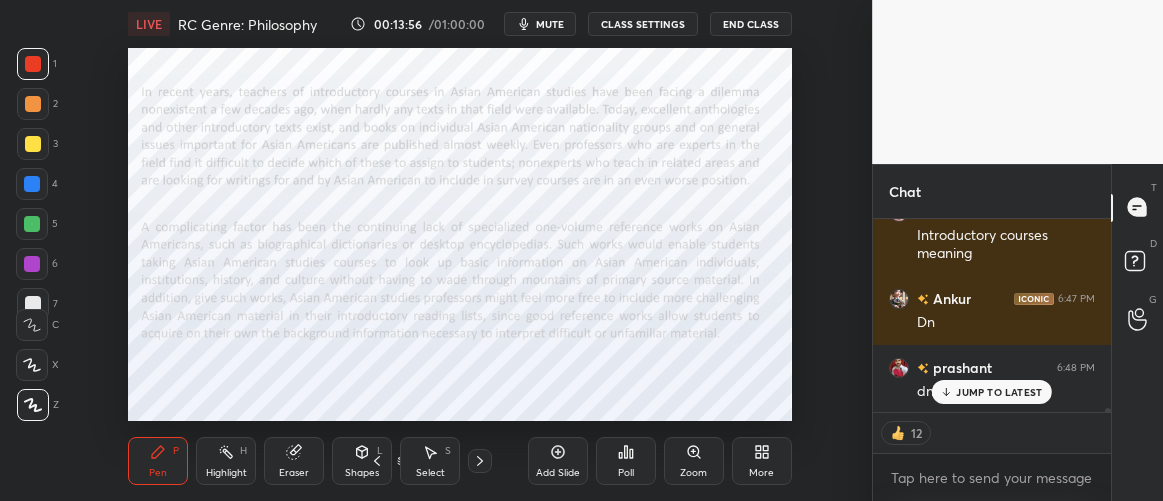 click on "JUMP TO LATEST" at bounding box center (999, 392) 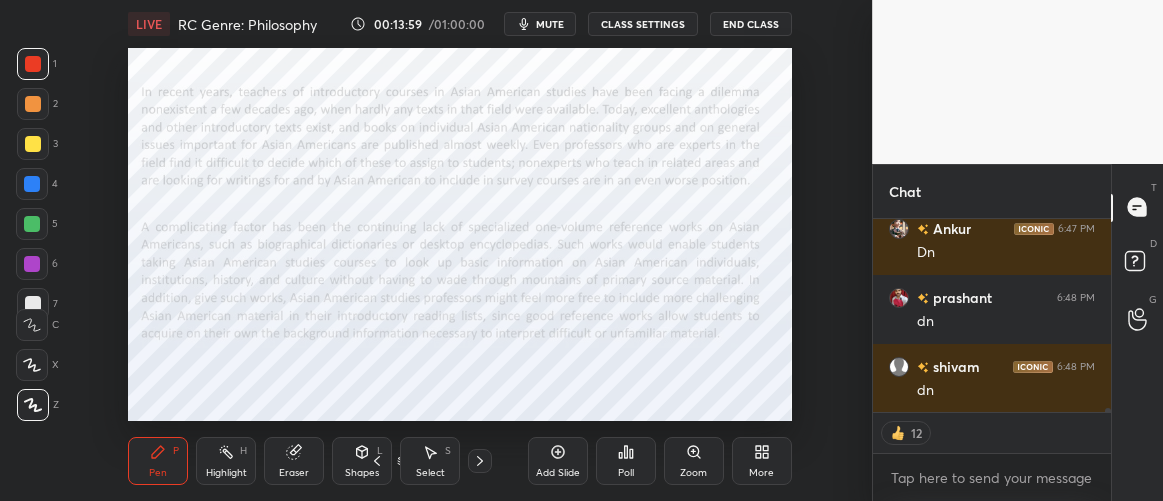 scroll, scrollTop: 6, scrollLeft: 6, axis: both 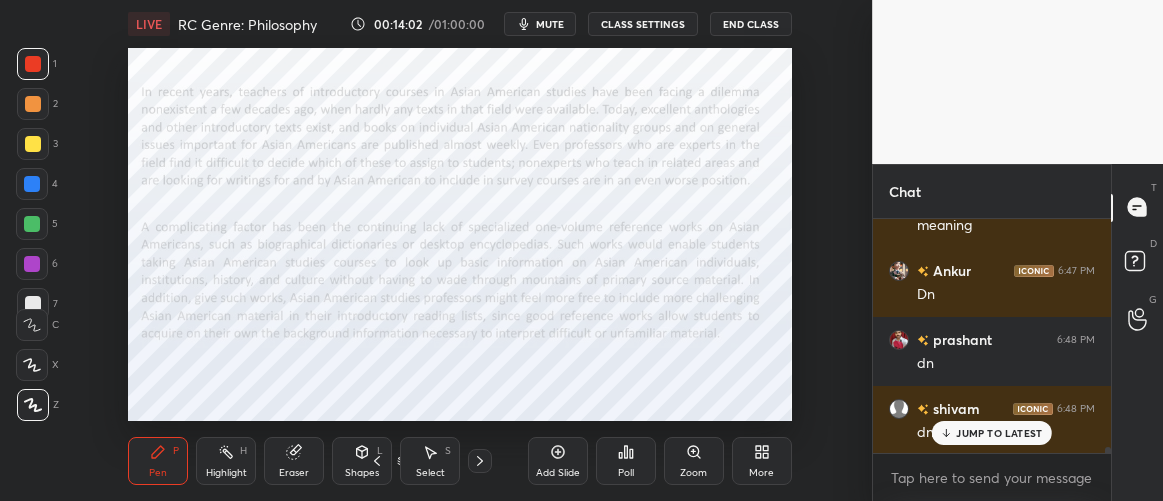 click on "JUMP TO LATEST" at bounding box center [992, 433] 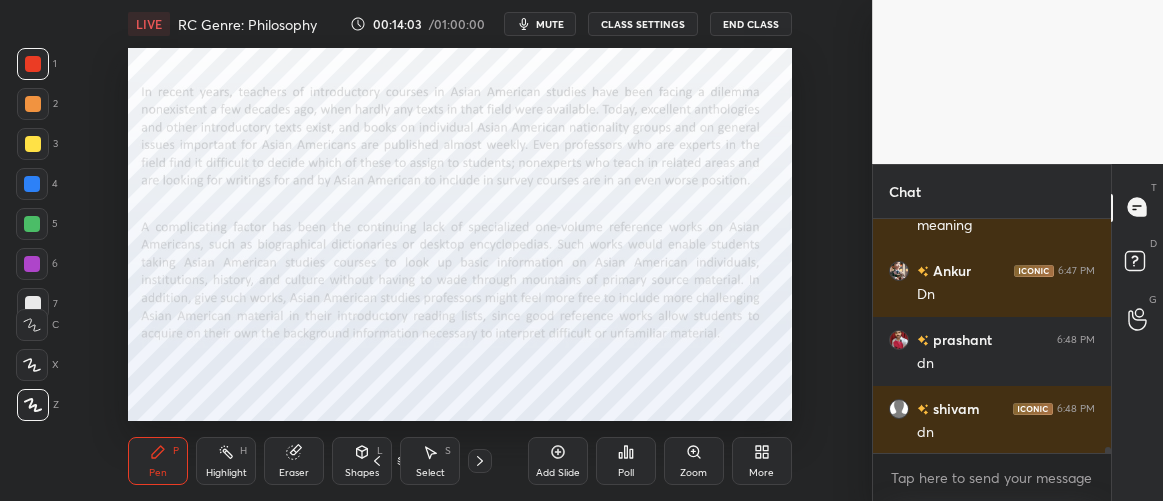 scroll, scrollTop: 188, scrollLeft: 232, axis: both 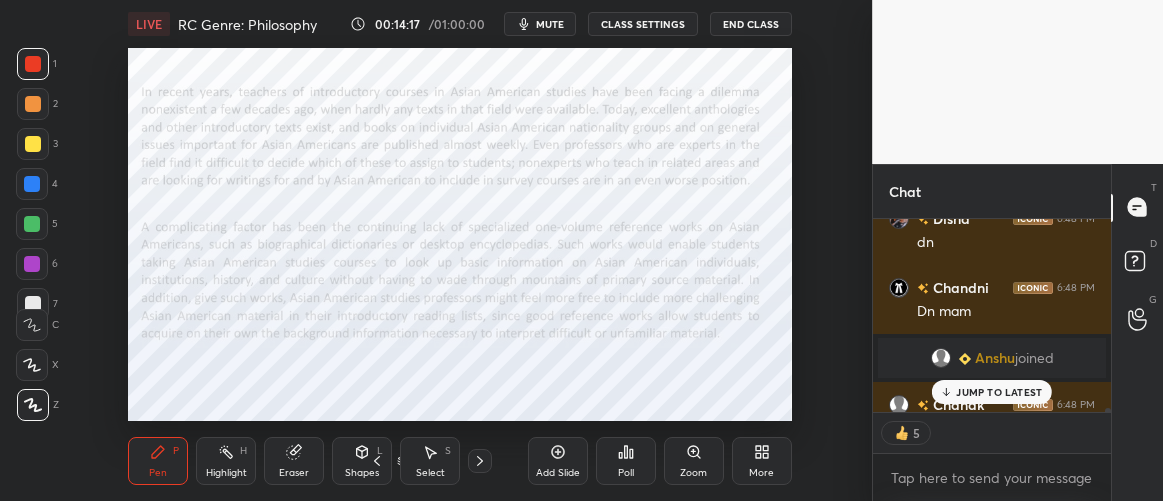 click on "[NAME] 6:46 PM ur face looks red [NAME] 6:46 PM mam iss batch ka syllabus kb khtm hoga 2026 students ke liye [NAME], [NAME]  joined [NAME] 6:47 PM done mam [NAME] 6:47 PM Introductory courses meaning [NAME] 6:47 PM Dn [NAME] 6:48 PM dn [NAME] 6:48 PM dn [NAME] 6:48 PM Dn [NAME] 6:48 PM yes [NAME] 6:48 PM dn [NAME] 6:48 PM Dn mam [NAME]  joined [NAME] 6:48 PM Okkk JUMP TO LATEST" at bounding box center (992, 315) 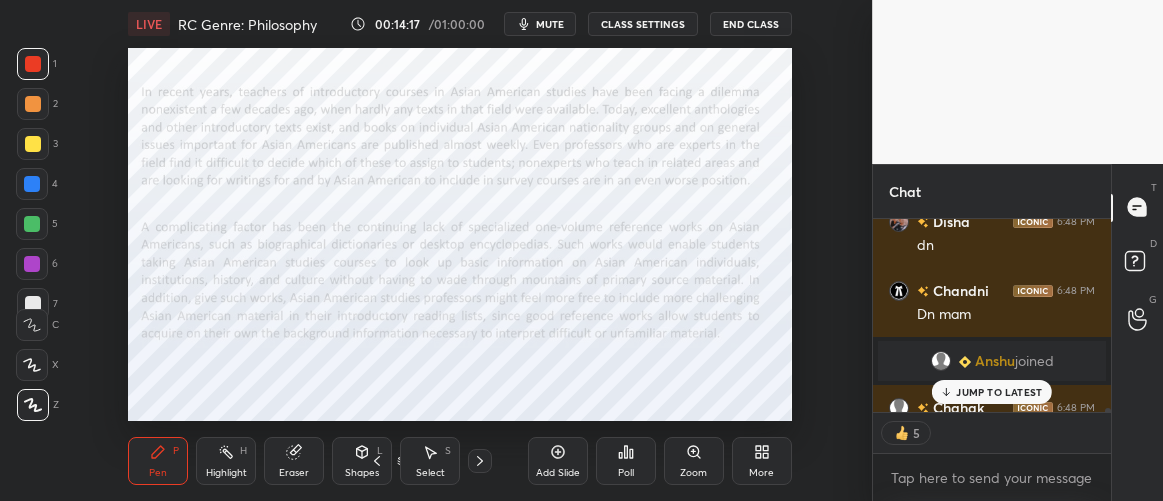 scroll, scrollTop: 6, scrollLeft: 6, axis: both 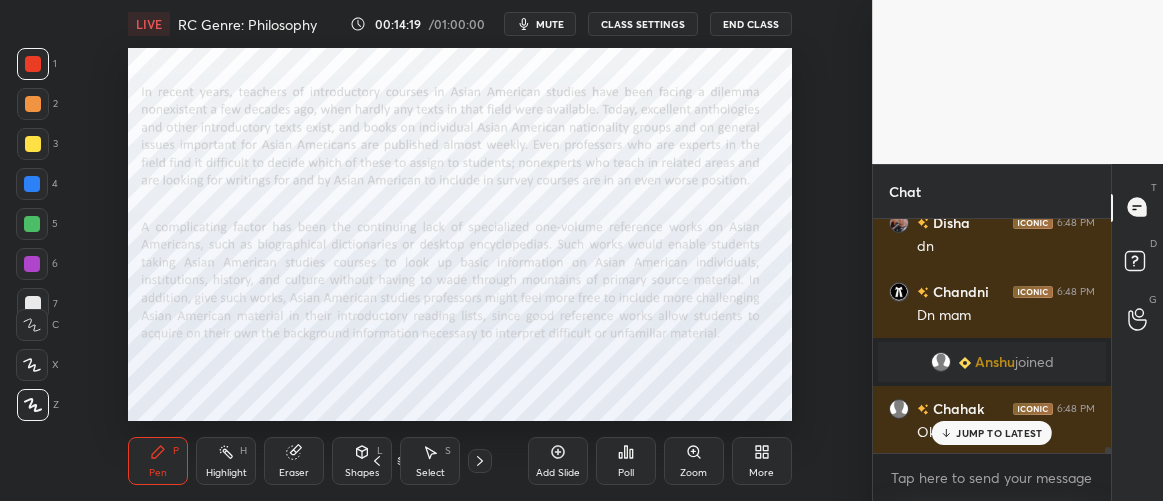 click on "JUMP TO LATEST" at bounding box center [999, 433] 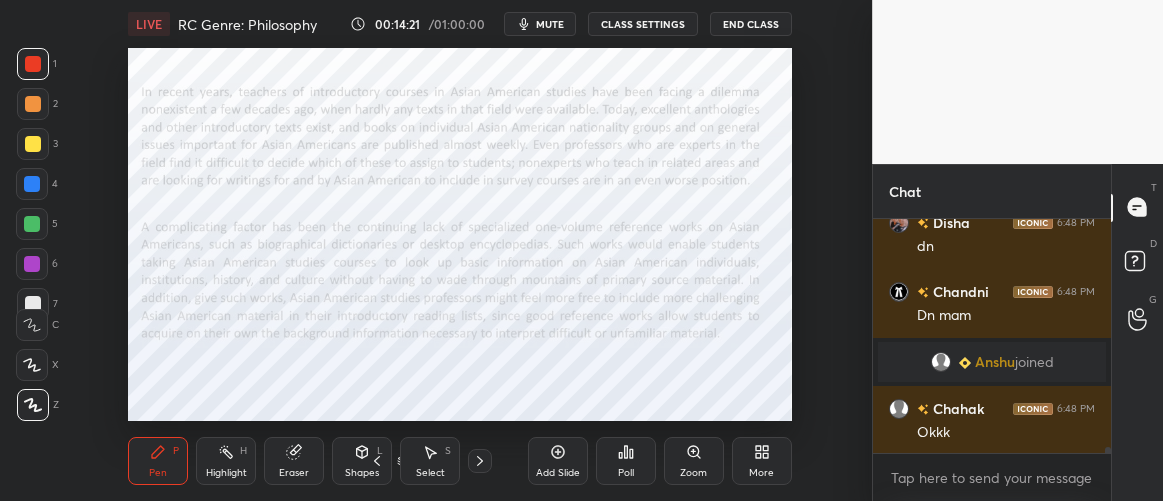 scroll, scrollTop: 9729, scrollLeft: 0, axis: vertical 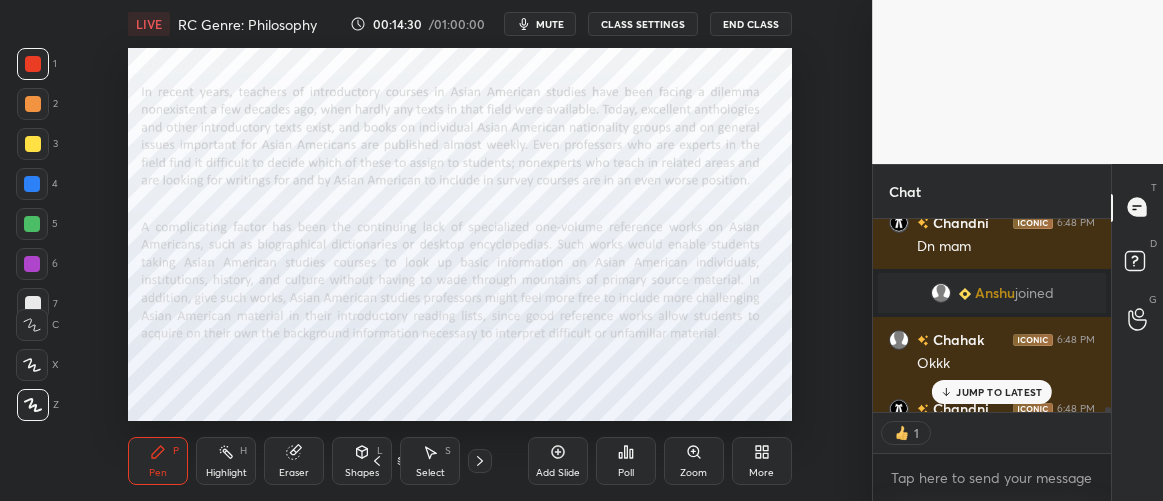click on "[FIRST] 6:46 PM done [FIRST] 6:46 PM ur face looks red [FIRST] 6:46 PM mam iss batch ka syllabus kb khtm hoga 2026 students ke liye [FIRST]  joined [FIRST] 6:47 PM done mam [FIRST] 6:47 PM Introductory courses meaning [FIRST] 6:47 PM Dn [FIRST] 6:48 PM dn [FIRST] 6:48 PM dn [FIRST] 6:48 PM Dn [FIRST] 6:48 PM yes [FIRST] 6:48 PM dn [FIRST] 6:48 PM Dn mam [FIRST]  joined [FIRST] 6:48 PM Okkk [FIRST] 6:48 PM Ok JUMP TO LATEST 1 Enable hand raising Enable raise hand to speak to learners. Once enabled, chat will be turned off temporarily. Enable x" at bounding box center [992, 360] 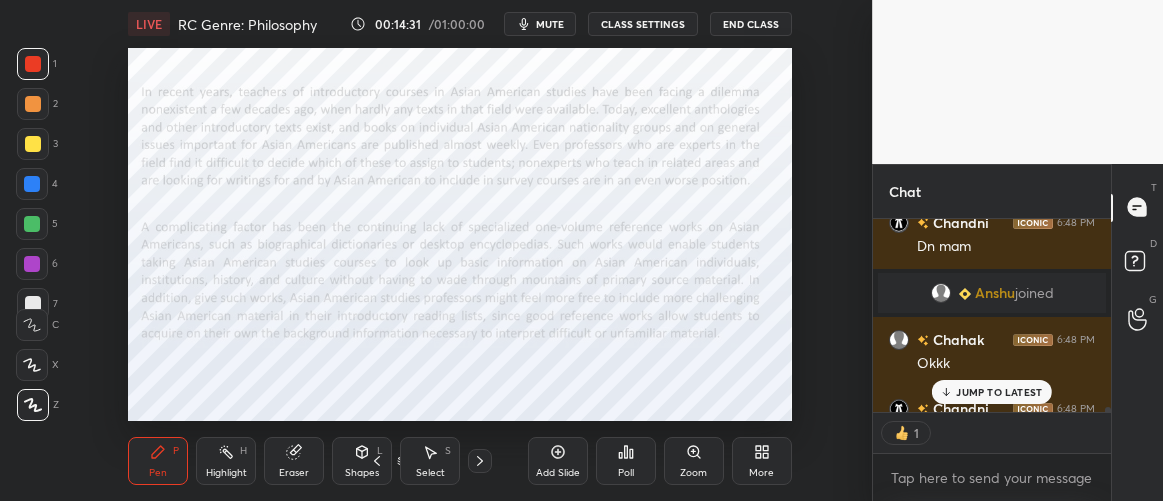 scroll, scrollTop: 9839, scrollLeft: 0, axis: vertical 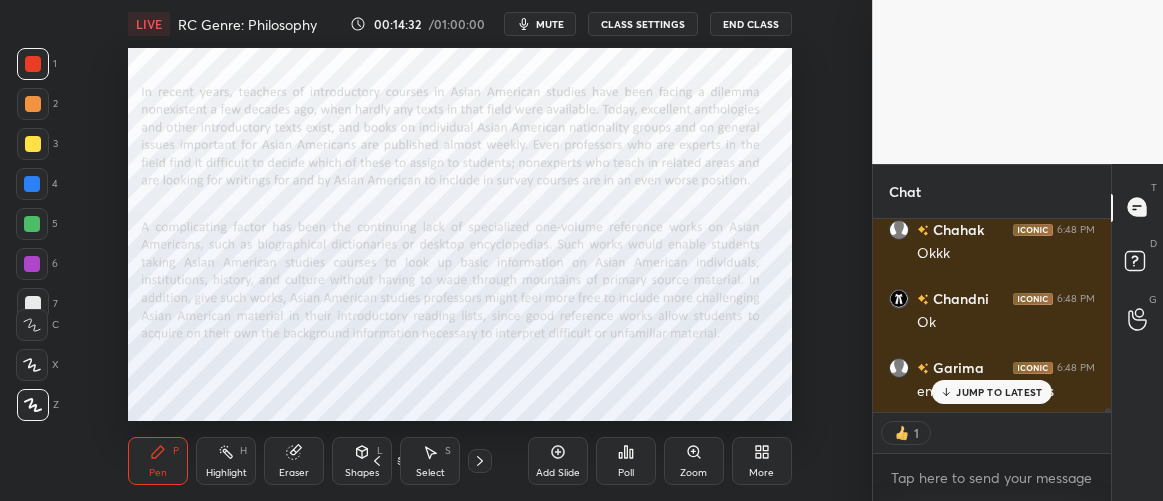 click on "JUMP TO LATEST" at bounding box center (999, 392) 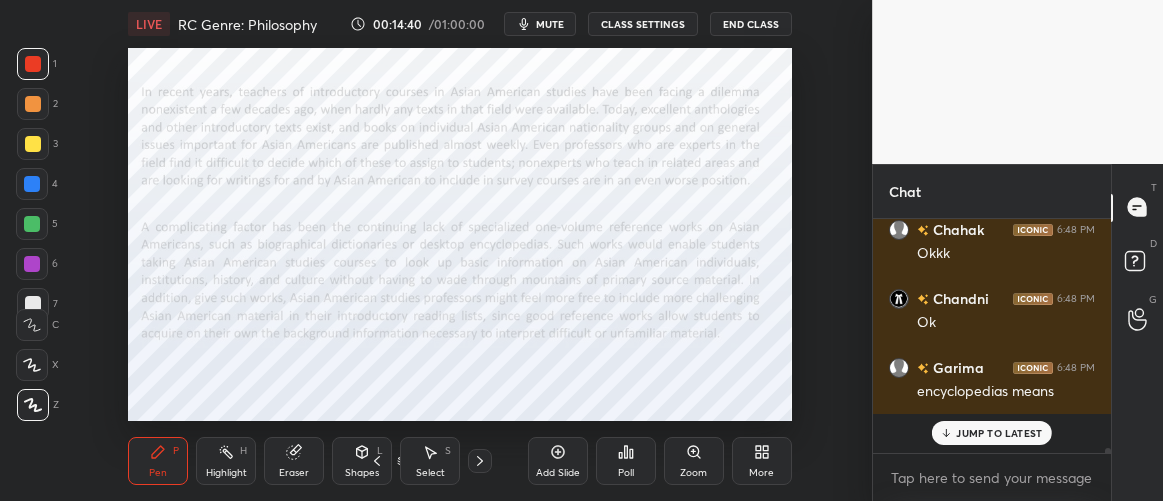 scroll, scrollTop: 6, scrollLeft: 6, axis: both 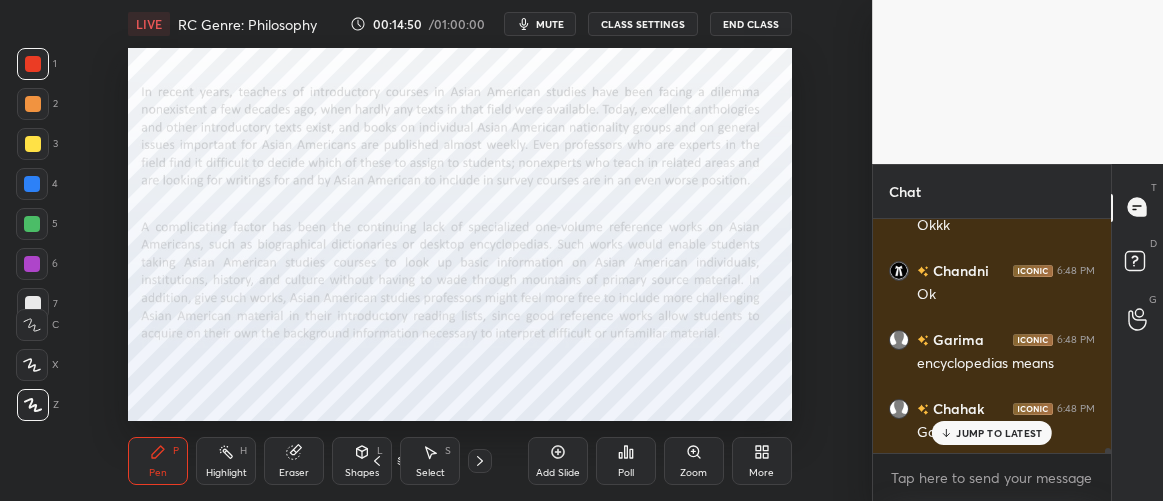 click 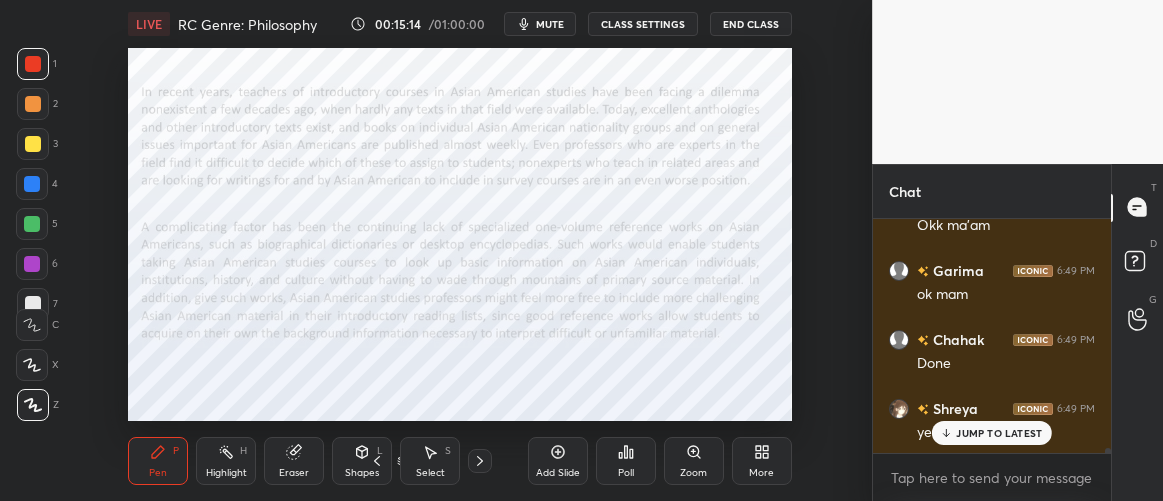 scroll, scrollTop: 10212, scrollLeft: 0, axis: vertical 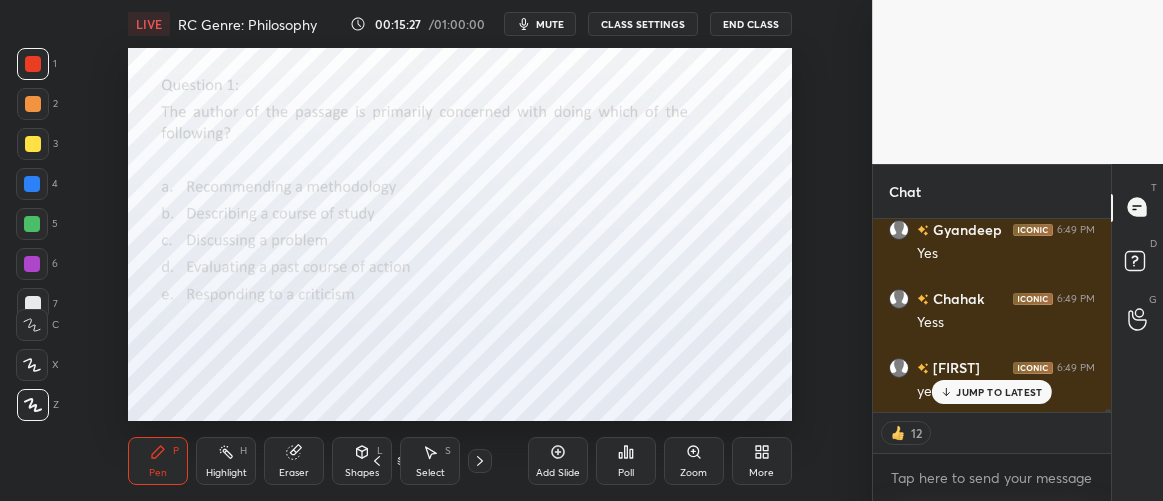 click on "JUMP TO LATEST" at bounding box center (999, 392) 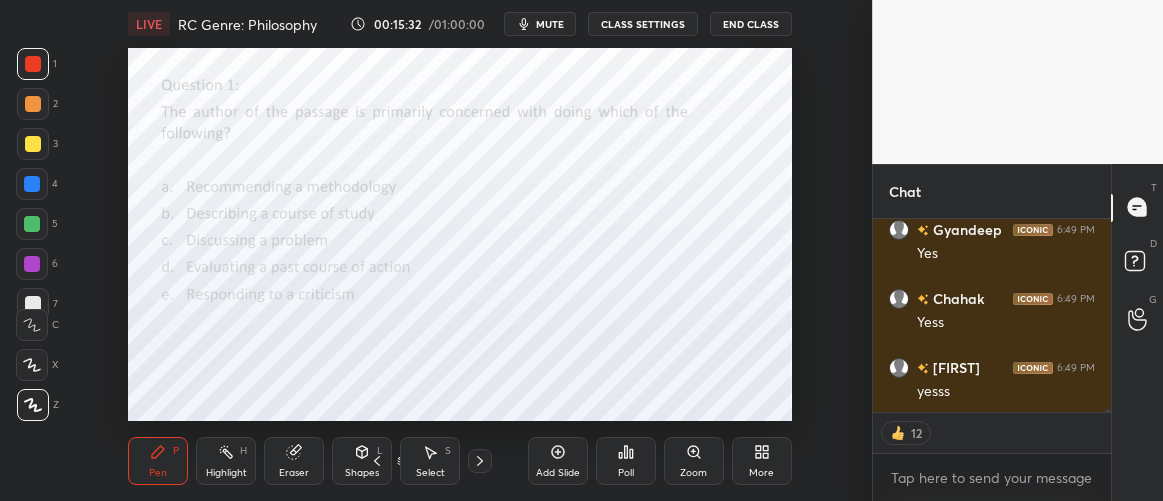 click on "Poll" at bounding box center (626, 461) 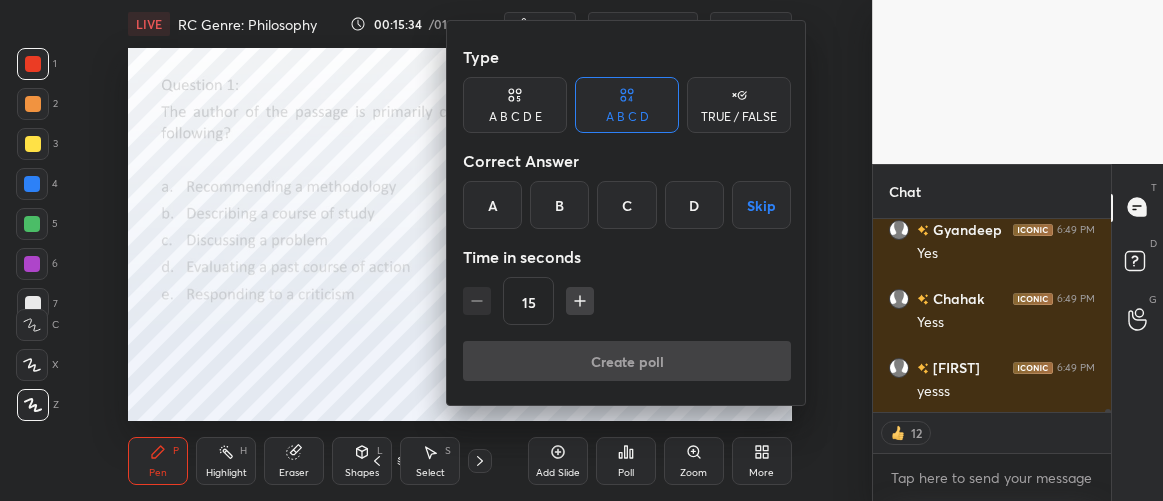 type on "x" 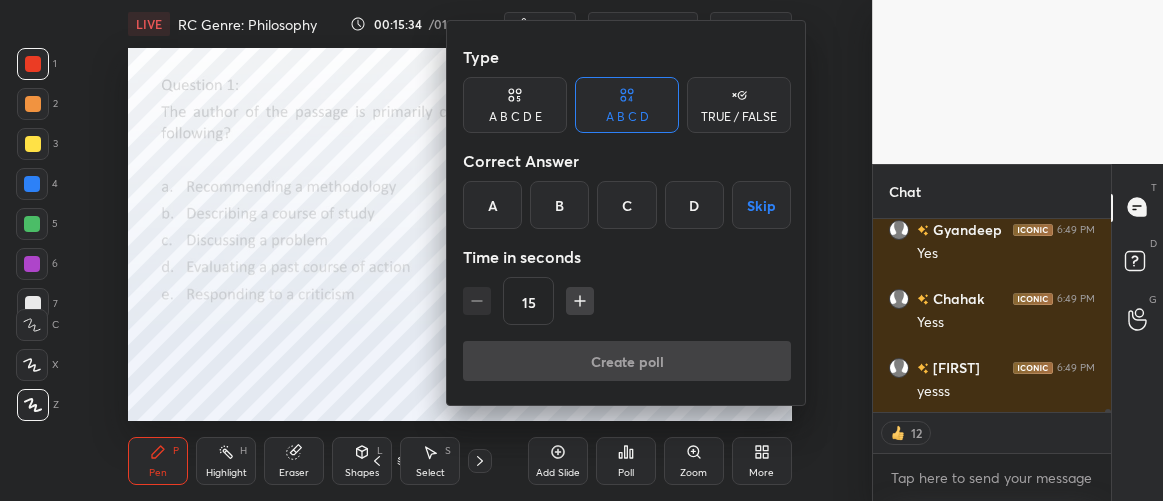 scroll, scrollTop: 6, scrollLeft: 6, axis: both 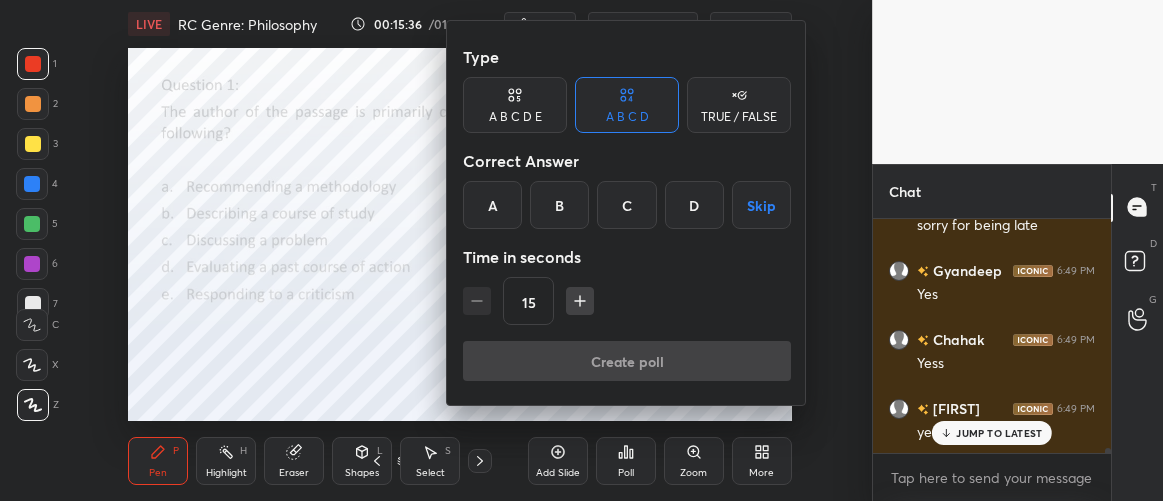 click on "C" at bounding box center (626, 205) 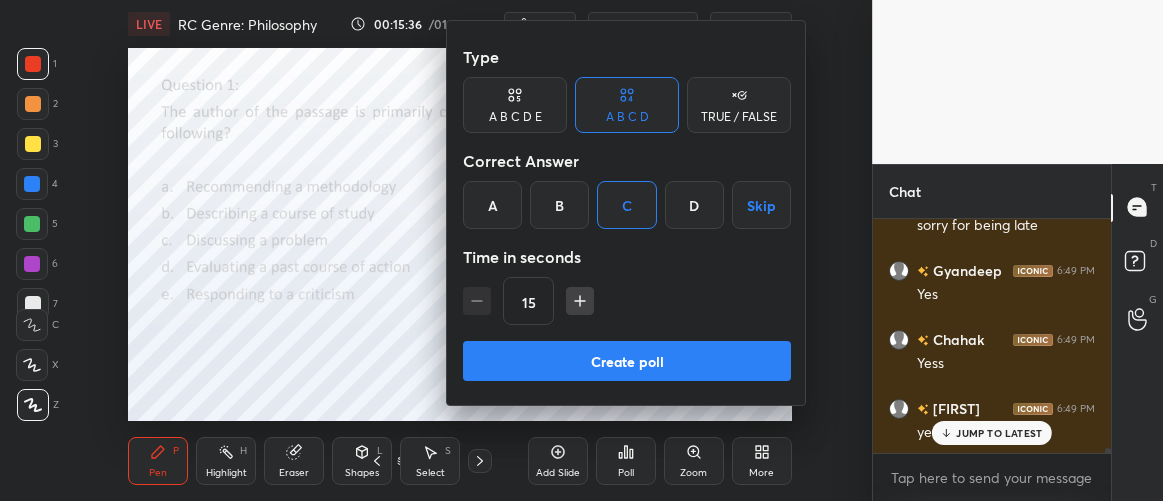 scroll, scrollTop: 10935, scrollLeft: 0, axis: vertical 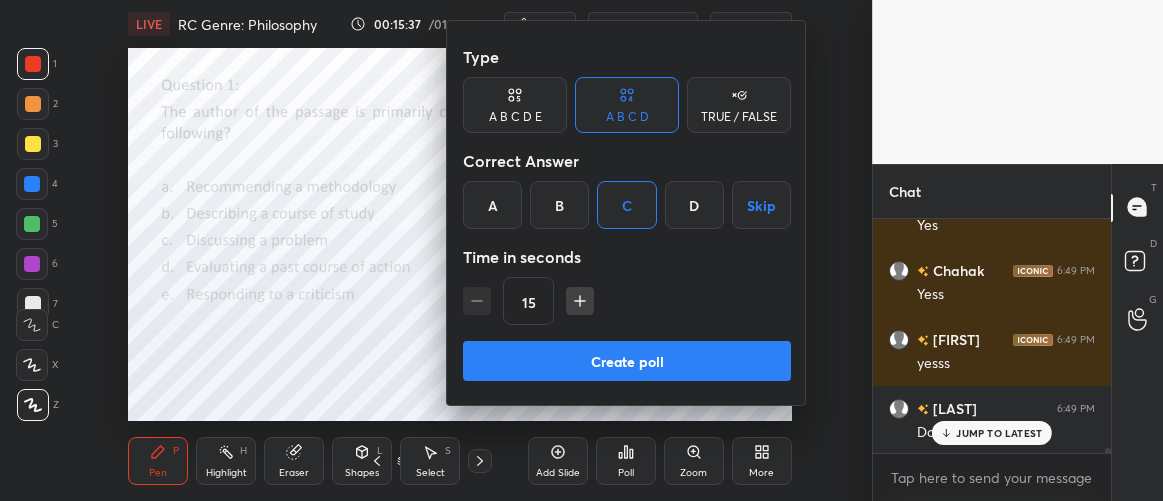 click 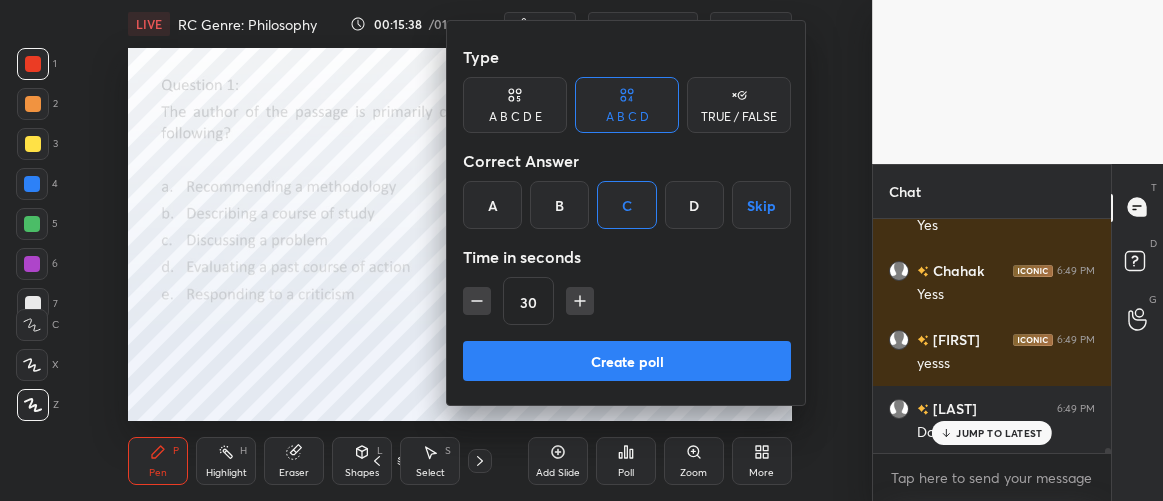 click 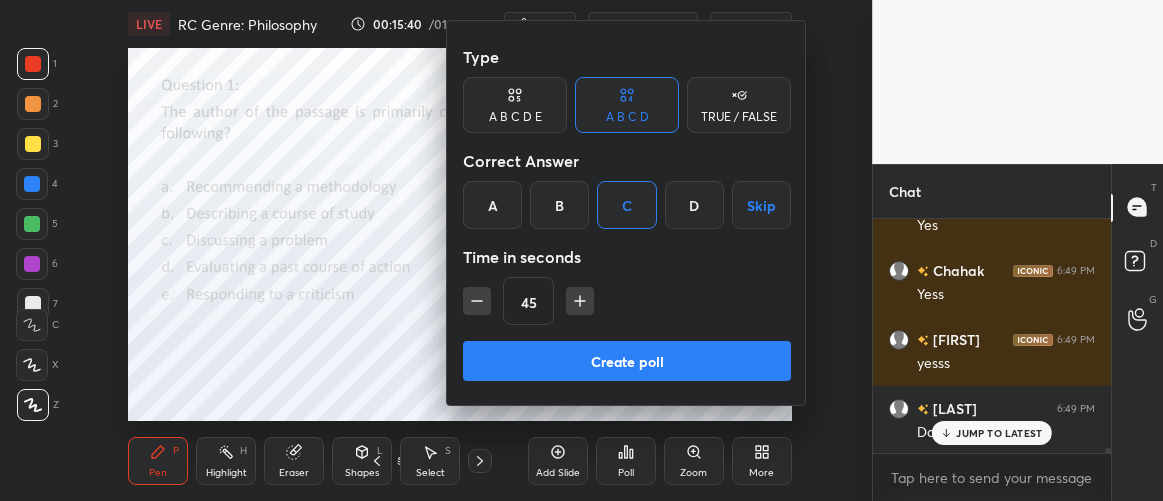 scroll, scrollTop: 11004, scrollLeft: 0, axis: vertical 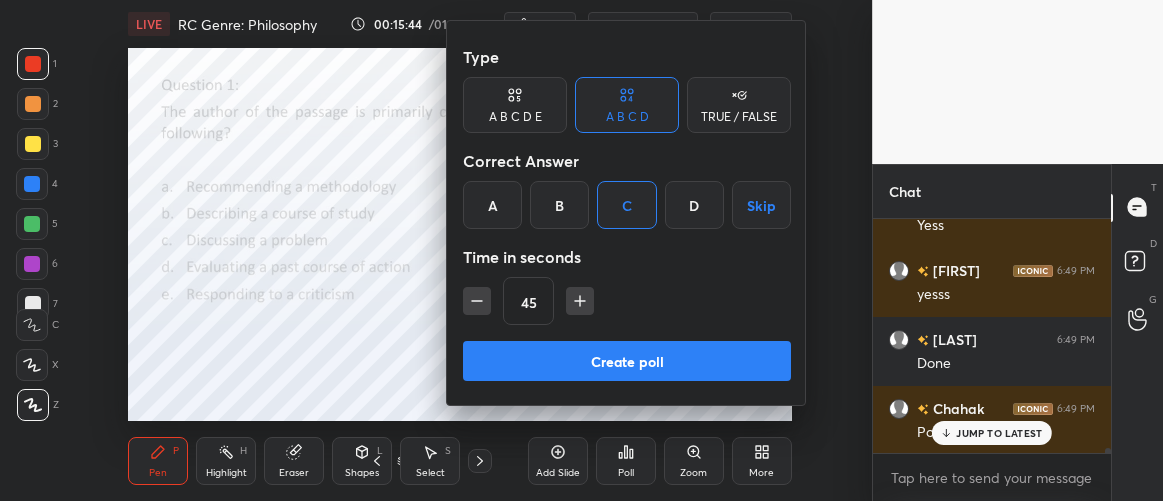 click at bounding box center (581, 250) 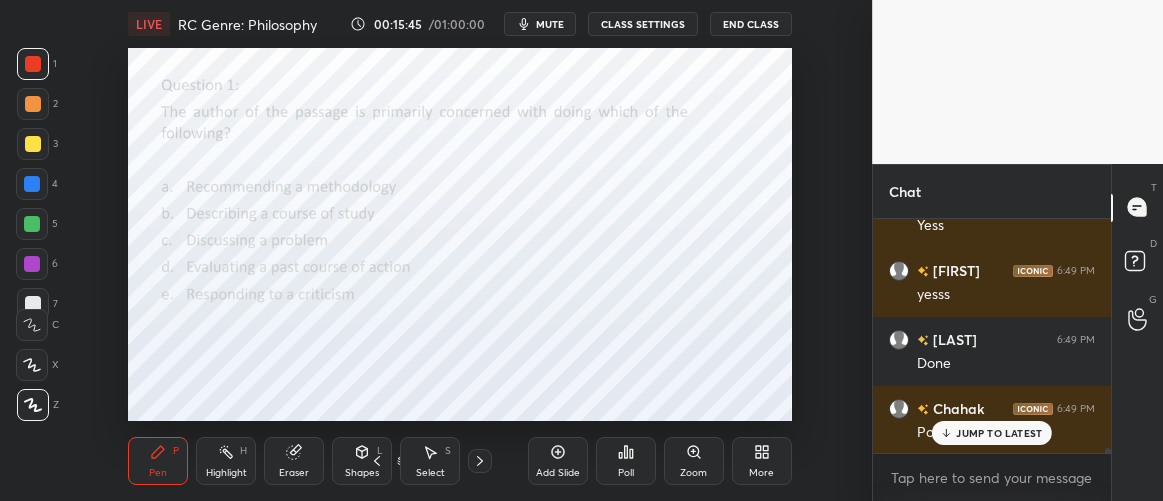 click on "JUMP TO LATEST" at bounding box center [999, 433] 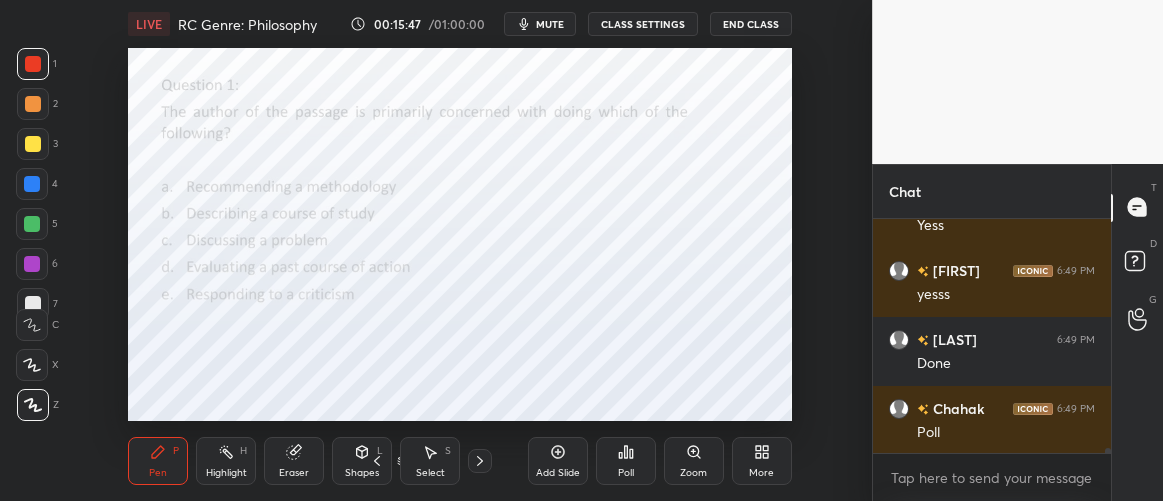 click on "Poll" at bounding box center (626, 461) 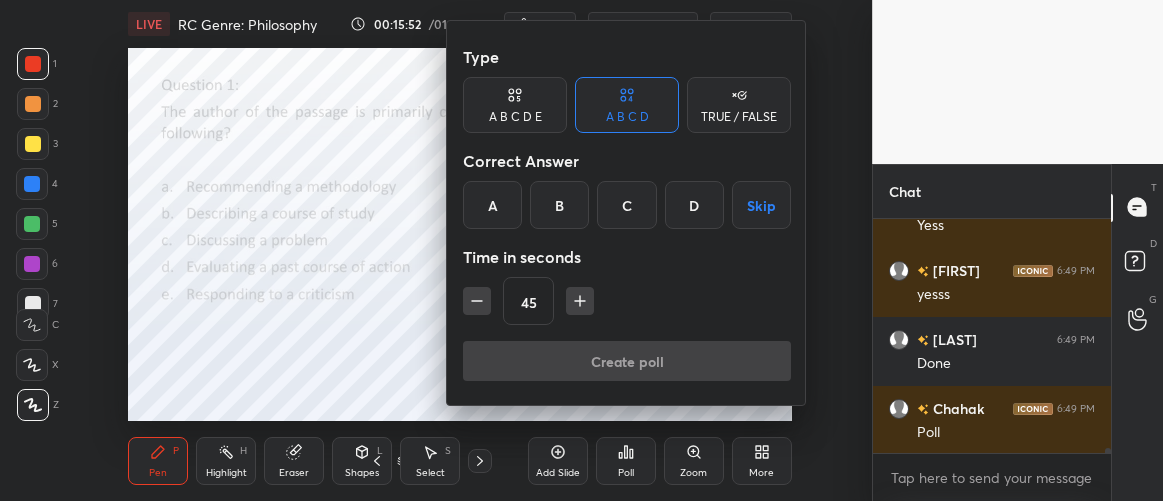 click on "C" at bounding box center (626, 205) 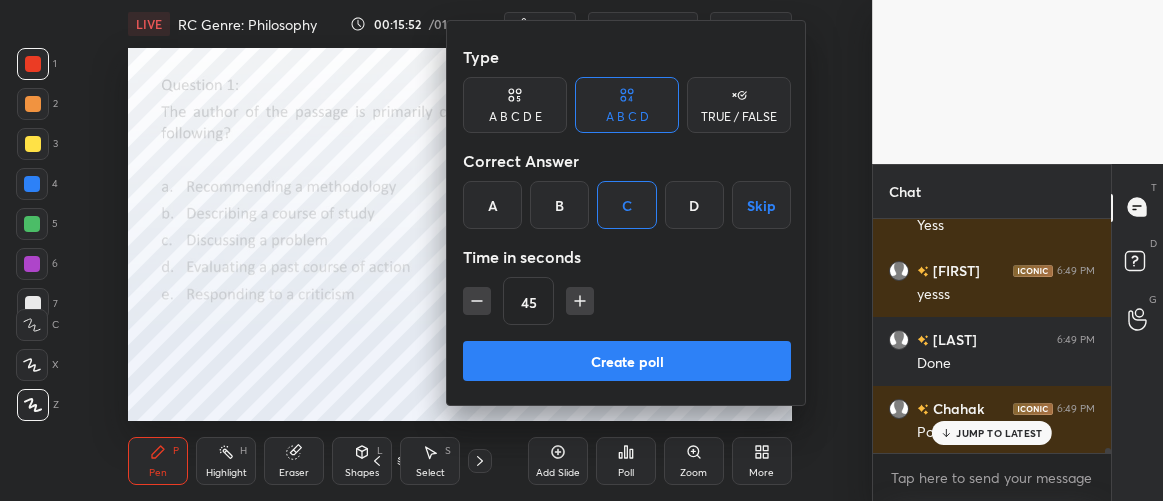 scroll, scrollTop: 11052, scrollLeft: 0, axis: vertical 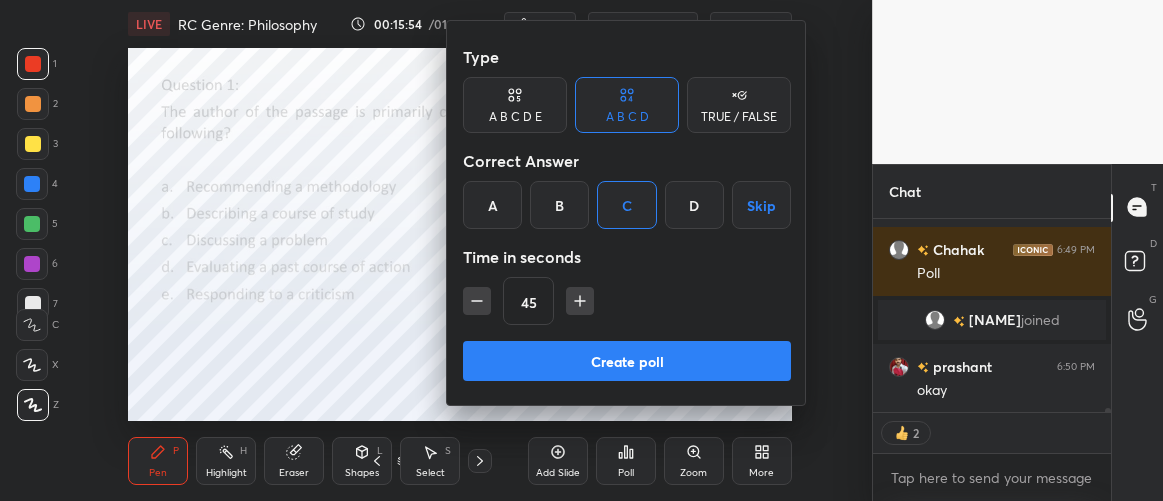 click on "Create poll" at bounding box center [627, 361] 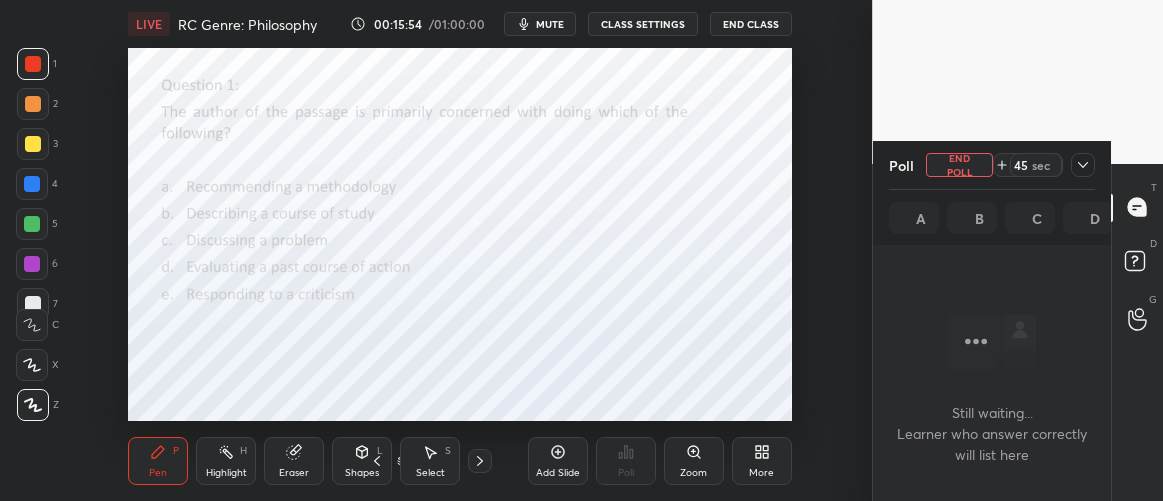 scroll, scrollTop: 95, scrollLeft: 232, axis: both 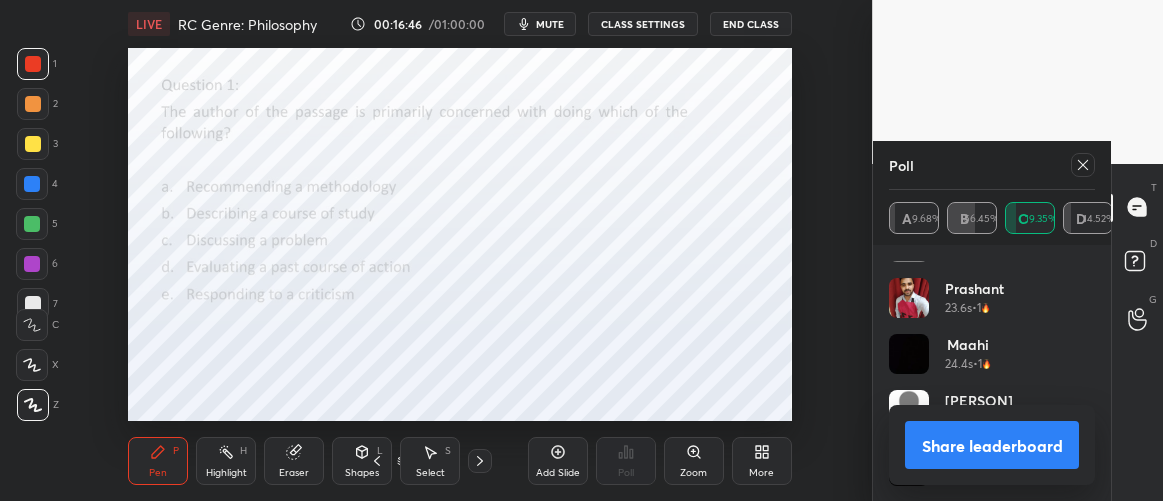 click 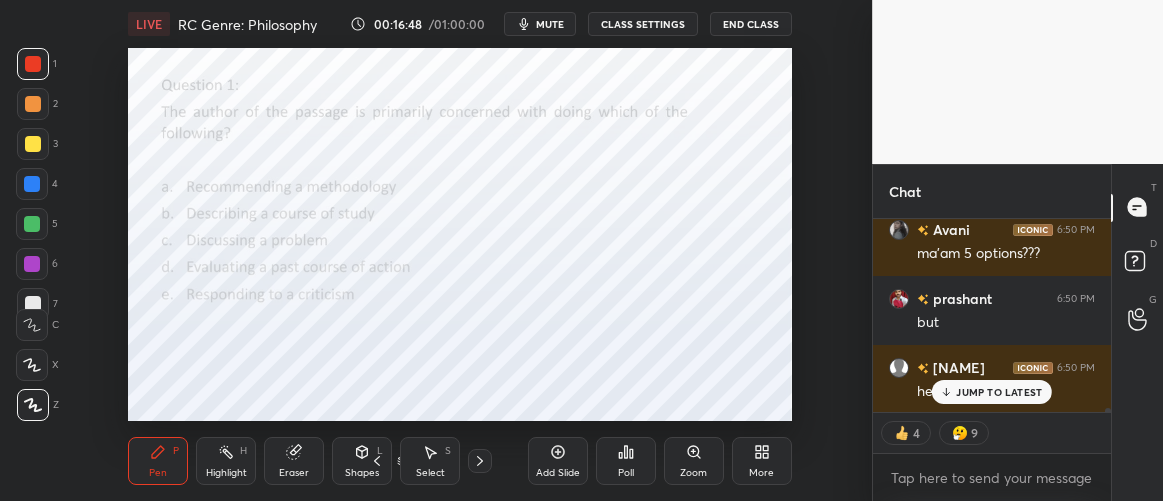 click on "JUMP TO LATEST" at bounding box center (999, 392) 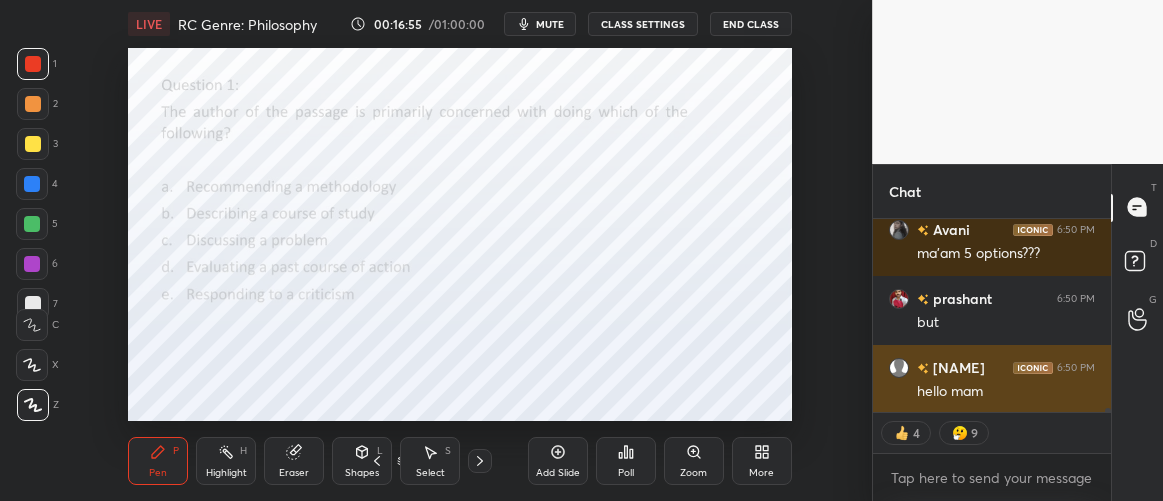 scroll, scrollTop: 6, scrollLeft: 6, axis: both 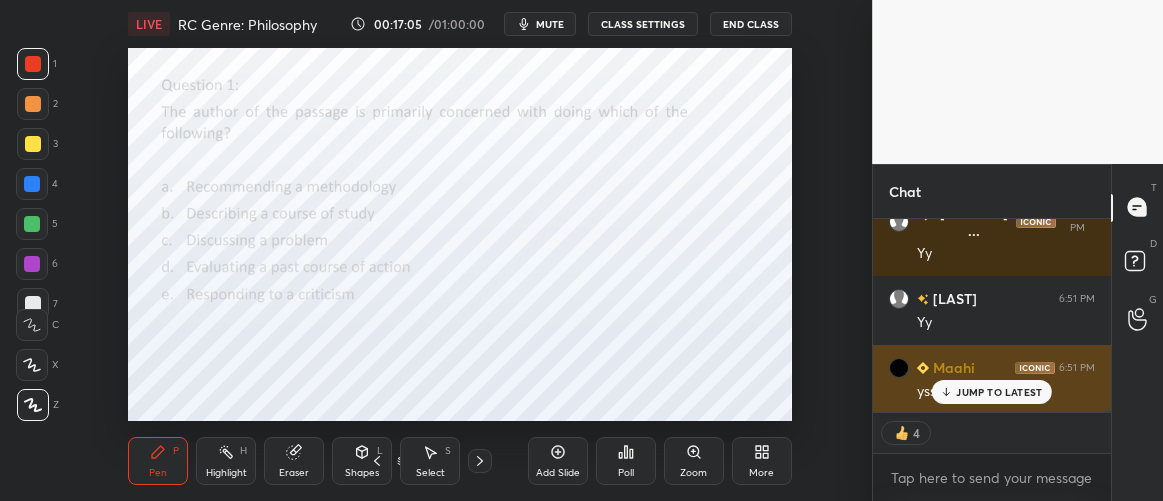 drag, startPoint x: 847, startPoint y: 352, endPoint x: 883, endPoint y: 356, distance: 36.221542 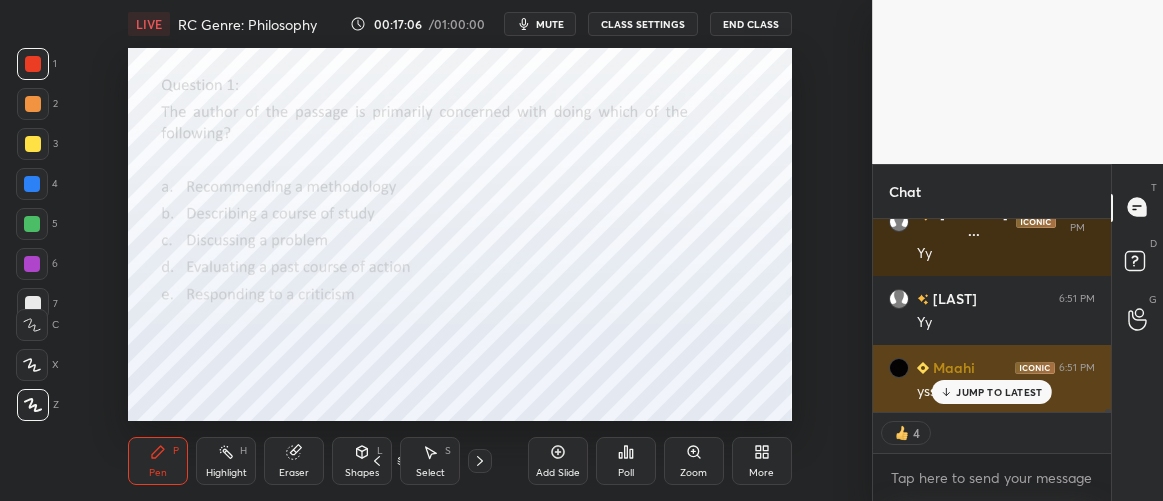 drag, startPoint x: 965, startPoint y: 392, endPoint x: 955, endPoint y: 390, distance: 10.198039 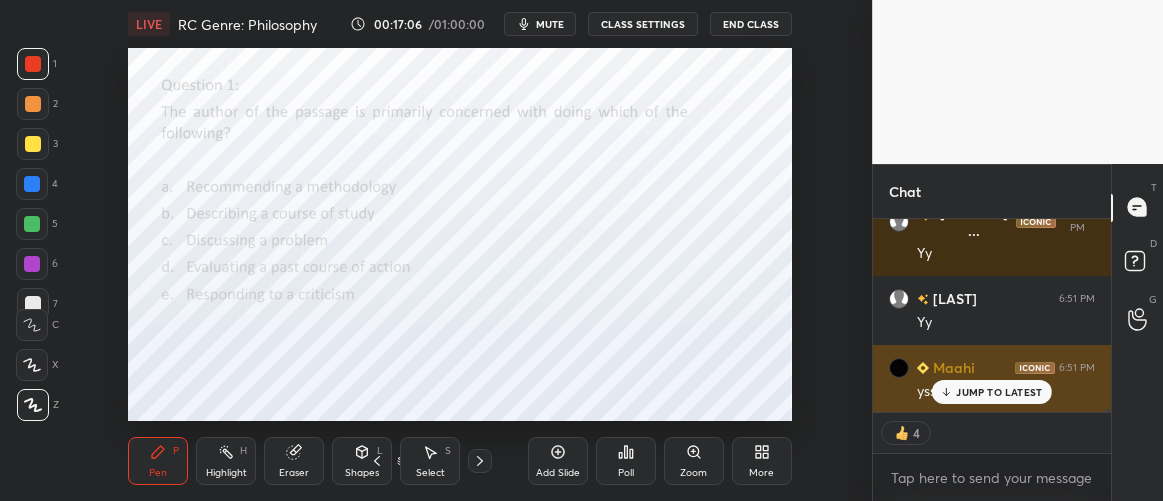 click on "JUMP TO LATEST" at bounding box center (999, 392) 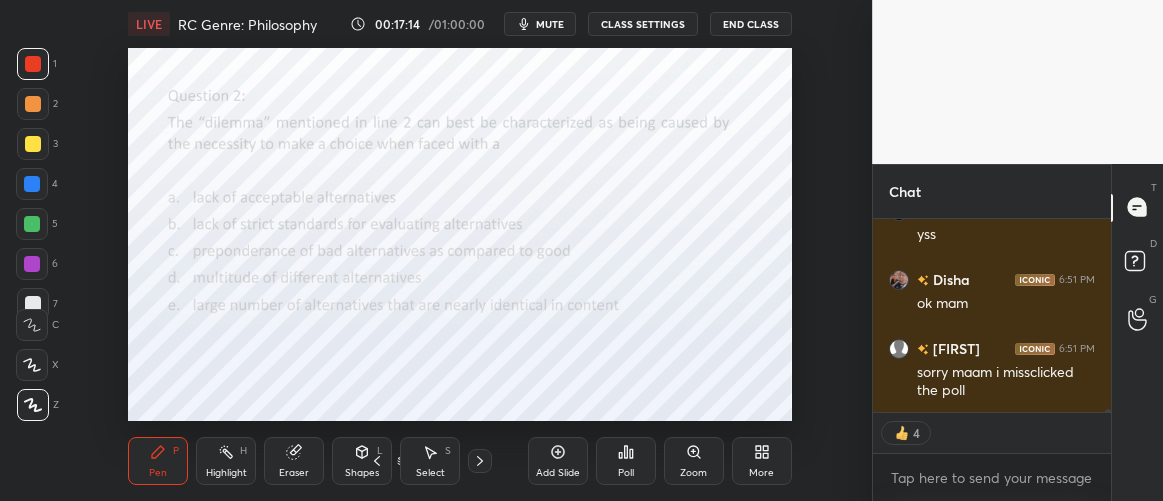 type on "x" 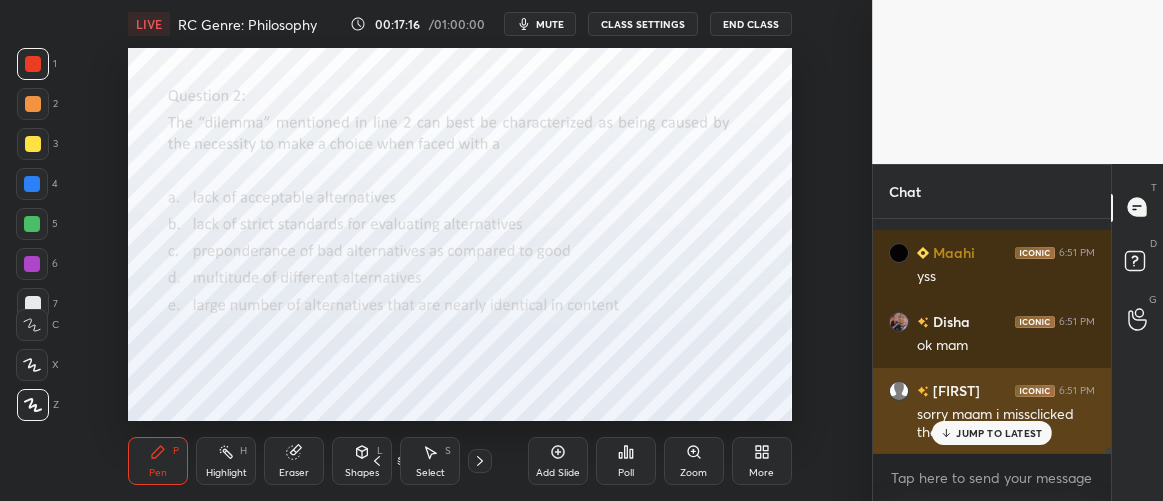 click on "[FIRST] 6:51 PM sorry maam i missclicked the poll" at bounding box center (992, 411) 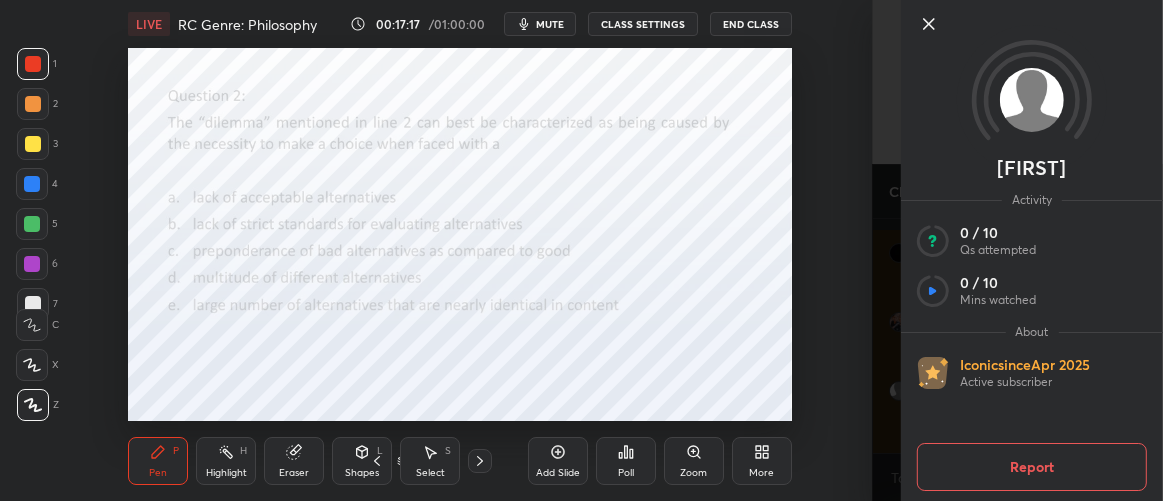 click 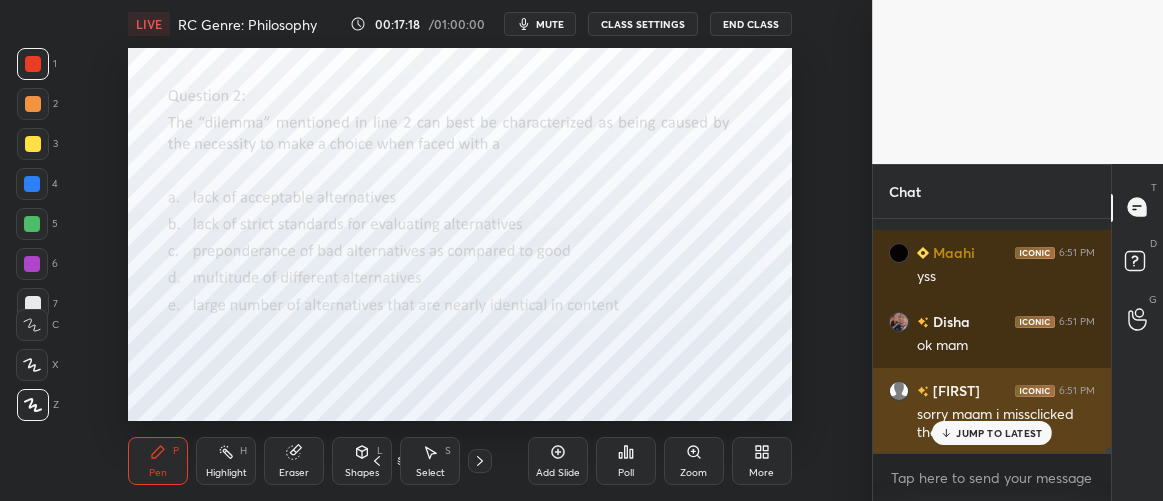 drag, startPoint x: 978, startPoint y: 440, endPoint x: 967, endPoint y: 433, distance: 13.038404 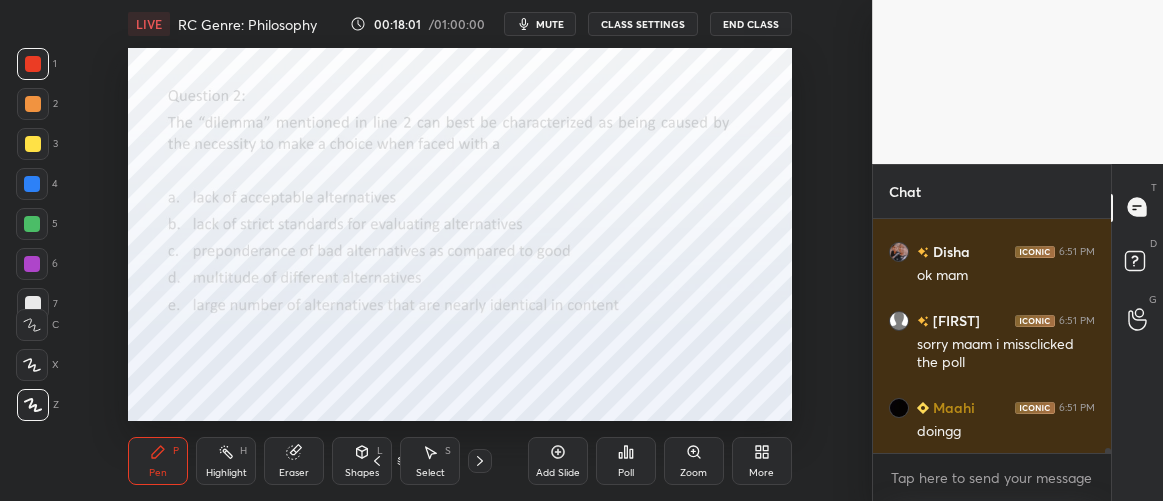 click on "Poll" at bounding box center (626, 473) 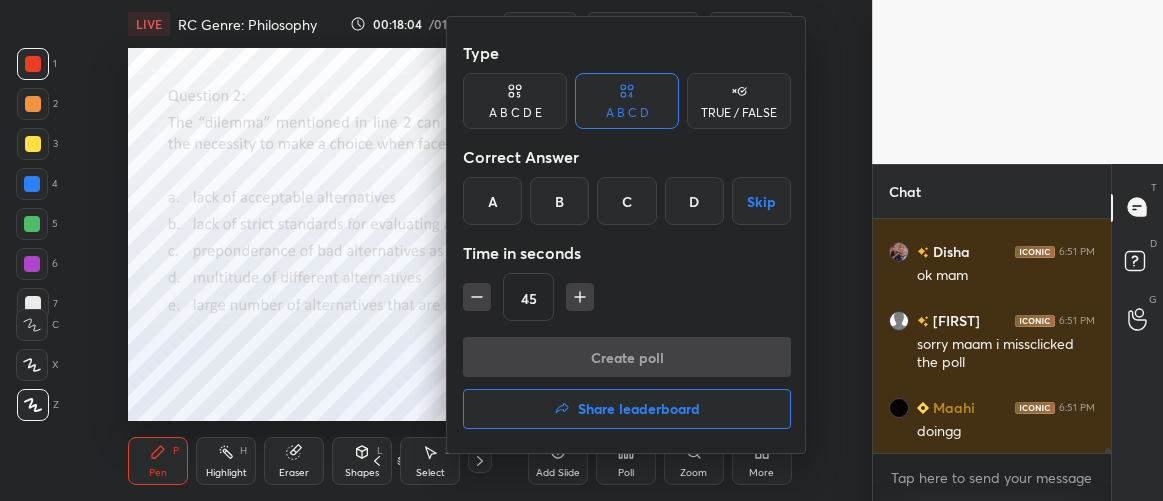 scroll, scrollTop: 10995, scrollLeft: 0, axis: vertical 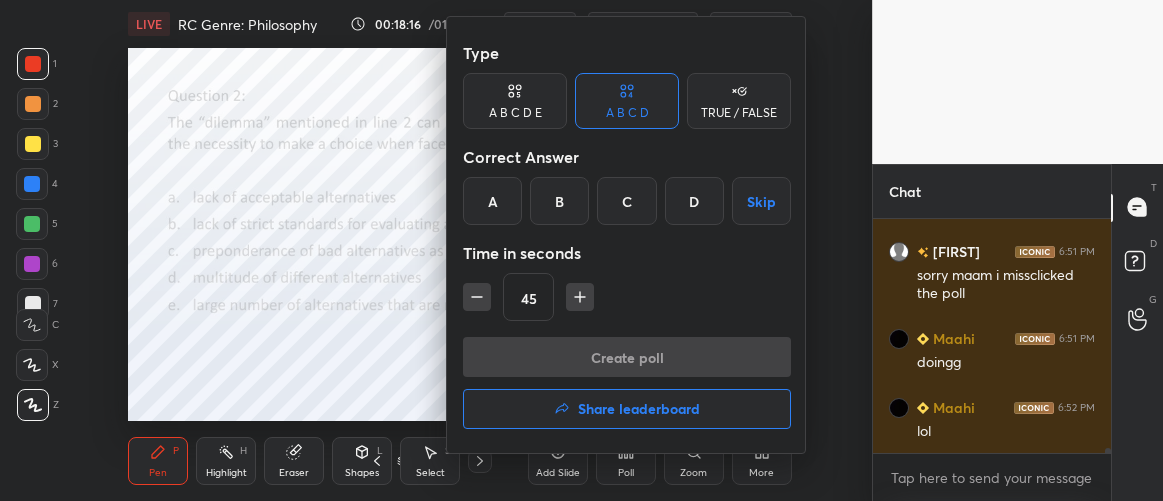 click on "D" at bounding box center [694, 201] 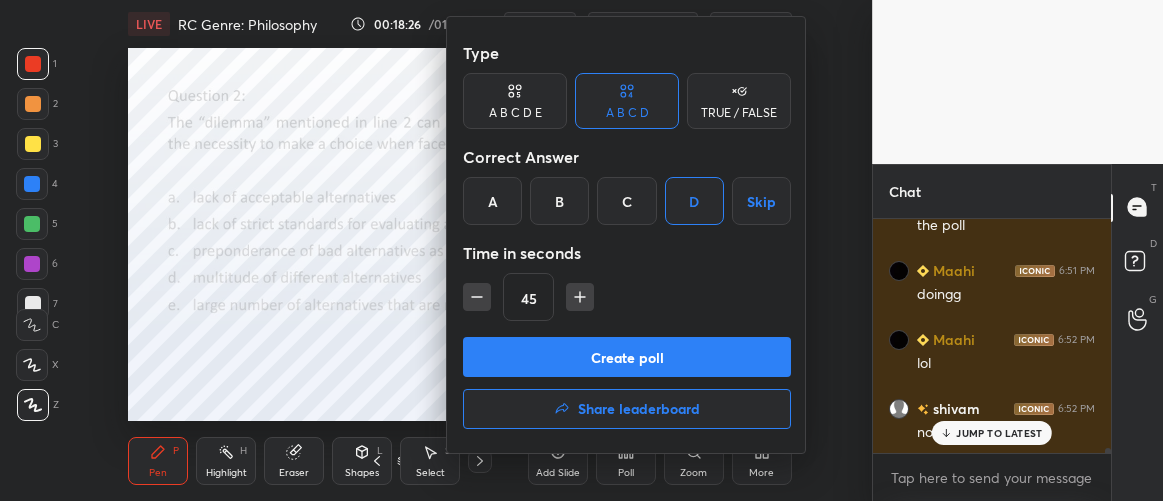 click 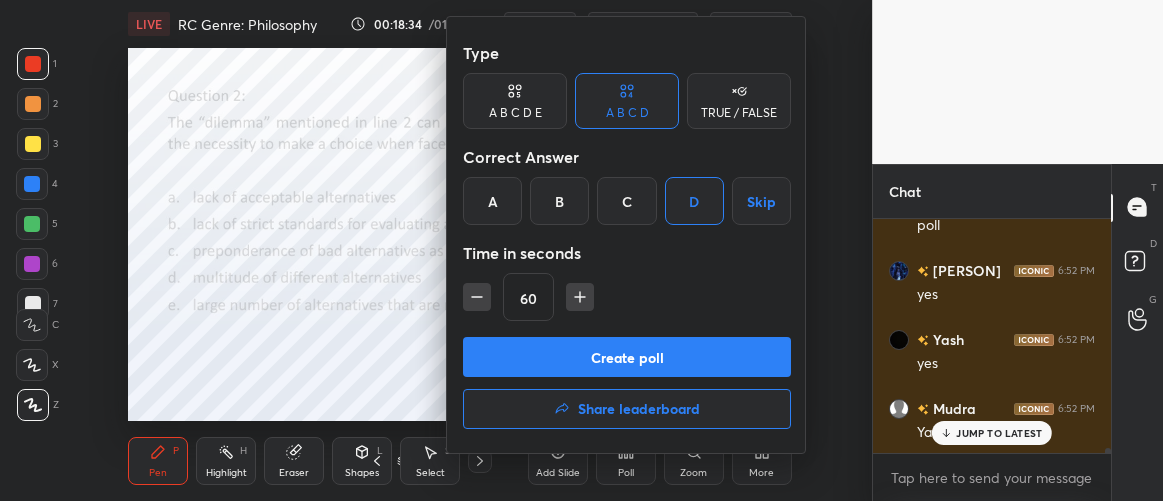 scroll, scrollTop: 11615, scrollLeft: 0, axis: vertical 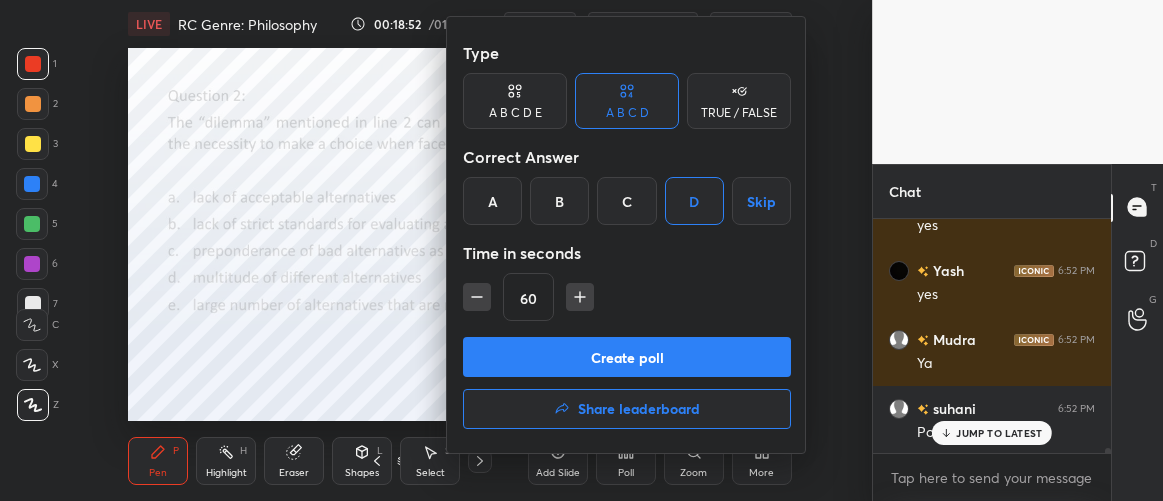 click on "Create poll" at bounding box center [627, 357] 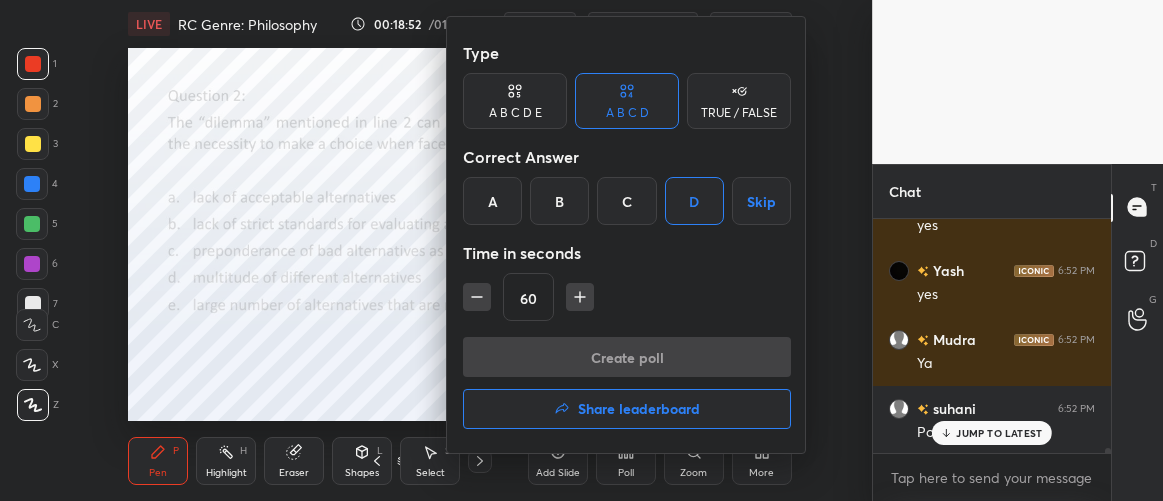 scroll, scrollTop: 196, scrollLeft: 232, axis: both 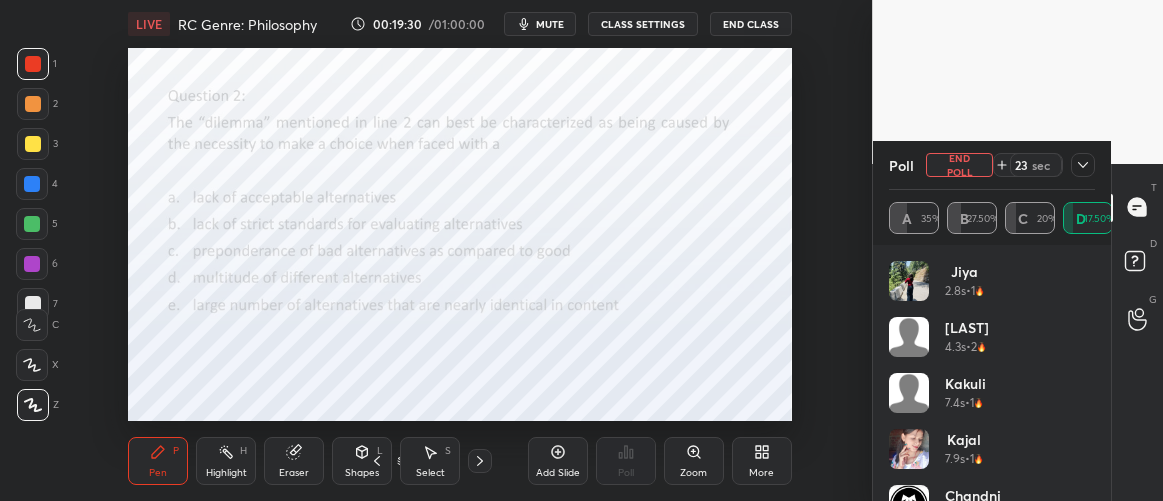 click 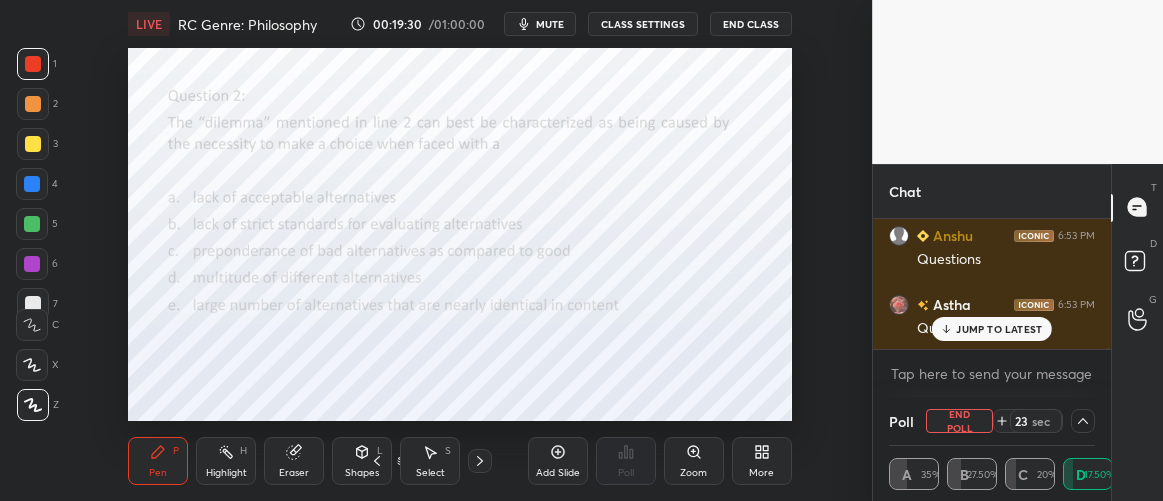 scroll, scrollTop: 1, scrollLeft: 6, axis: both 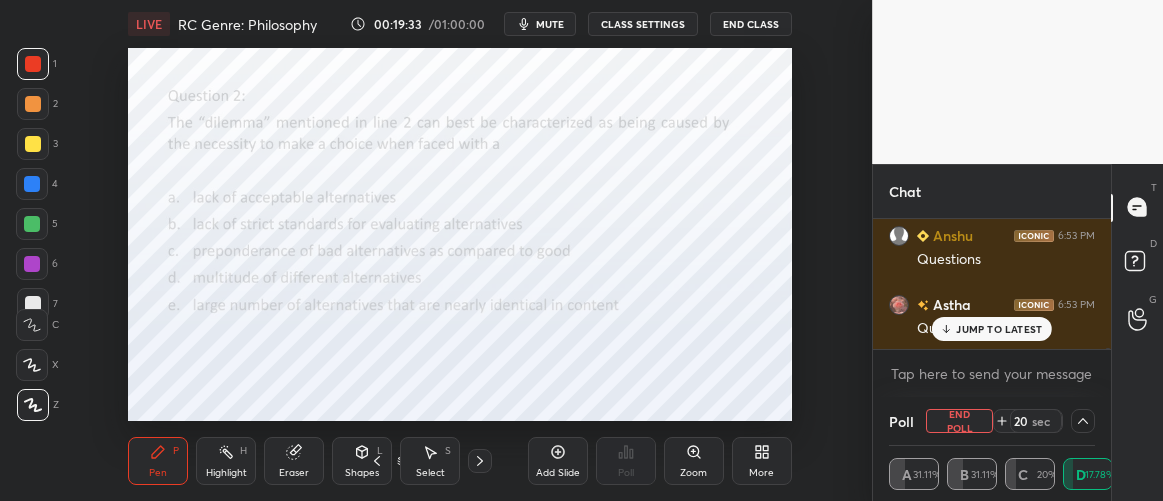 click on "JUMP TO LATEST" at bounding box center (999, 329) 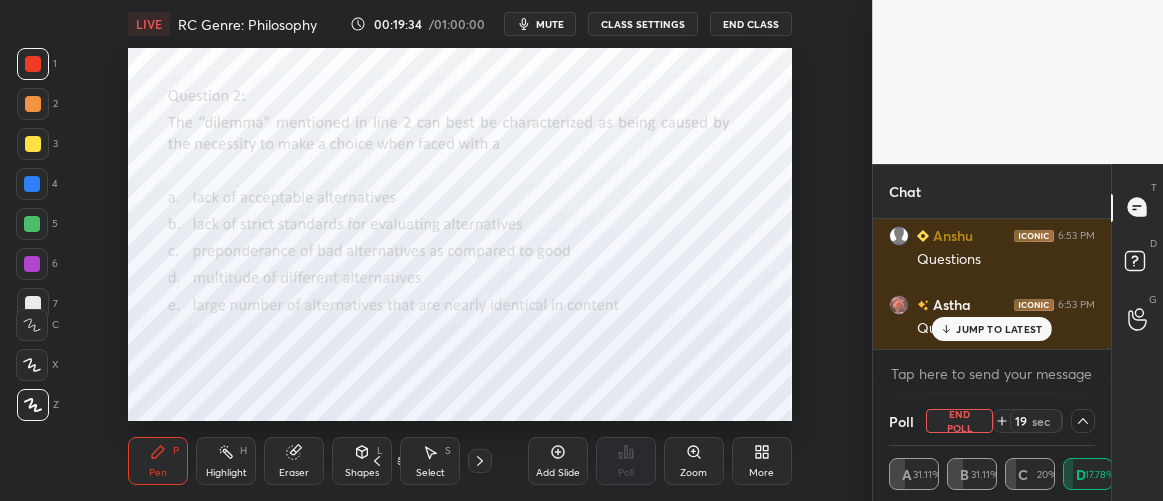 scroll, scrollTop: 12064, scrollLeft: 0, axis: vertical 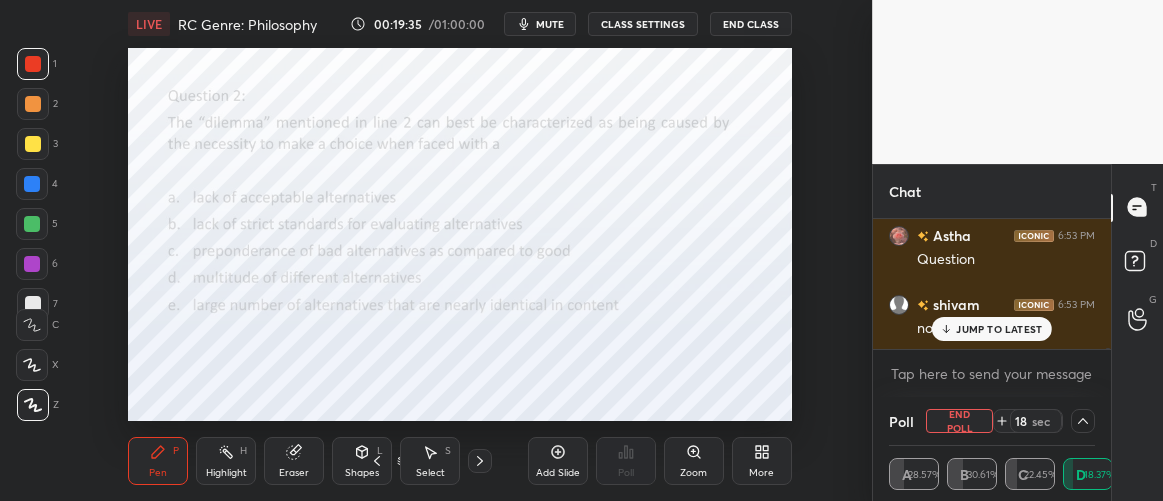 click on "JUMP TO LATEST" at bounding box center (999, 329) 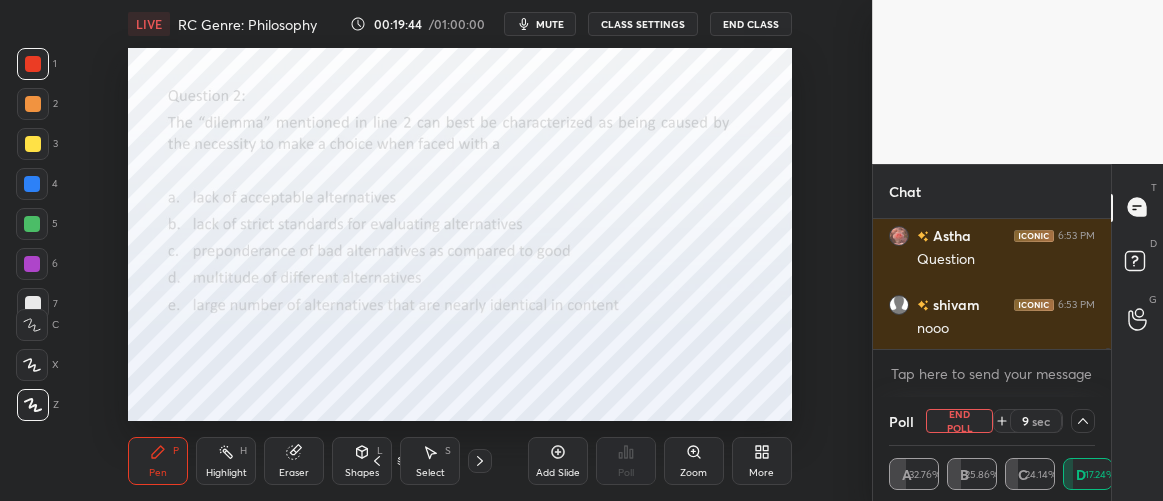 scroll, scrollTop: 12133, scrollLeft: 0, axis: vertical 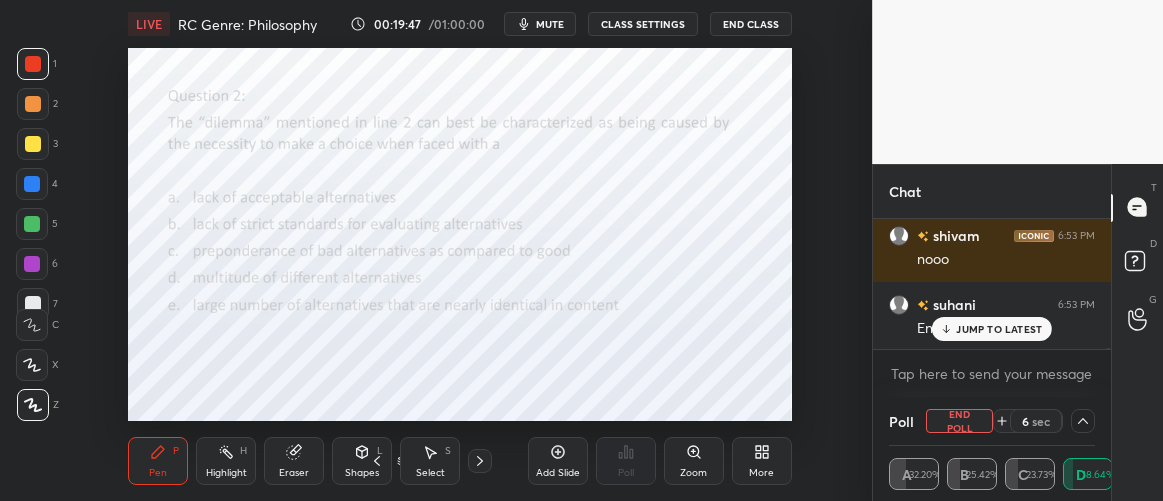 click on "JUMP TO LATEST" at bounding box center [999, 329] 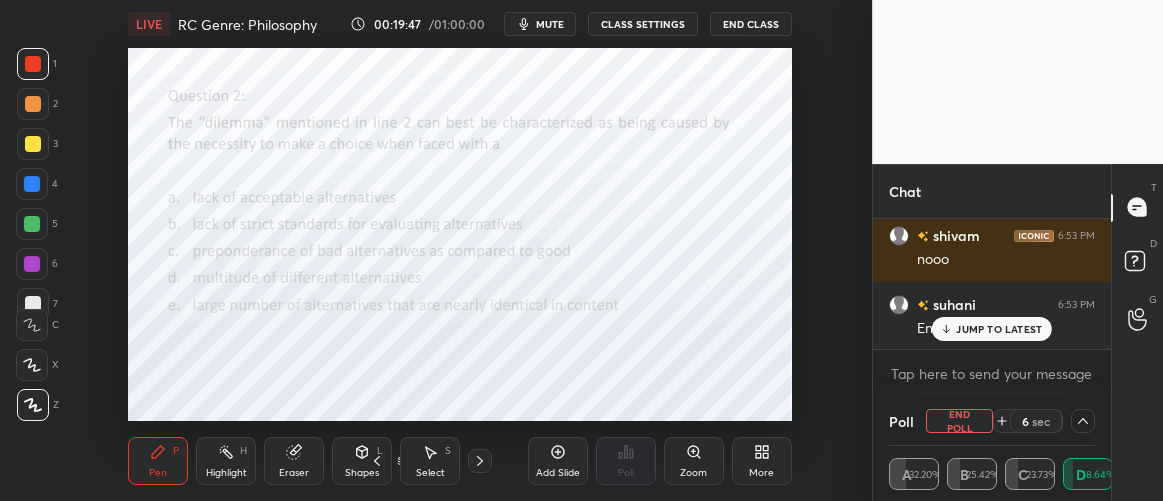 scroll, scrollTop: 12181, scrollLeft: 0, axis: vertical 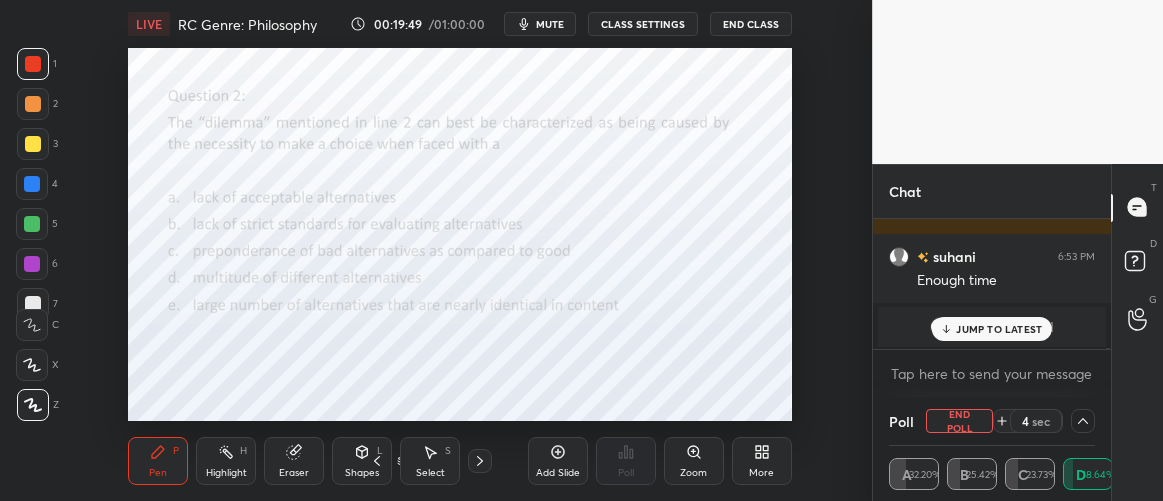 click on "JUMP TO LATEST" at bounding box center [999, 329] 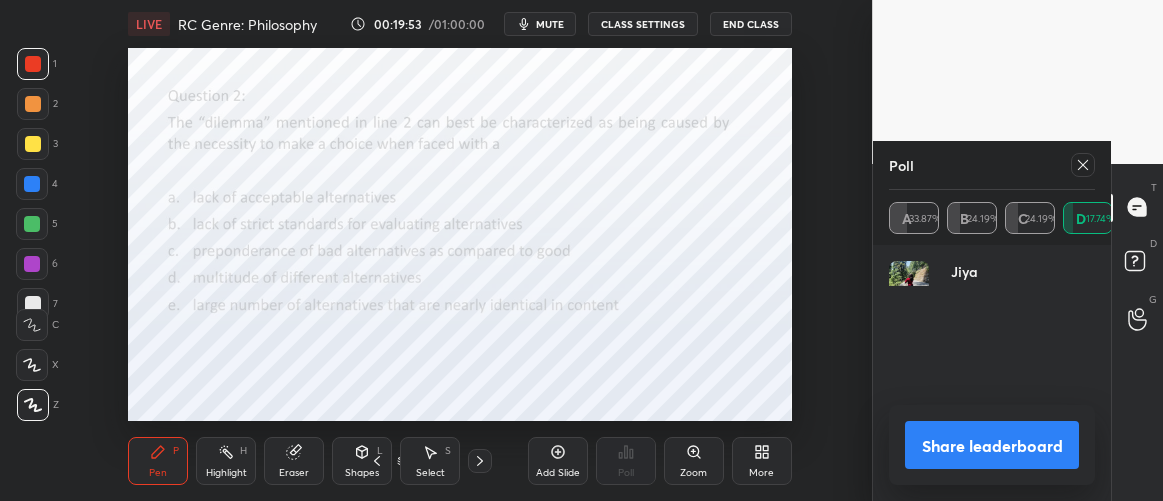 scroll, scrollTop: 7, scrollLeft: 6, axis: both 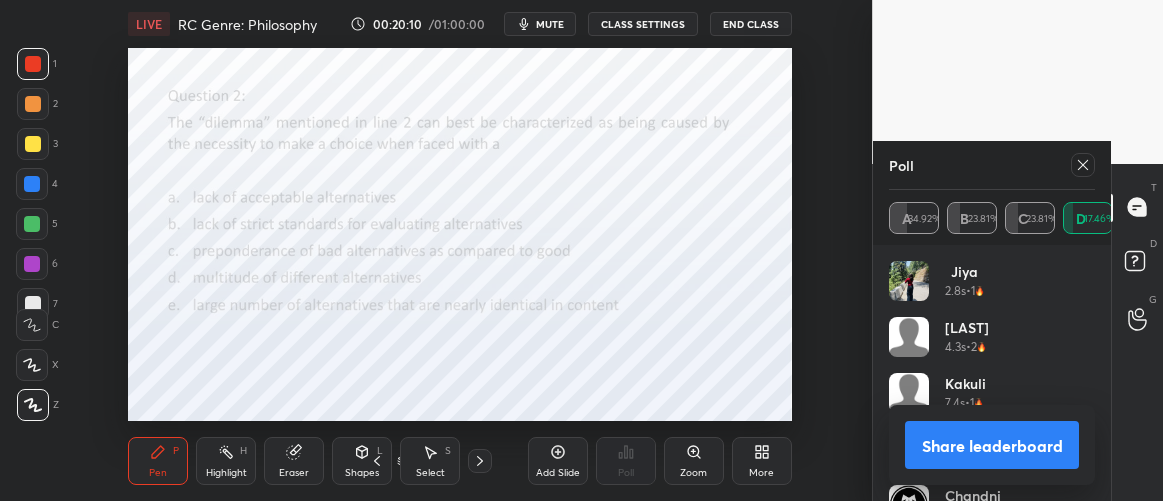 click 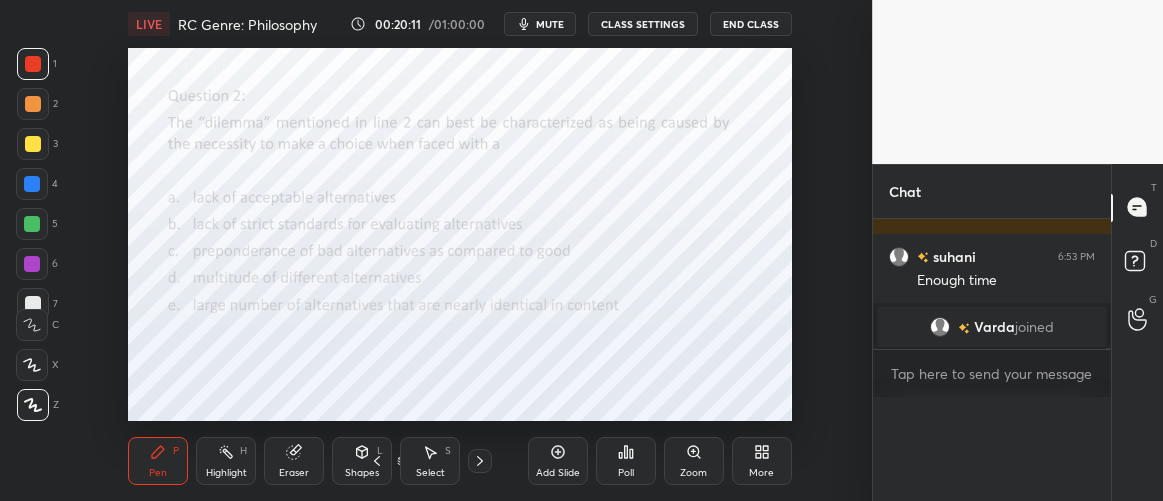 scroll, scrollTop: 89, scrollLeft: 201, axis: both 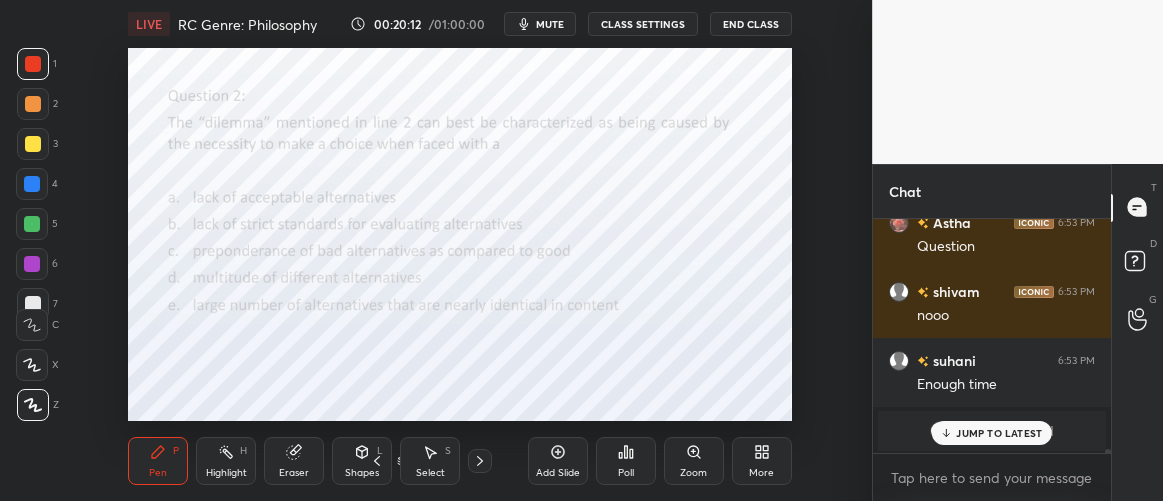click on "JUMP TO LATEST" at bounding box center (999, 433) 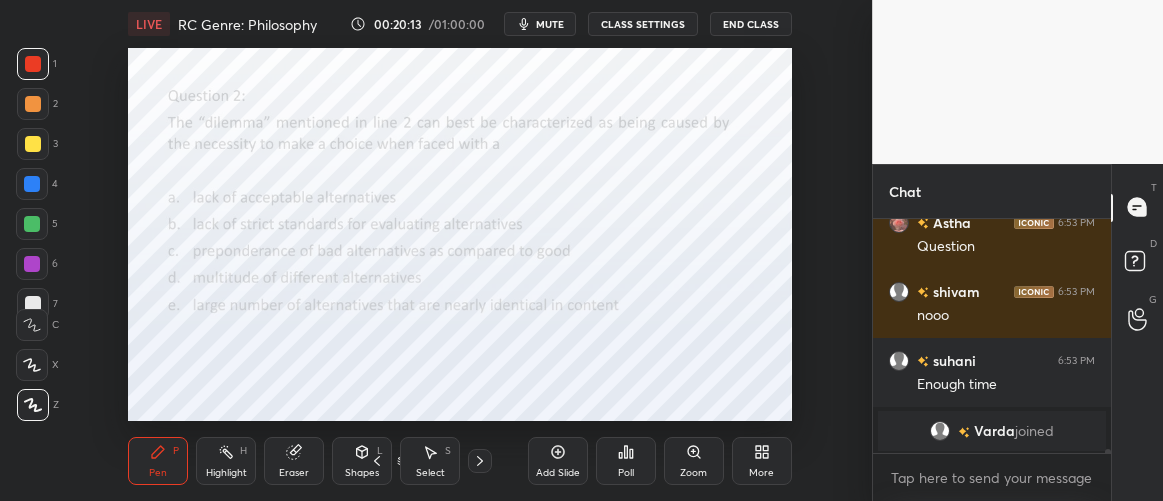 scroll, scrollTop: 11629, scrollLeft: 0, axis: vertical 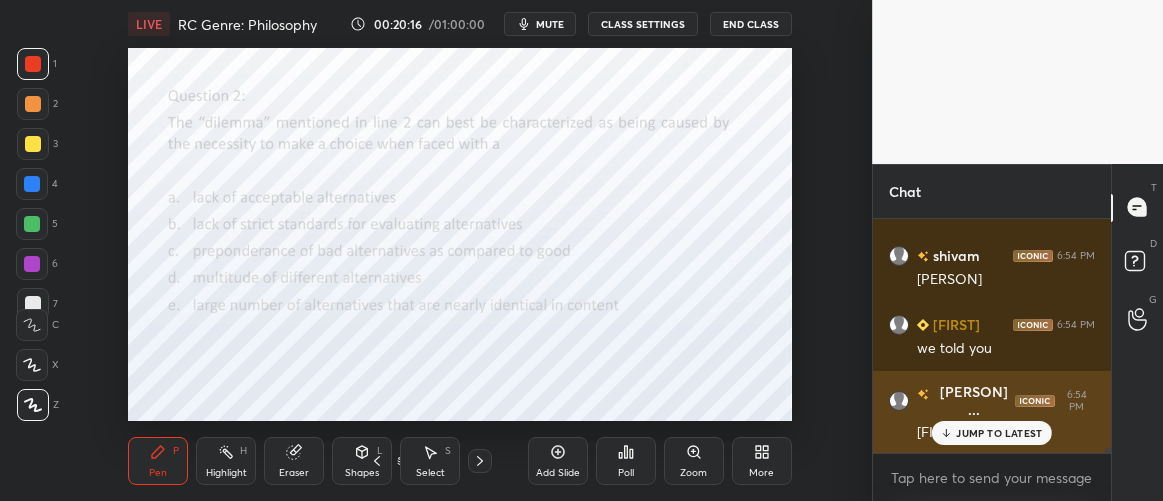 drag, startPoint x: 966, startPoint y: 430, endPoint x: 957, endPoint y: 423, distance: 11.401754 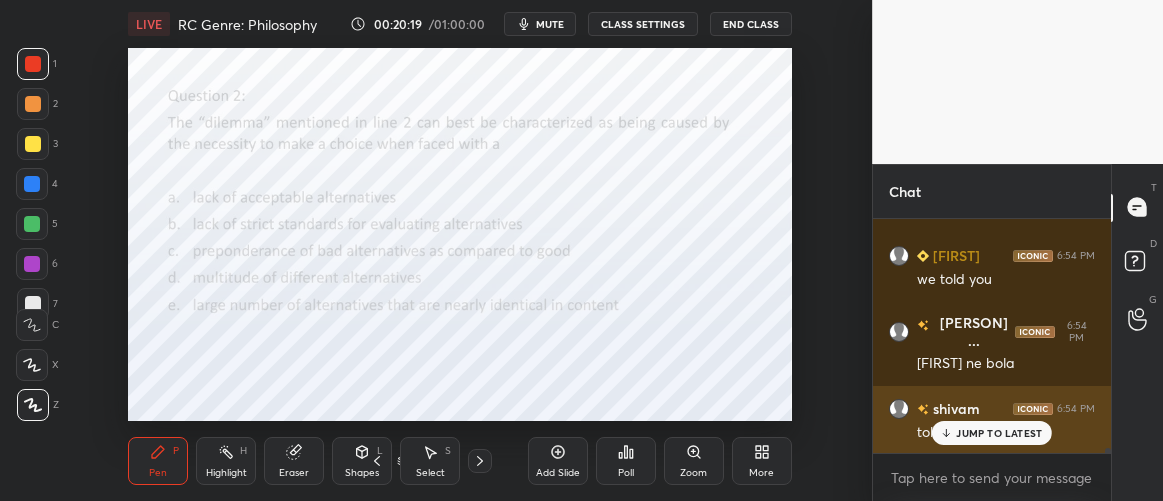 click on "JUMP TO LATEST" at bounding box center [992, 433] 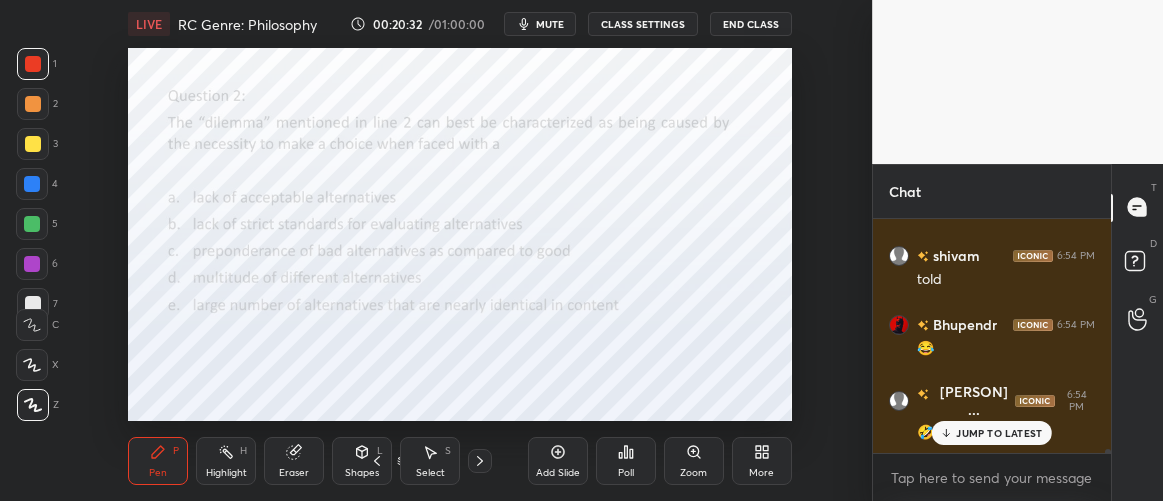drag, startPoint x: 952, startPoint y: 437, endPoint x: 795, endPoint y: 380, distance: 167.02695 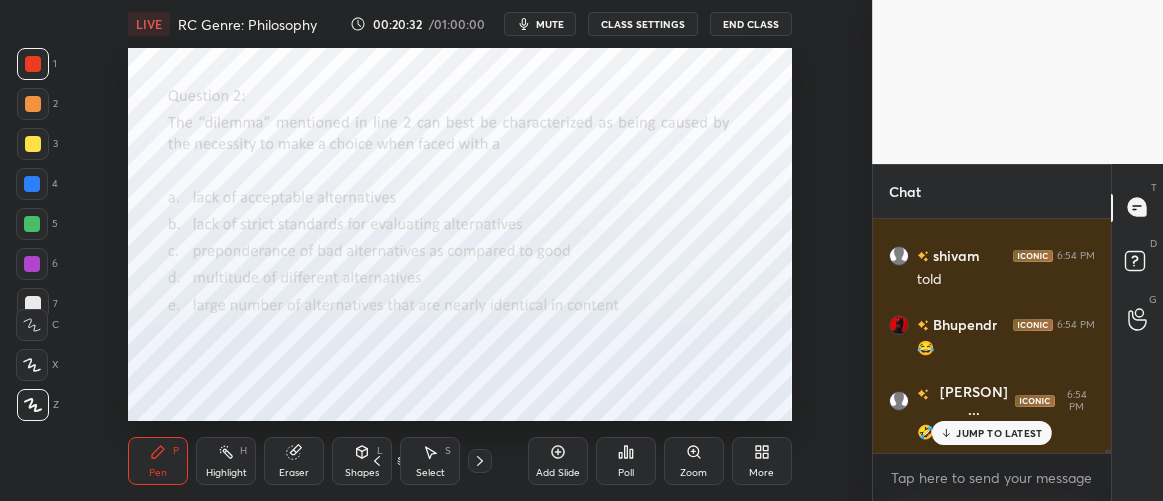 click 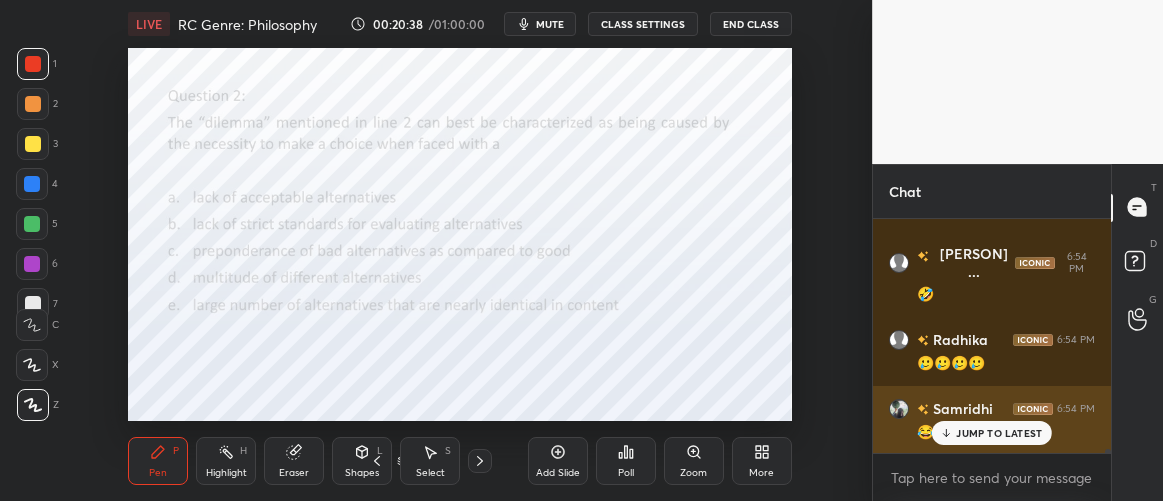 click on "JUMP TO LATEST" at bounding box center (999, 433) 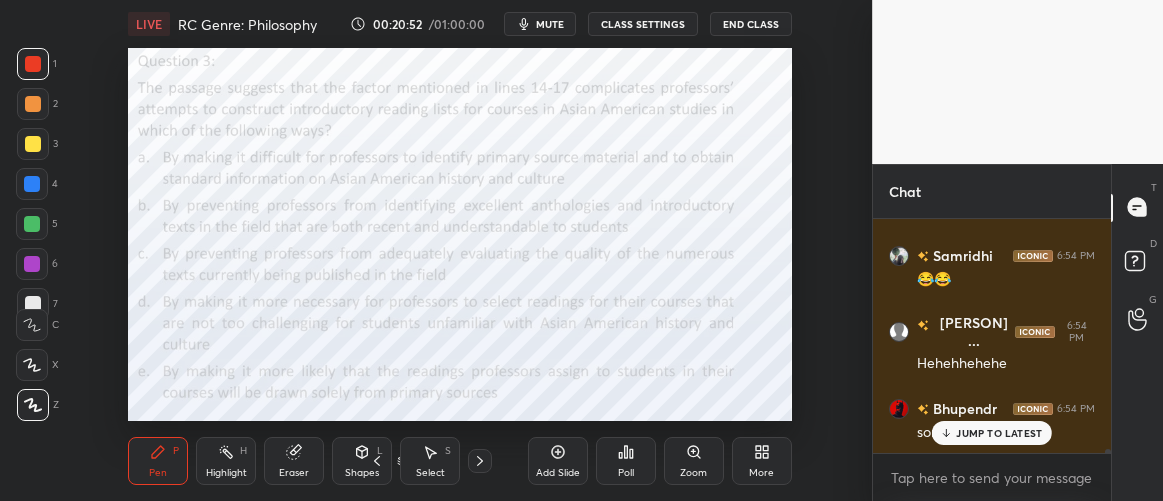 drag, startPoint x: 964, startPoint y: 434, endPoint x: 800, endPoint y: 401, distance: 167.28719 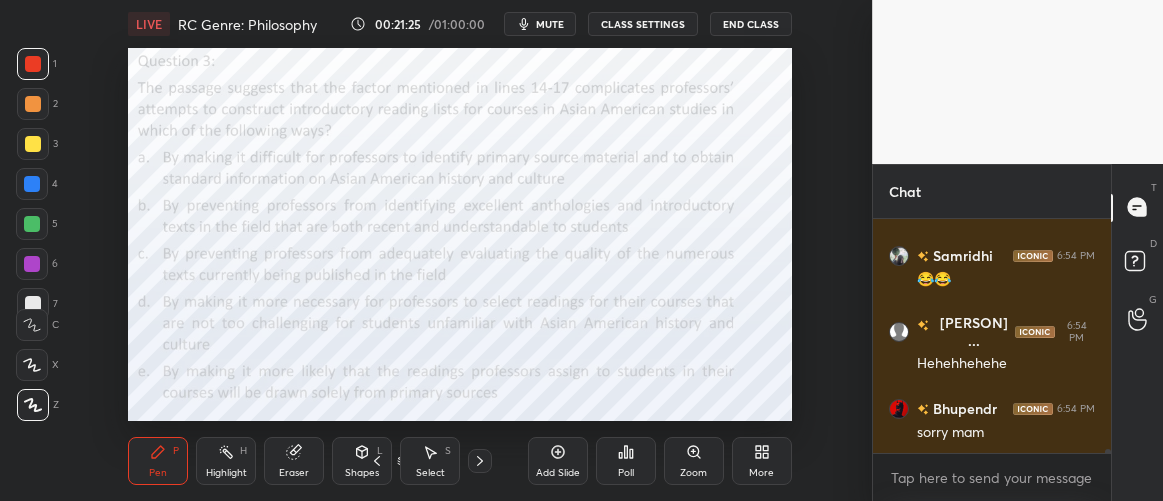 scroll, scrollTop: 12432, scrollLeft: 0, axis: vertical 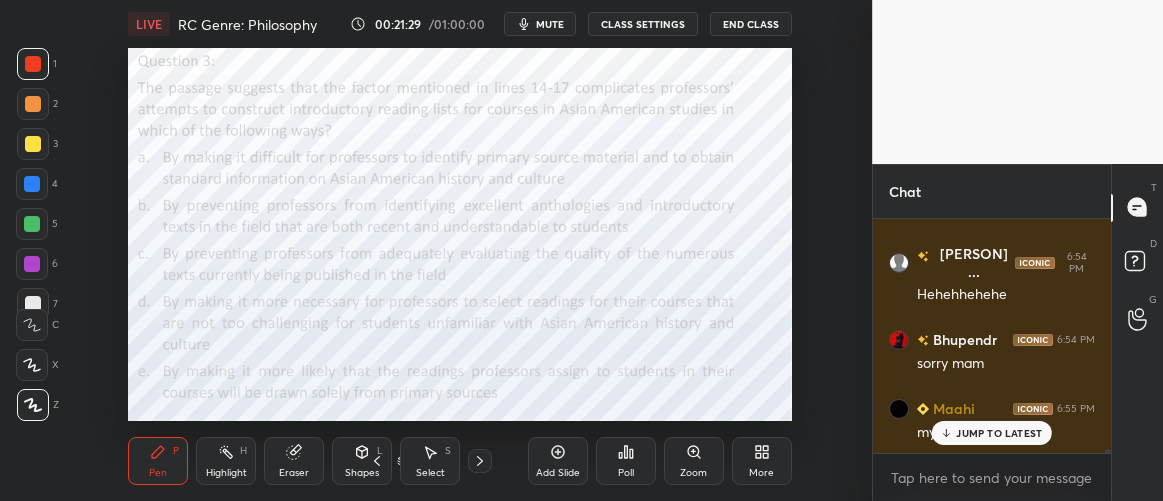 click on "JUMP TO LATEST" at bounding box center [999, 433] 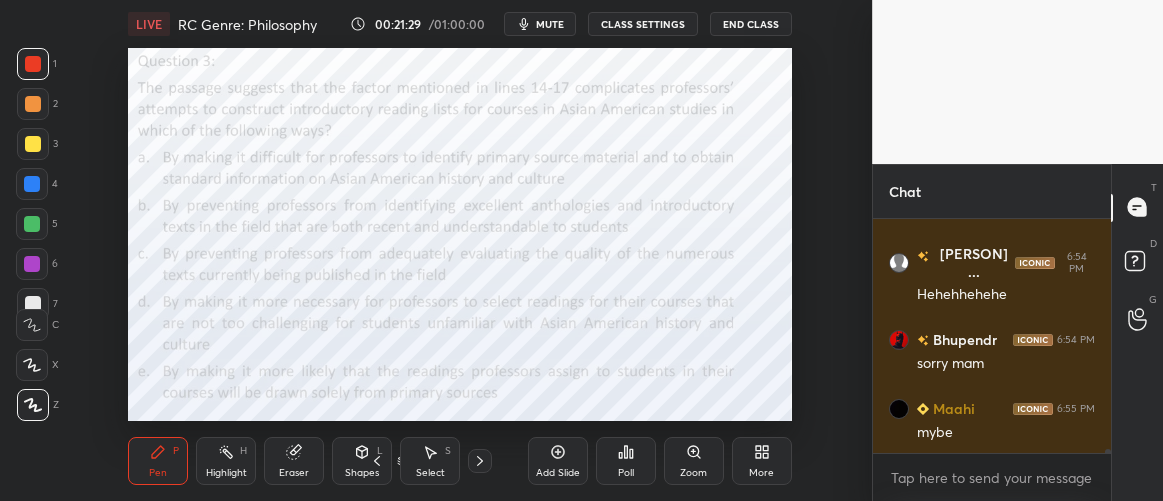 scroll, scrollTop: 12501, scrollLeft: 0, axis: vertical 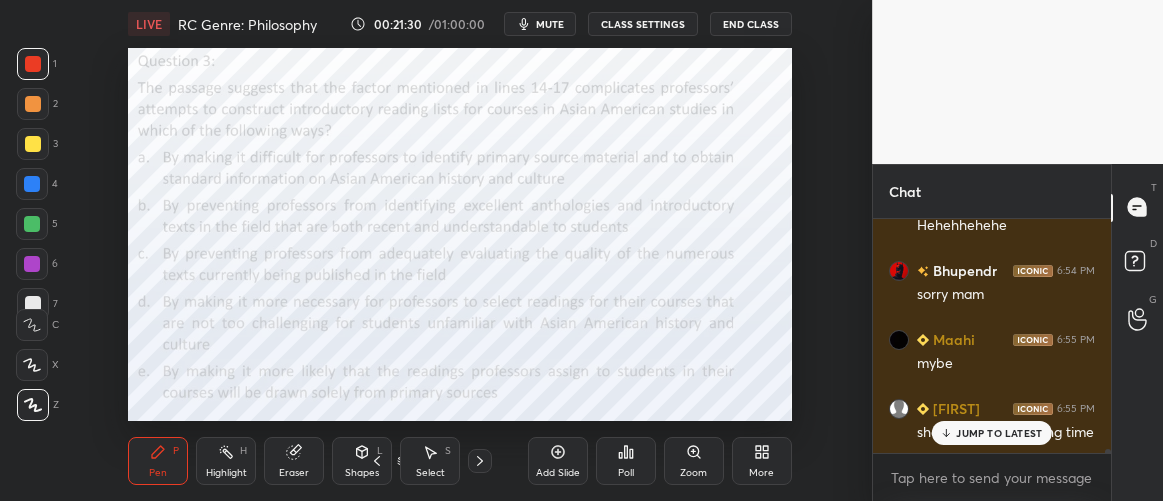 click on "JUMP TO LATEST" at bounding box center [999, 433] 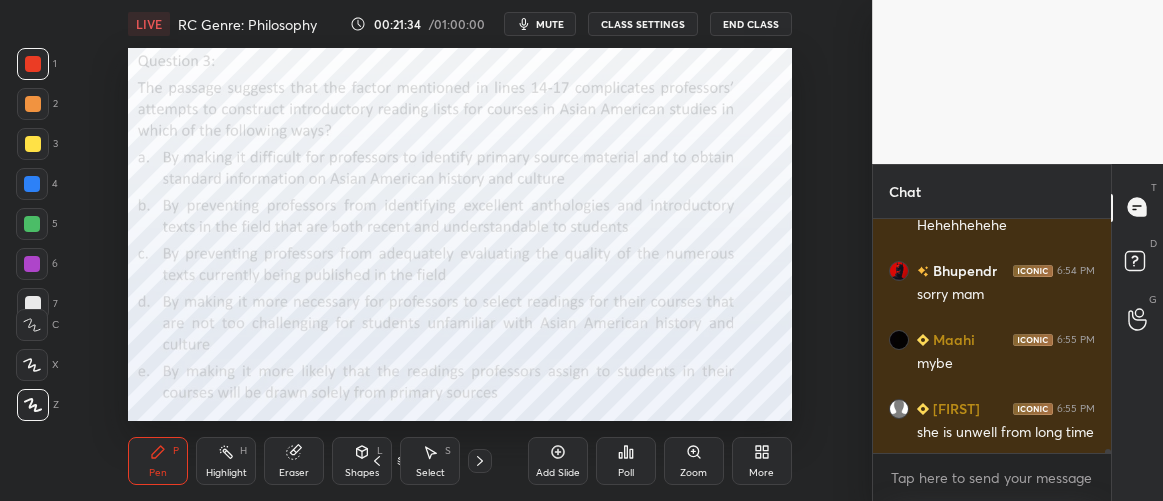 scroll, scrollTop: 12549, scrollLeft: 0, axis: vertical 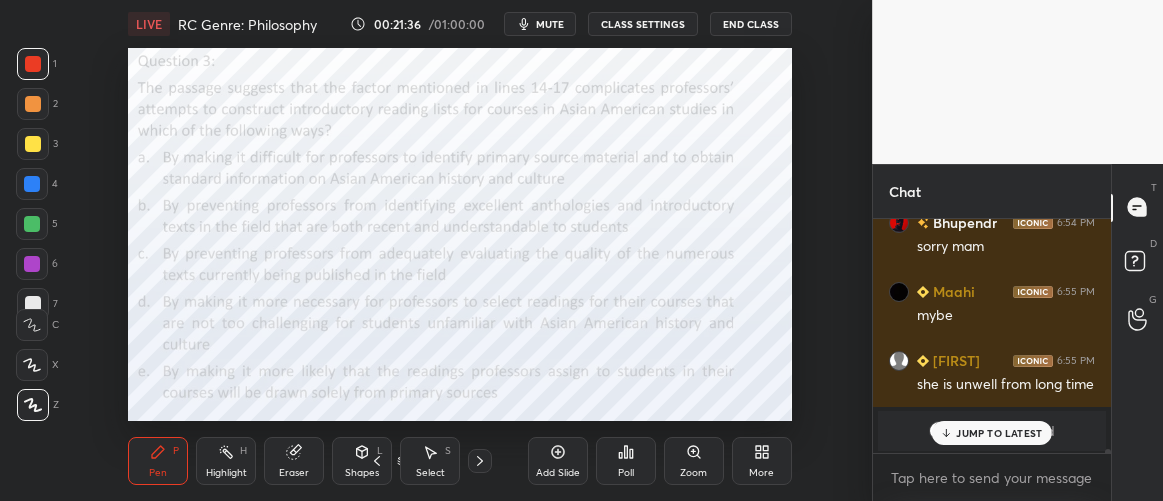click on "JUMP TO LATEST" at bounding box center [999, 433] 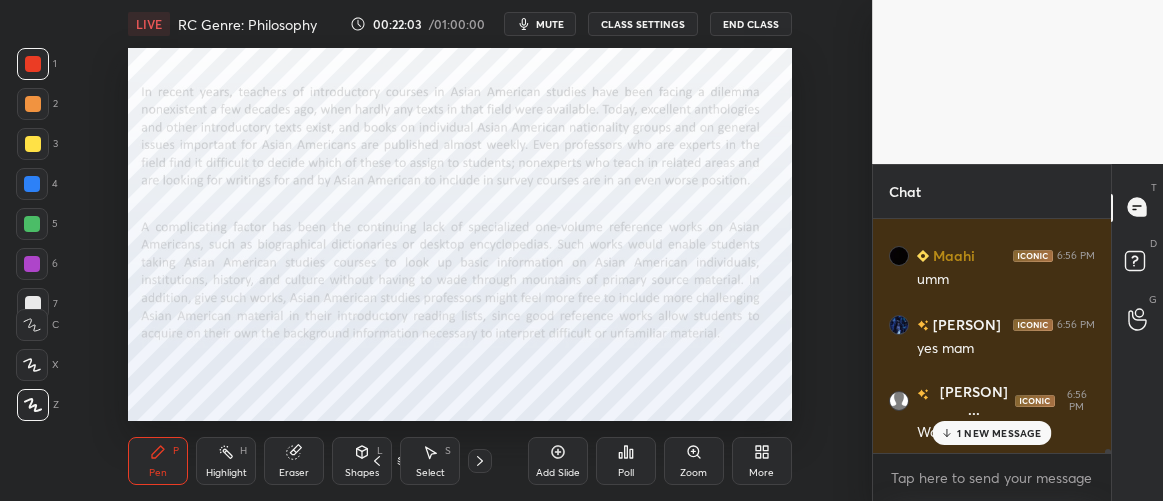 scroll, scrollTop: 12955, scrollLeft: 0, axis: vertical 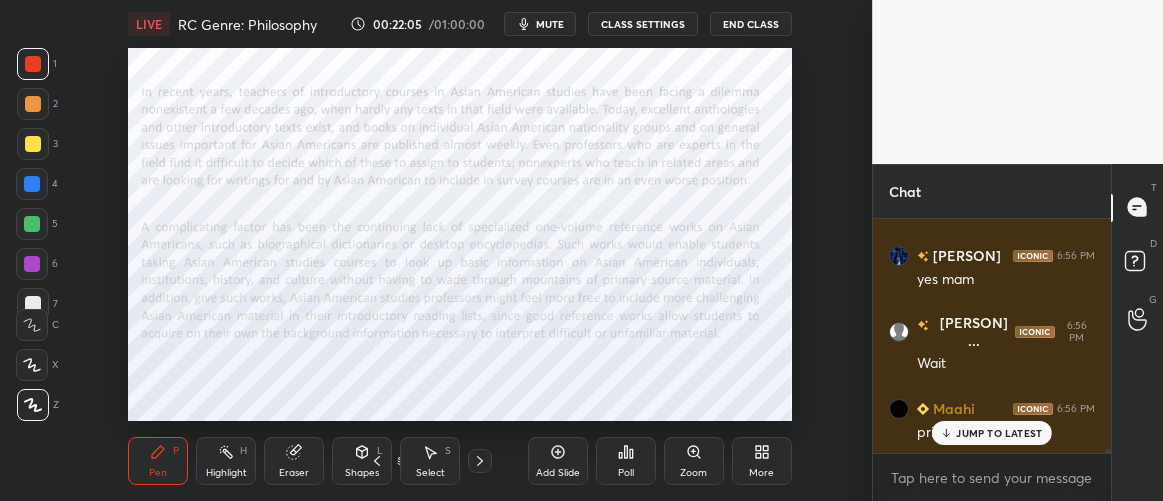 click on "JUMP TO LATEST" at bounding box center (992, 433) 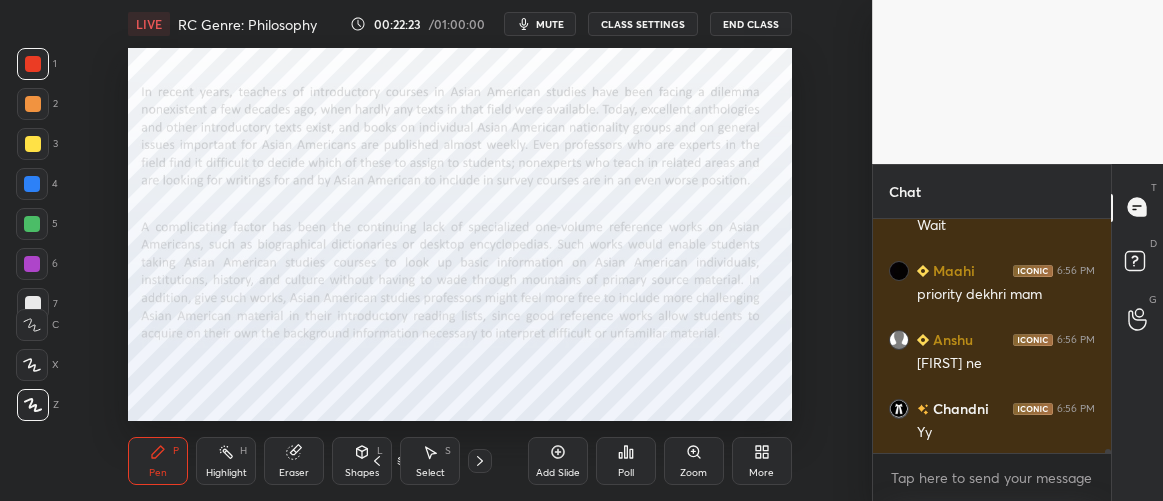 scroll, scrollTop: 13163, scrollLeft: 0, axis: vertical 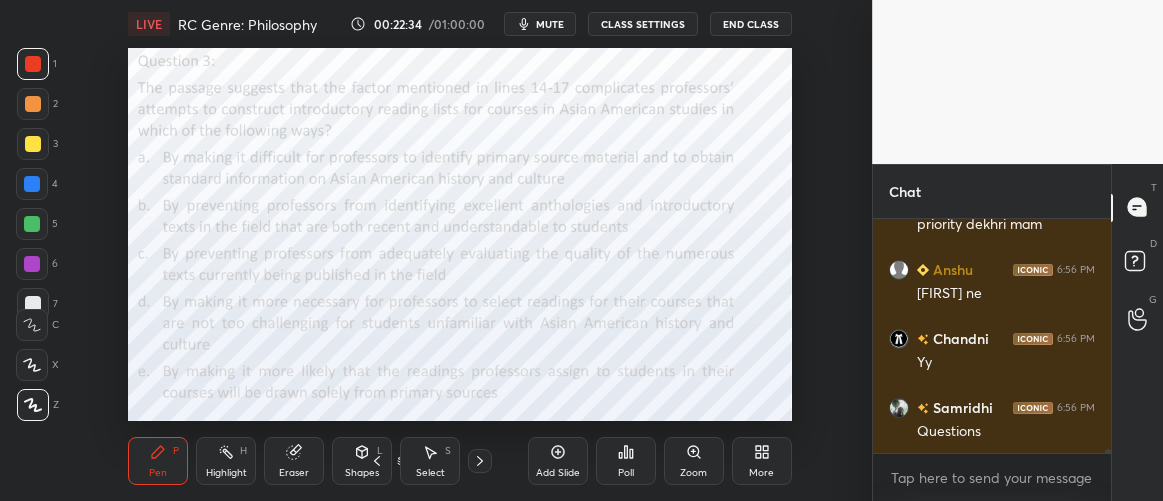 click on "Poll" at bounding box center [626, 461] 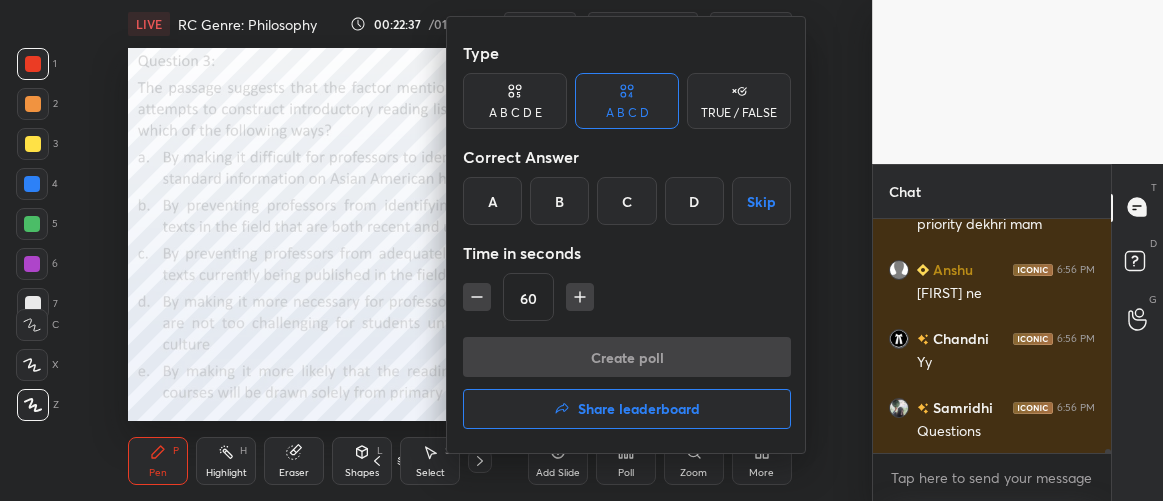 click on "A B C D E" at bounding box center [515, 101] 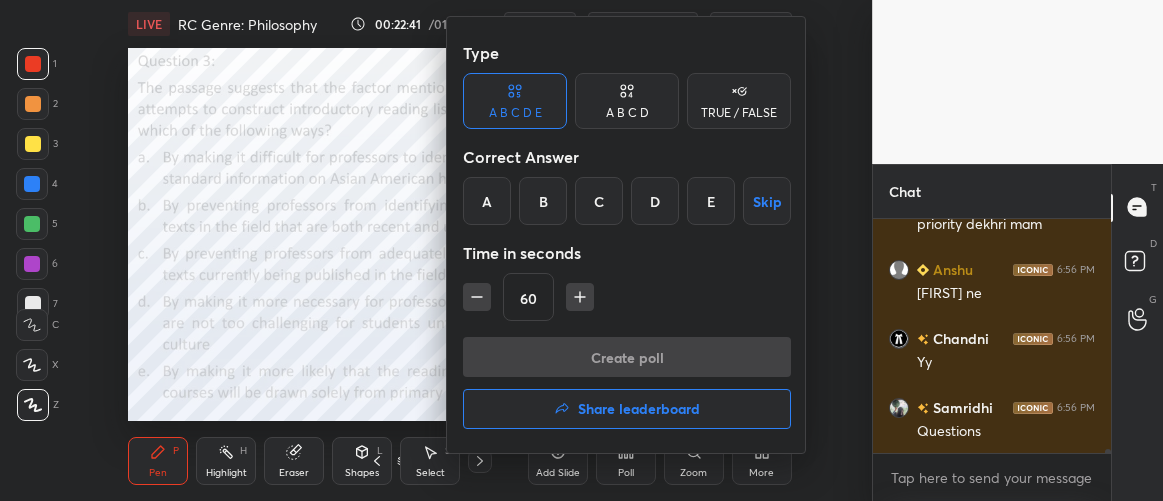 scroll, scrollTop: 13232, scrollLeft: 0, axis: vertical 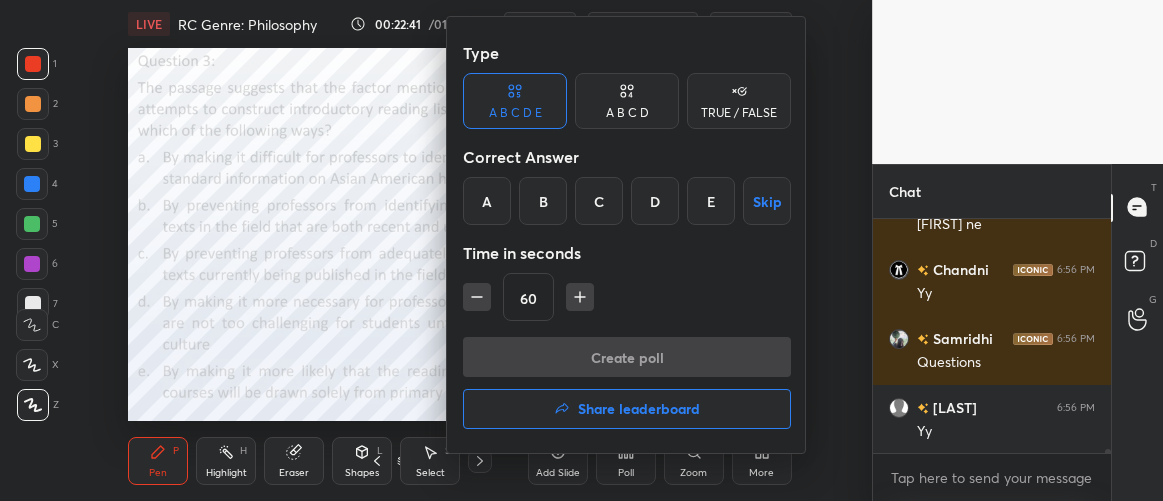 click on "D" at bounding box center (655, 201) 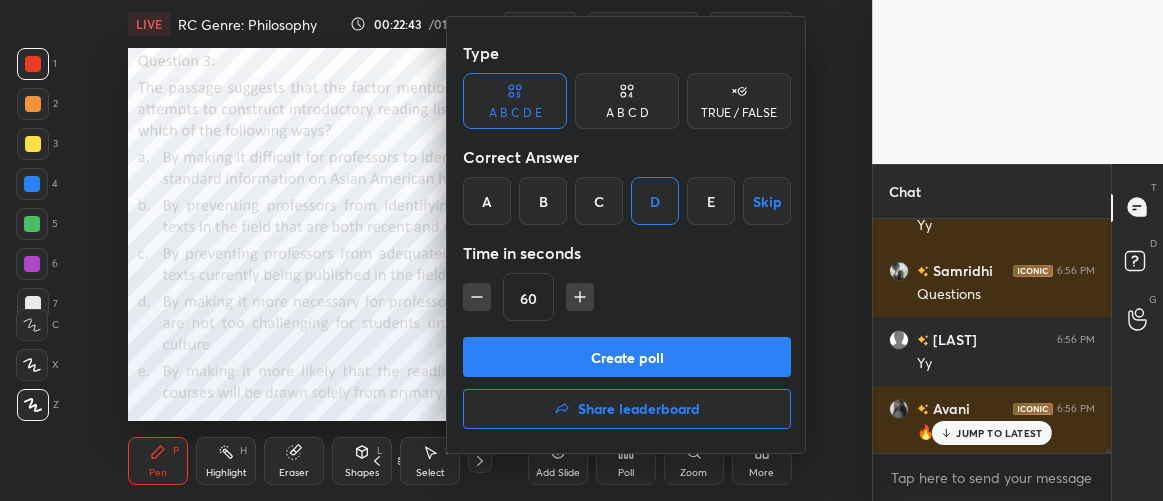 scroll, scrollTop: 13369, scrollLeft: 0, axis: vertical 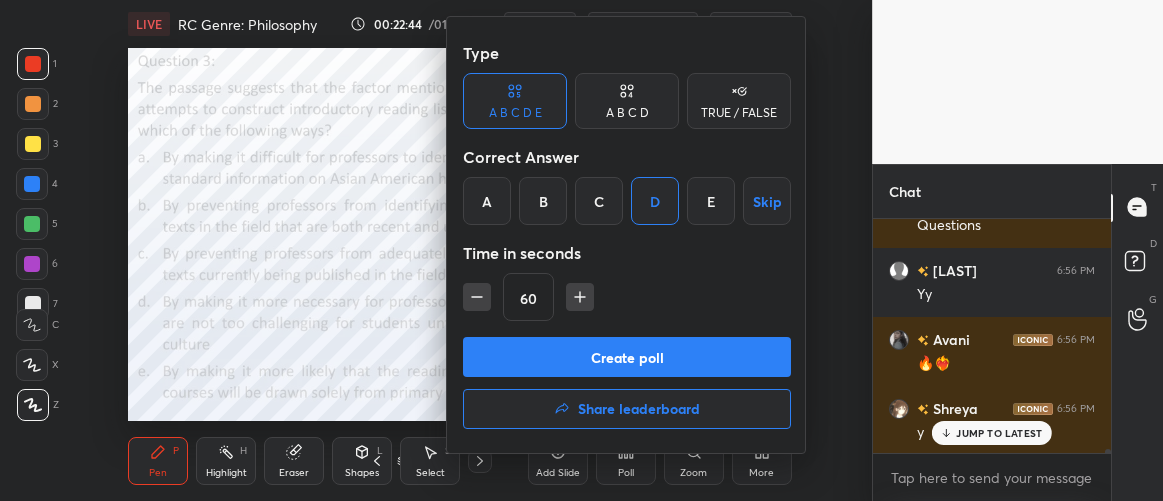 click on "Create poll" at bounding box center [627, 357] 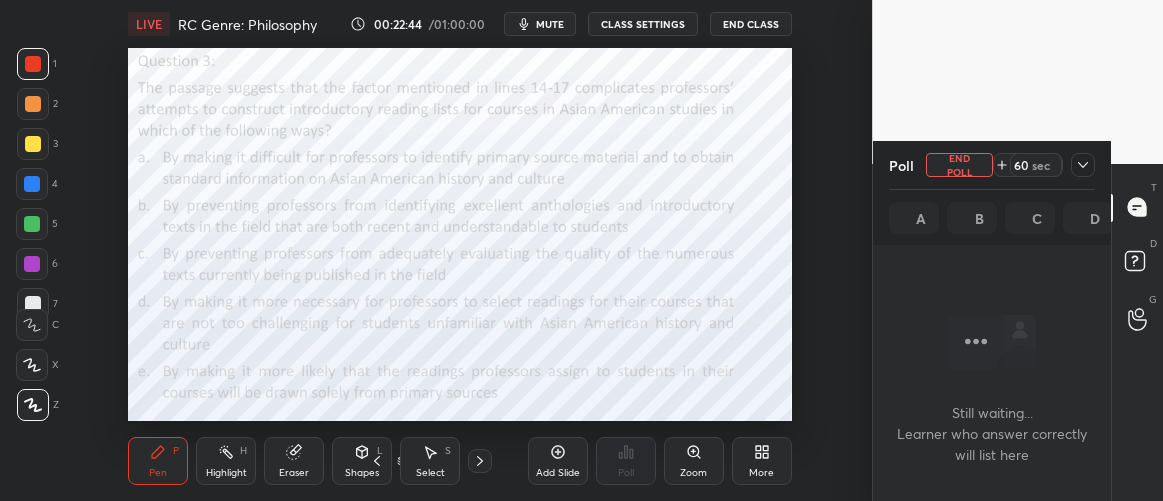 scroll, scrollTop: 135, scrollLeft: 232, axis: both 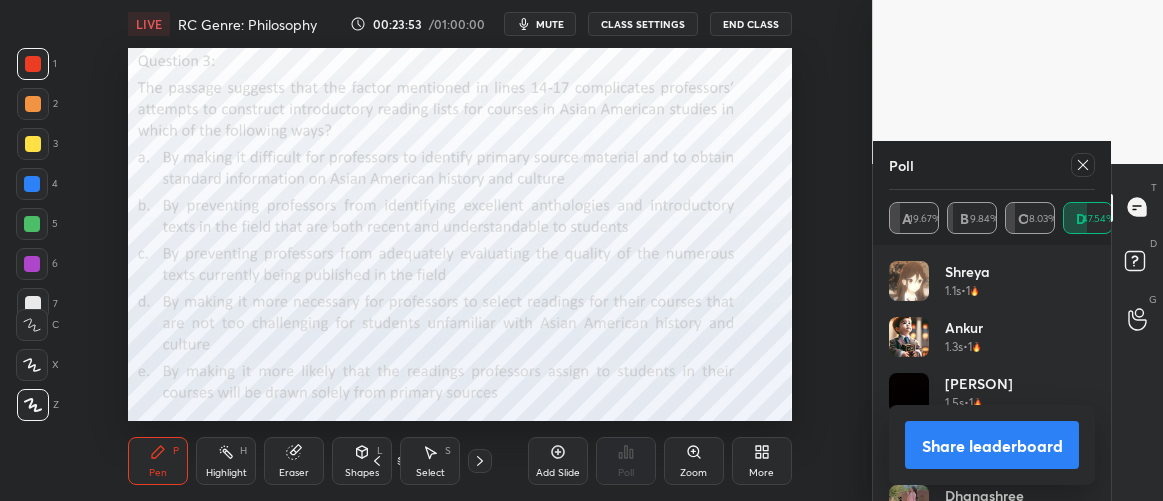 click on "Setting up your live class Poll for   secs No correct answer Start poll" at bounding box center [460, 234] 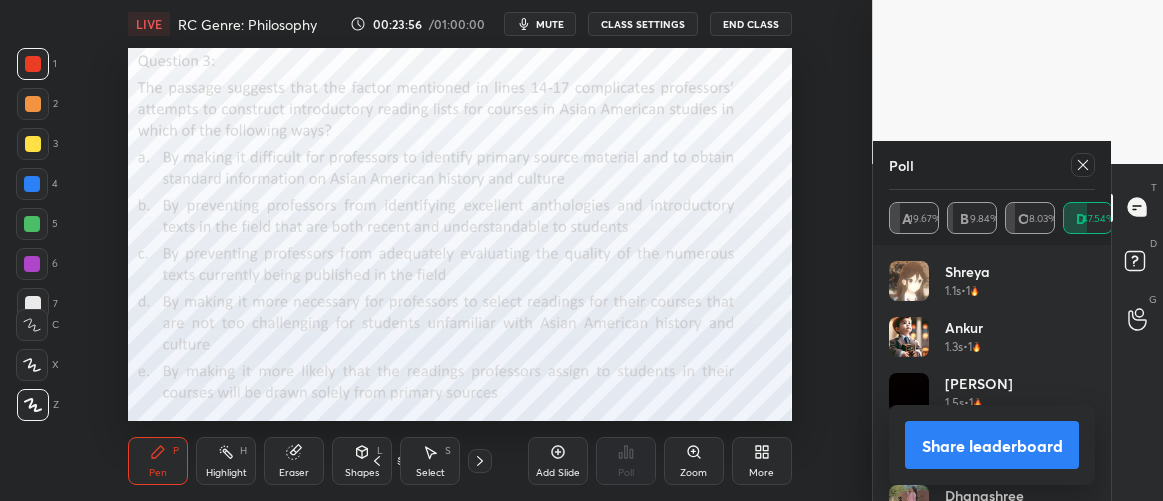 click on "Poll A 19.67% B 9.84% C 18.03% D 47.54% E 4.92%" at bounding box center [992, 193] 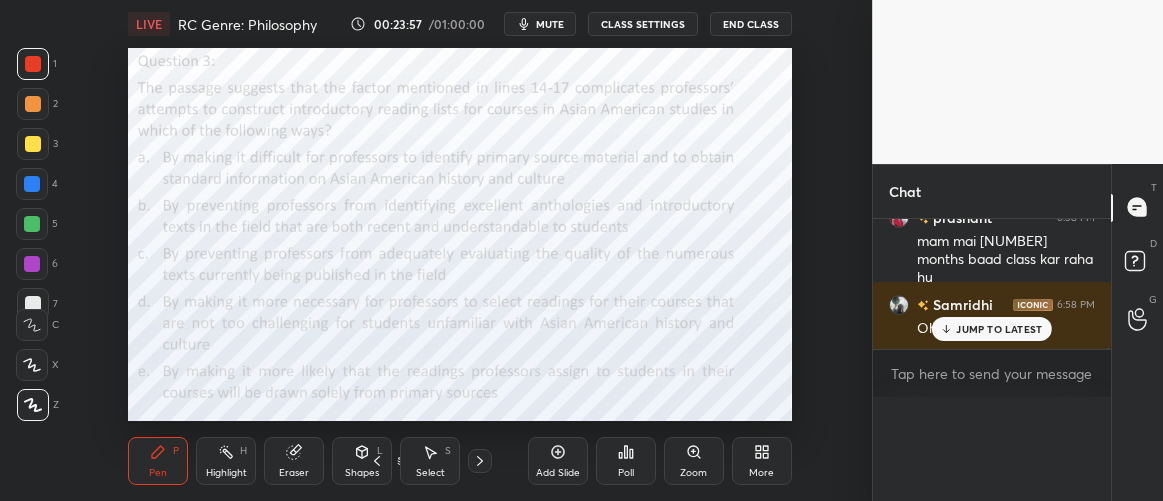 scroll, scrollTop: 1, scrollLeft: 6, axis: both 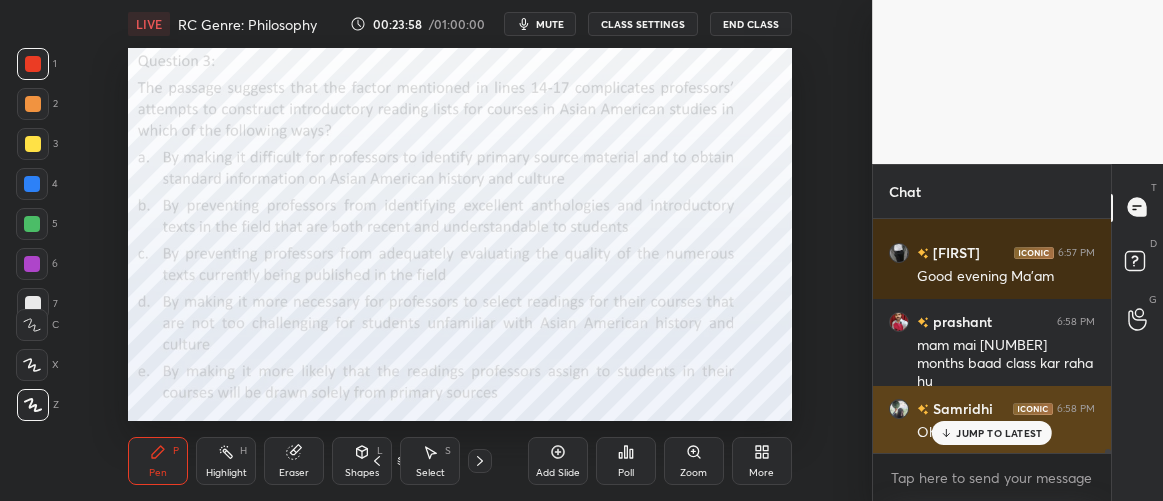 drag, startPoint x: 946, startPoint y: 437, endPoint x: 912, endPoint y: 434, distance: 34.132095 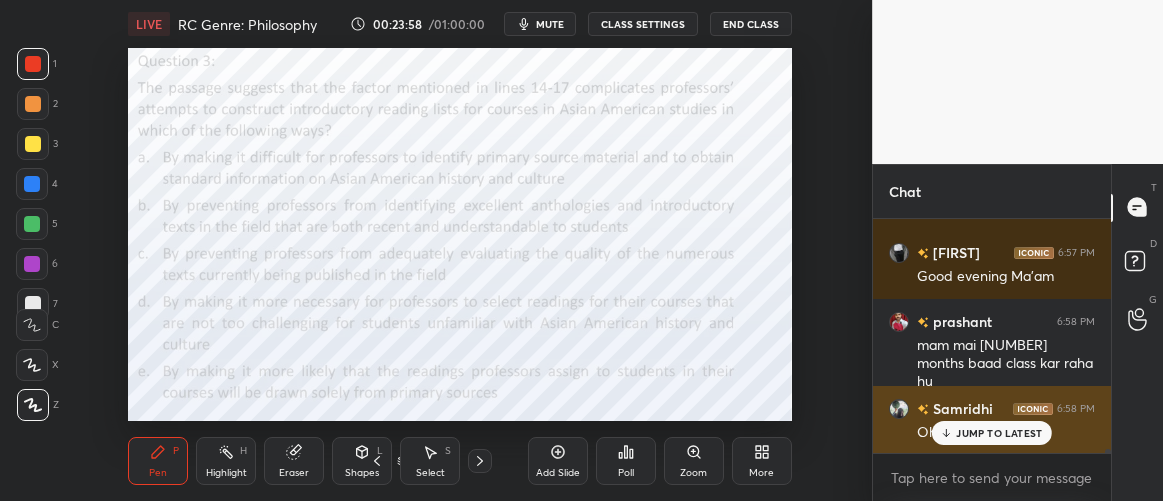click 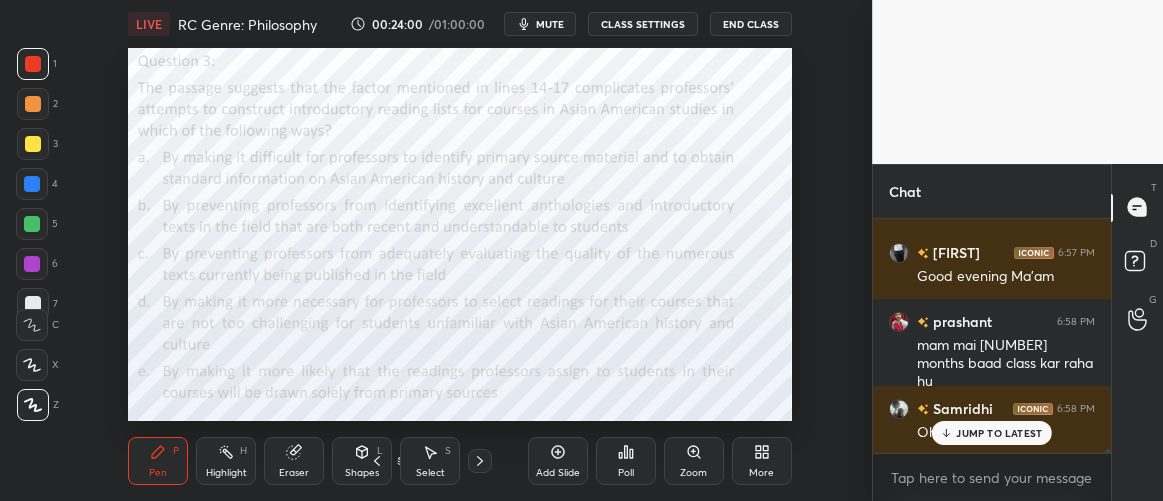 scroll, scrollTop: 14197, scrollLeft: 0, axis: vertical 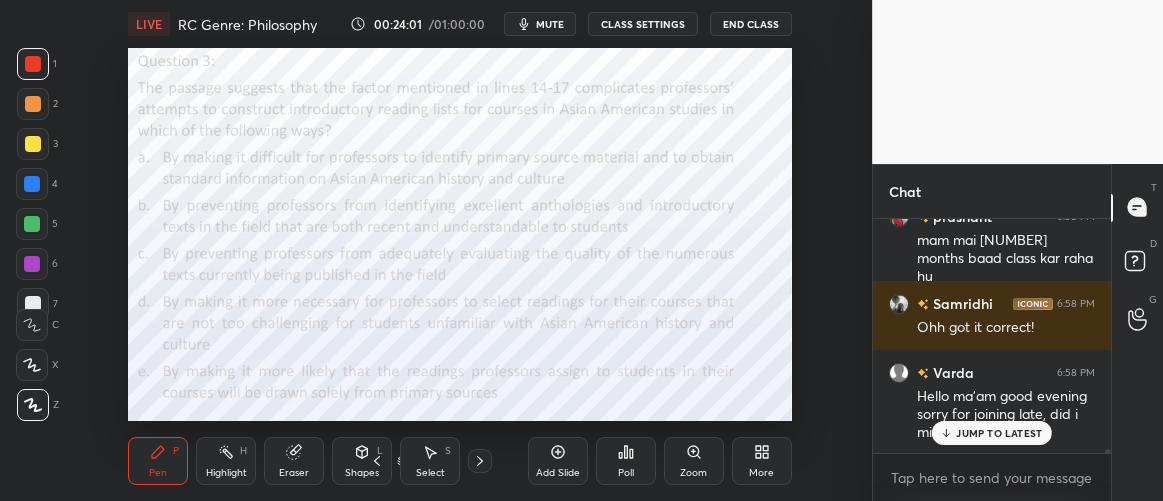 drag, startPoint x: 963, startPoint y: 433, endPoint x: 849, endPoint y: 381, distance: 125.299644 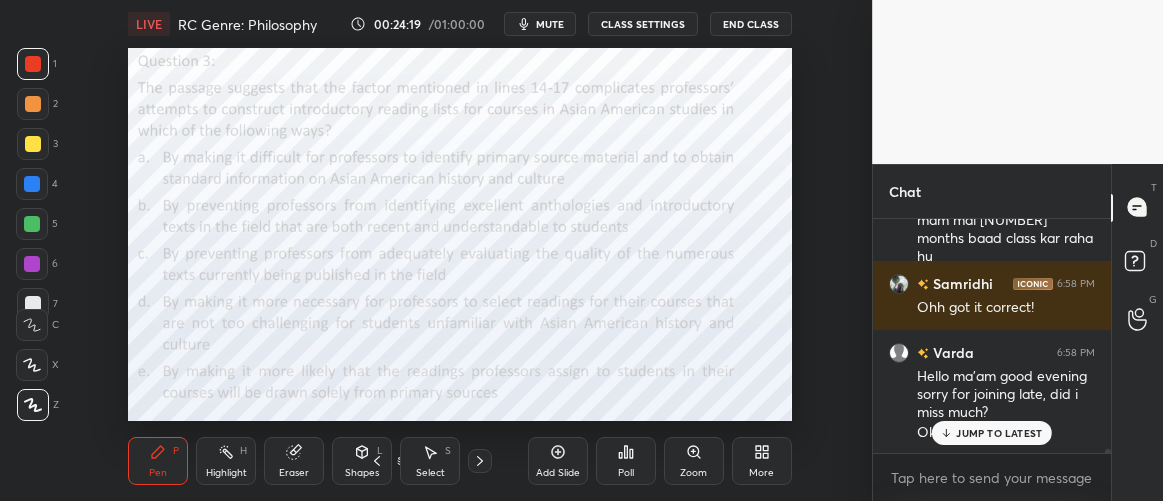 scroll, scrollTop: 14286, scrollLeft: 0, axis: vertical 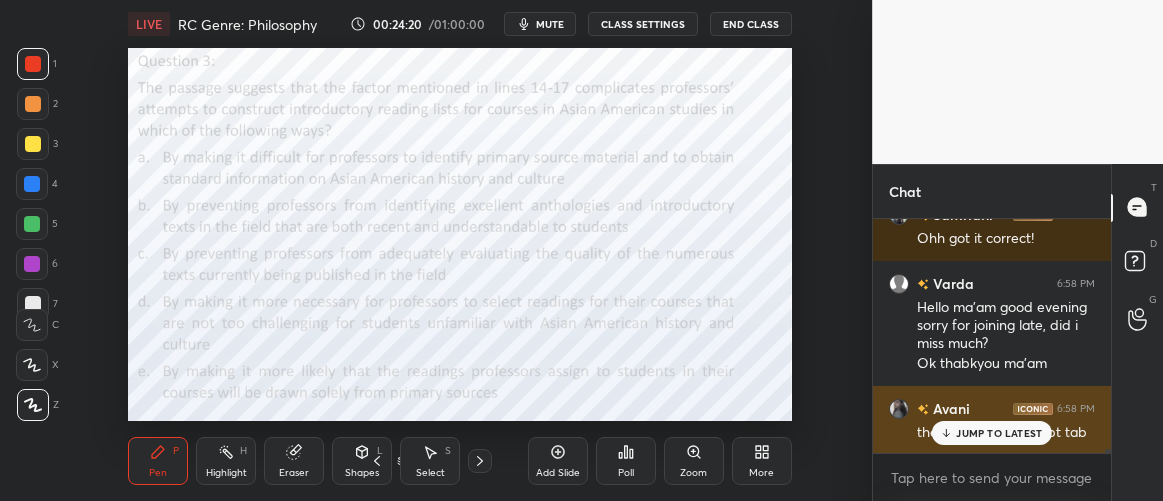 drag, startPoint x: 1003, startPoint y: 436, endPoint x: 972, endPoint y: 423, distance: 33.61547 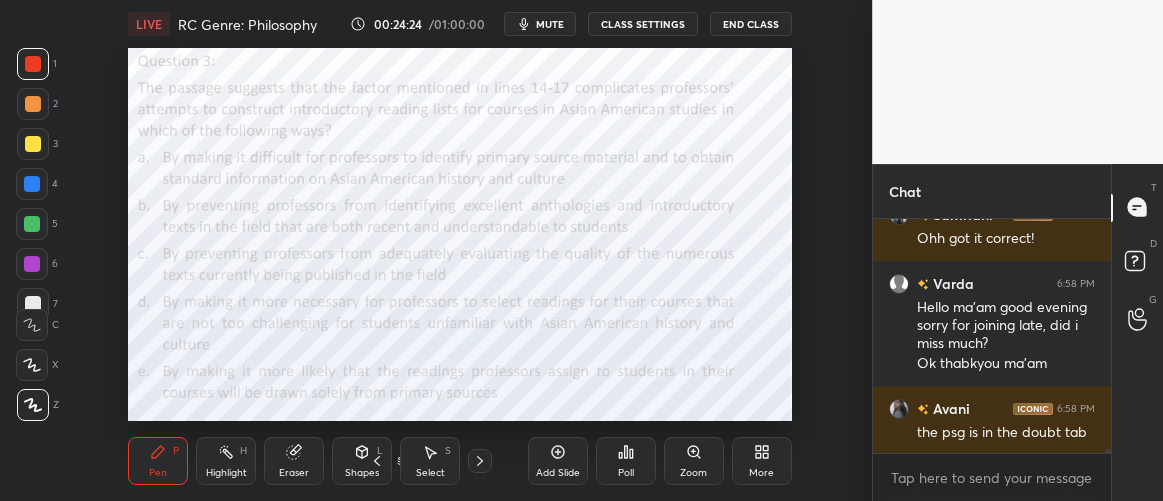 scroll, scrollTop: 14355, scrollLeft: 0, axis: vertical 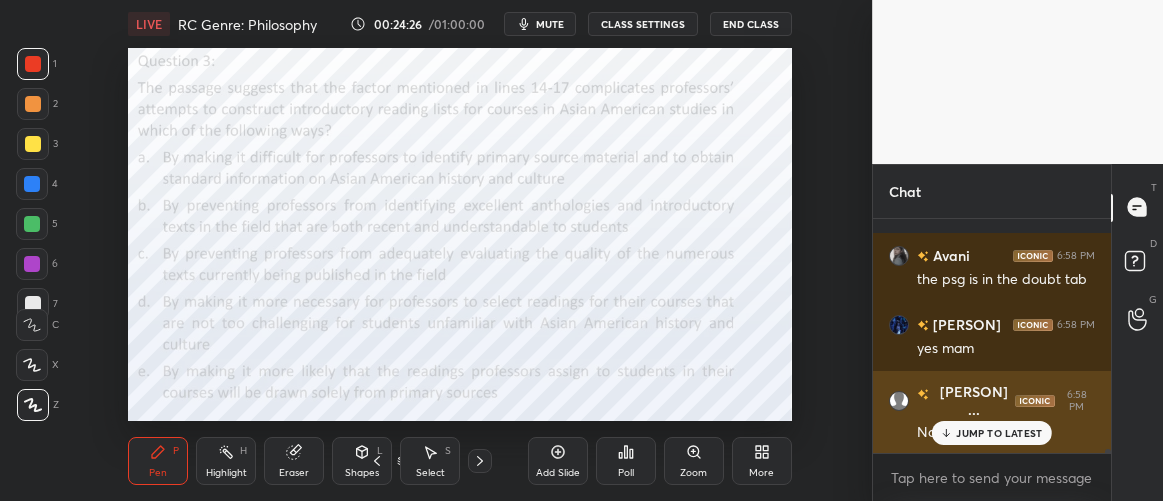 click on "JUMP TO LATEST" at bounding box center (999, 433) 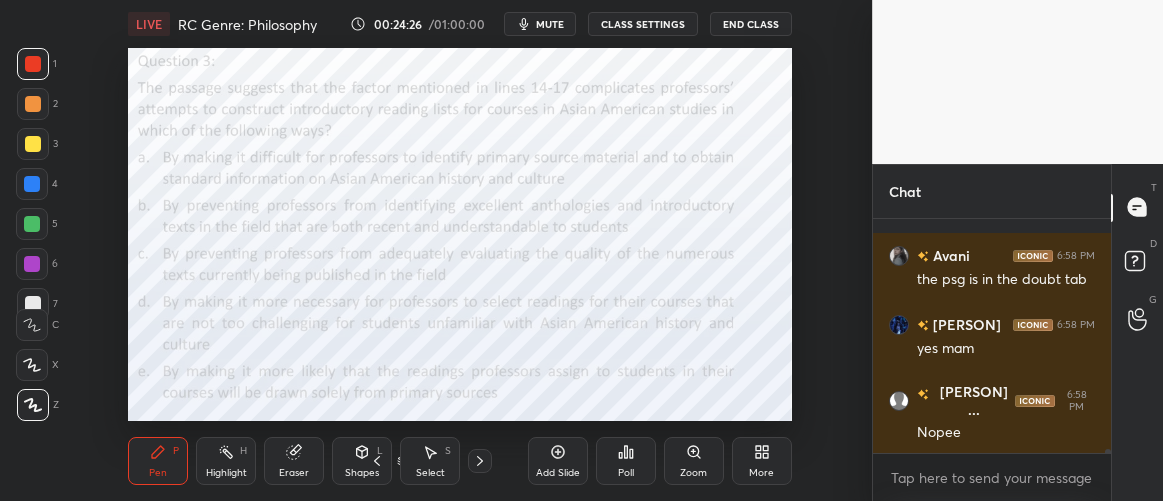 scroll, scrollTop: 14509, scrollLeft: 0, axis: vertical 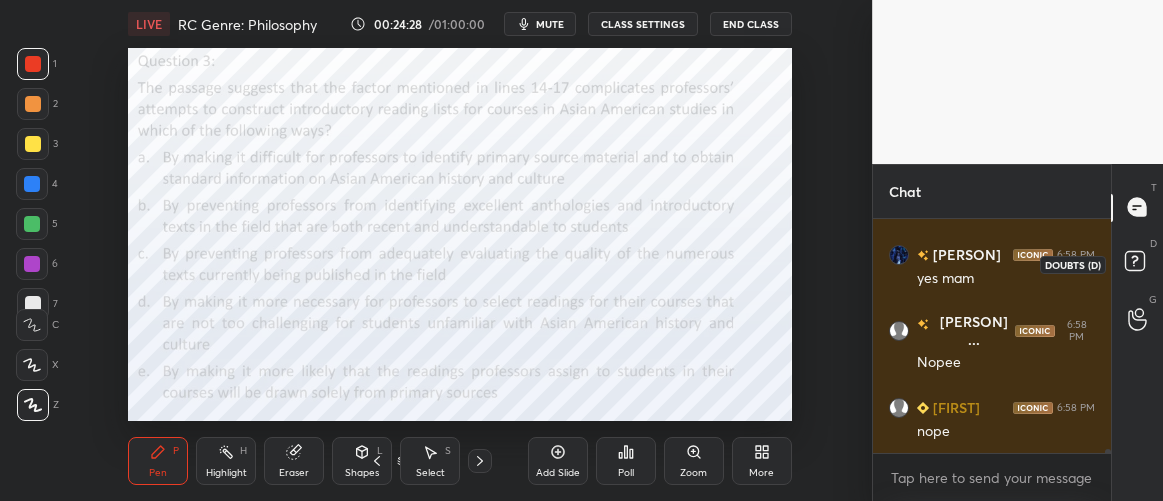 click 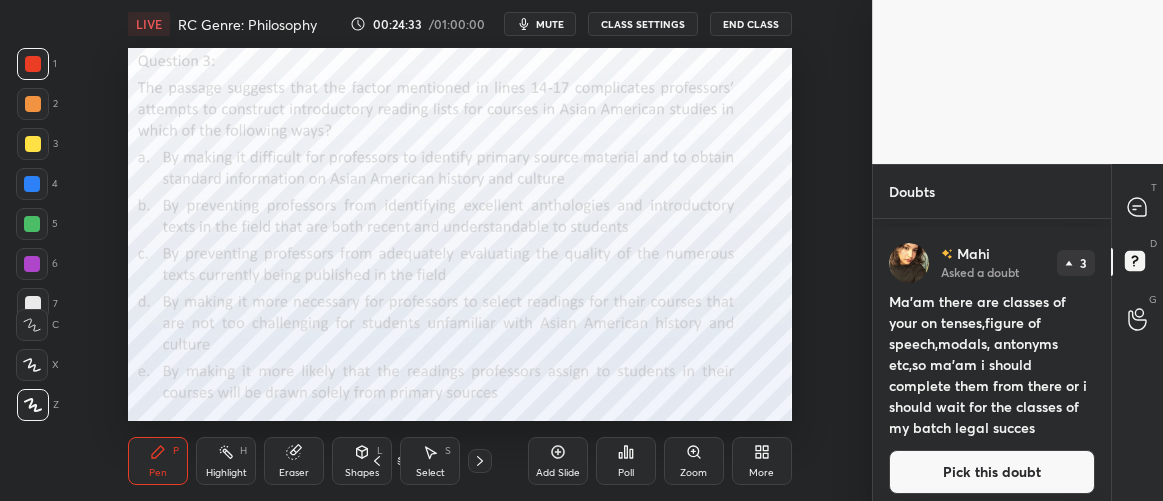 scroll, scrollTop: 0, scrollLeft: 0, axis: both 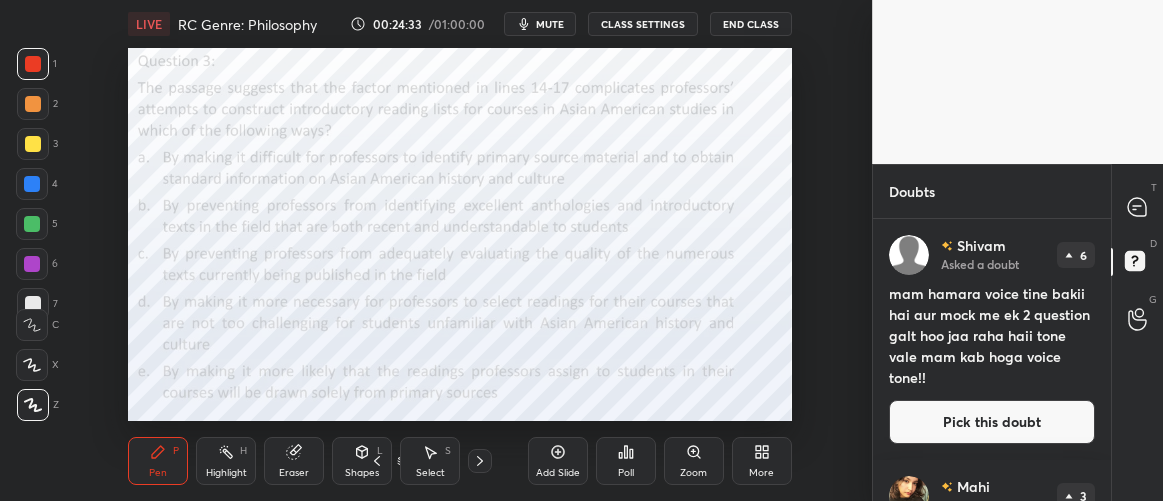 click at bounding box center [1138, 208] 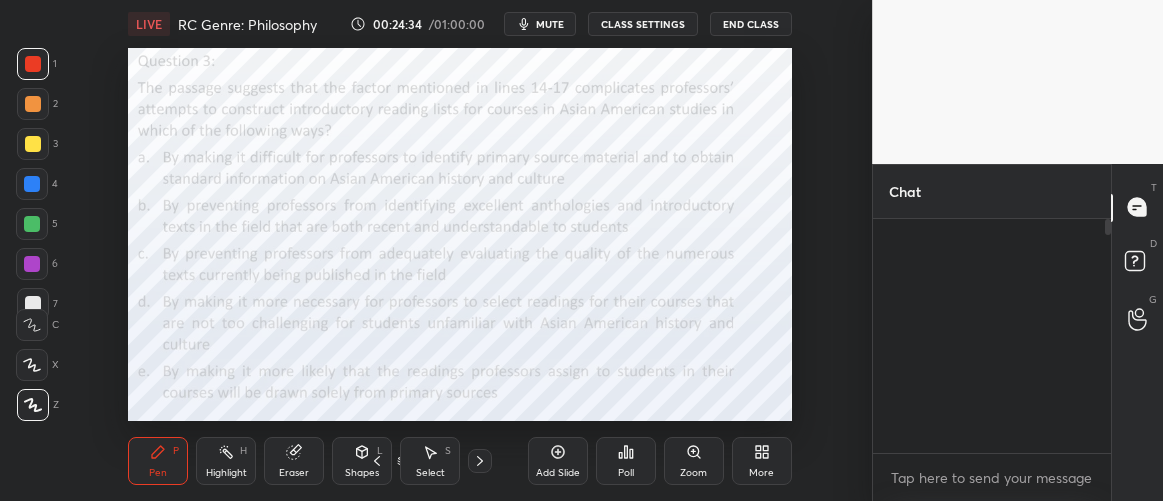 scroll, scrollTop: 14935, scrollLeft: 0, axis: vertical 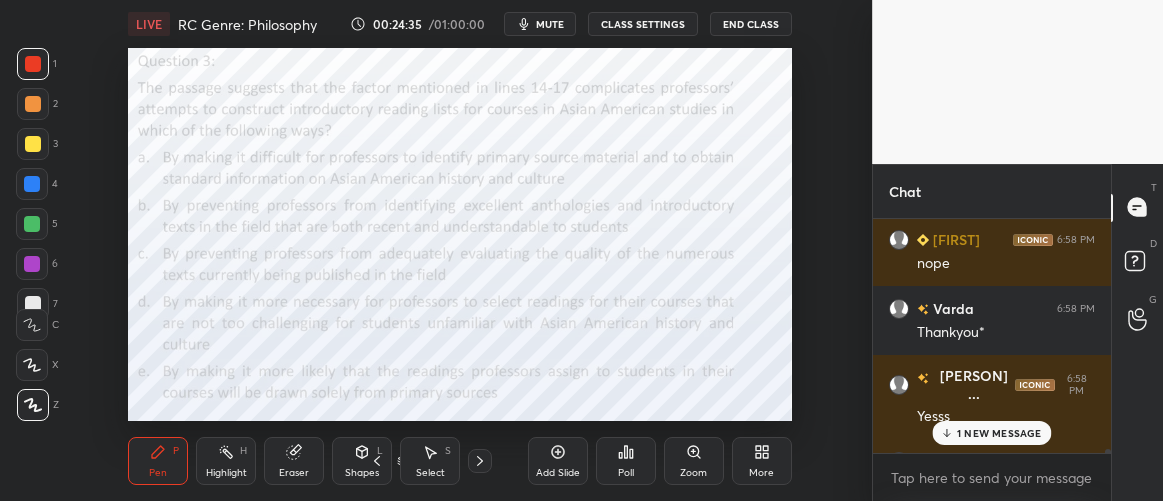 click on "1 NEW MESSAGE" at bounding box center (999, 433) 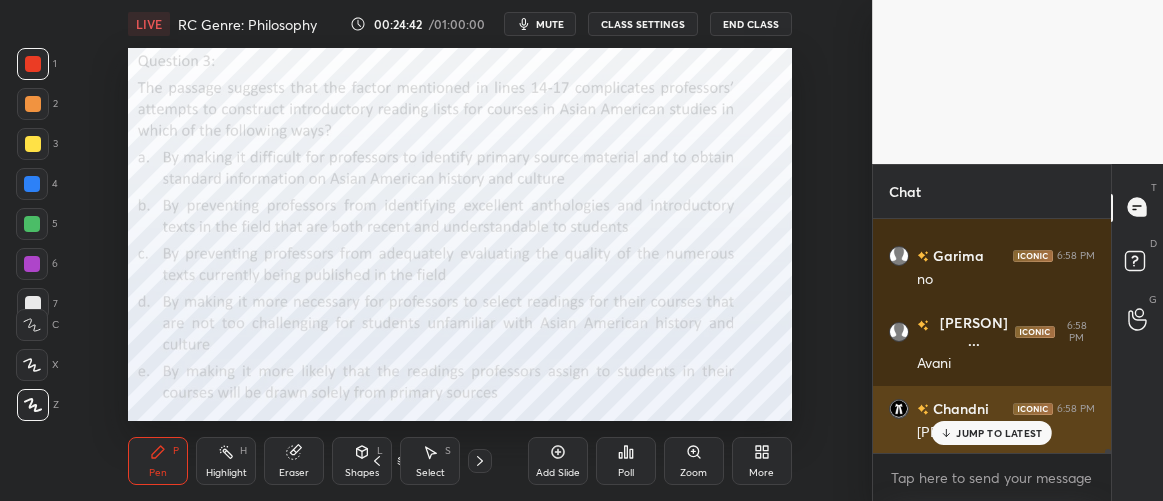 click on "JUMP TO LATEST" at bounding box center (999, 433) 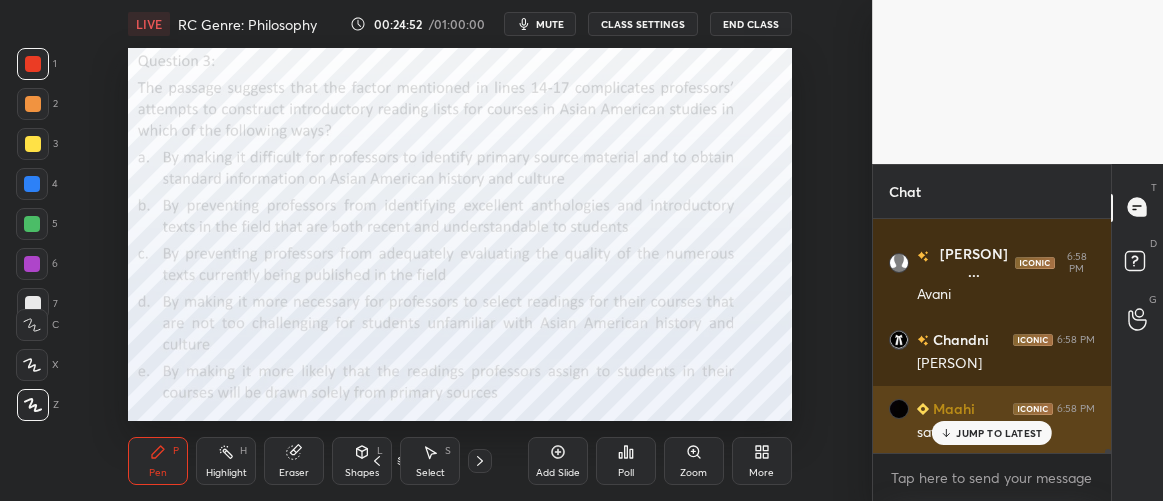 click on "JUMP TO LATEST" at bounding box center [999, 433] 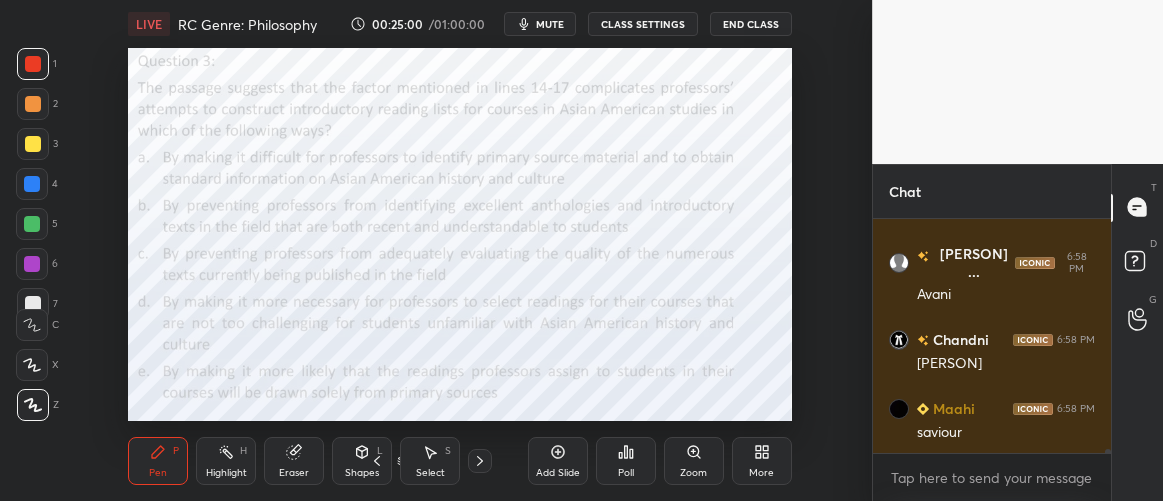 scroll, scrollTop: 14378, scrollLeft: 0, axis: vertical 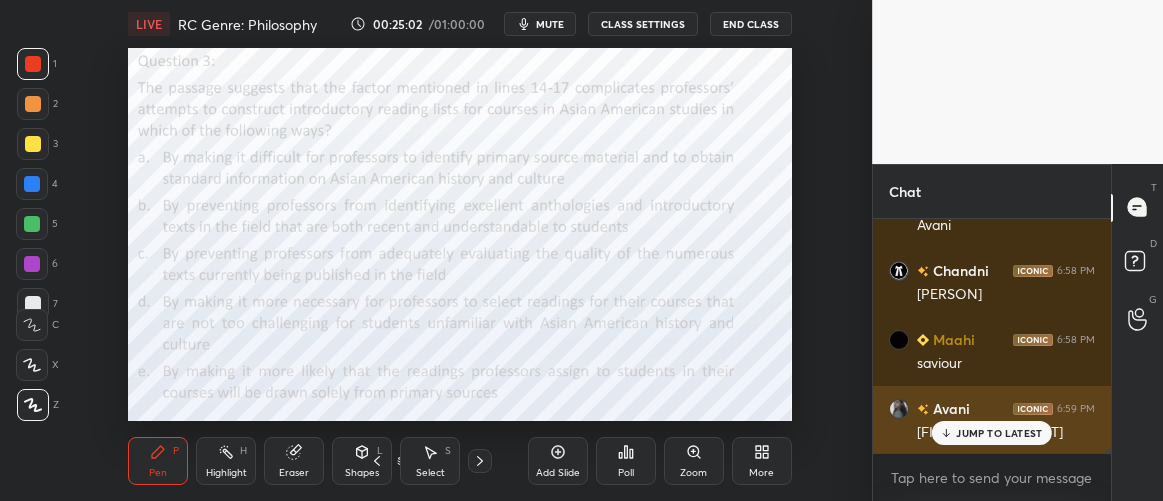 drag, startPoint x: 1019, startPoint y: 433, endPoint x: 1009, endPoint y: 434, distance: 10.049875 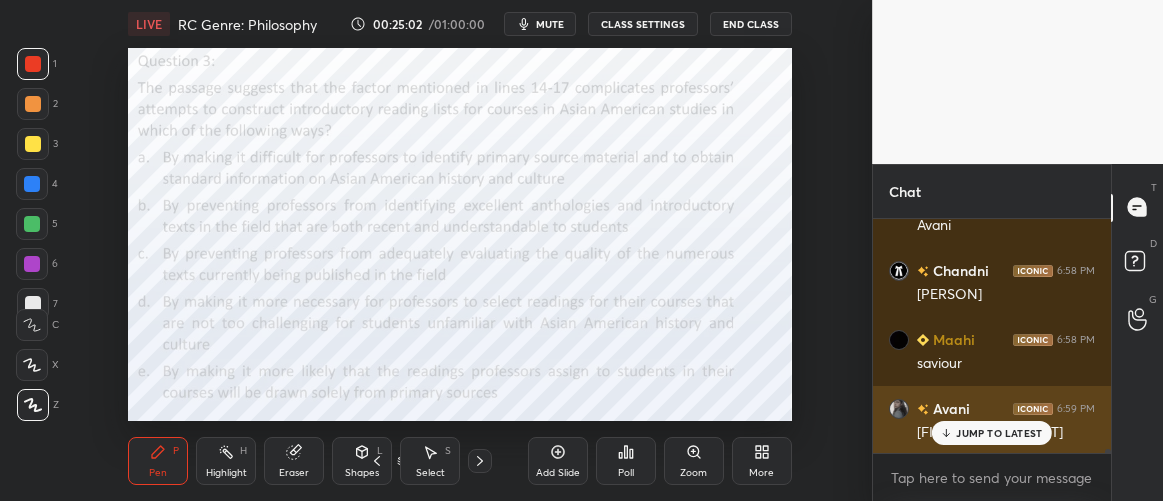click on "JUMP TO LATEST" at bounding box center [999, 433] 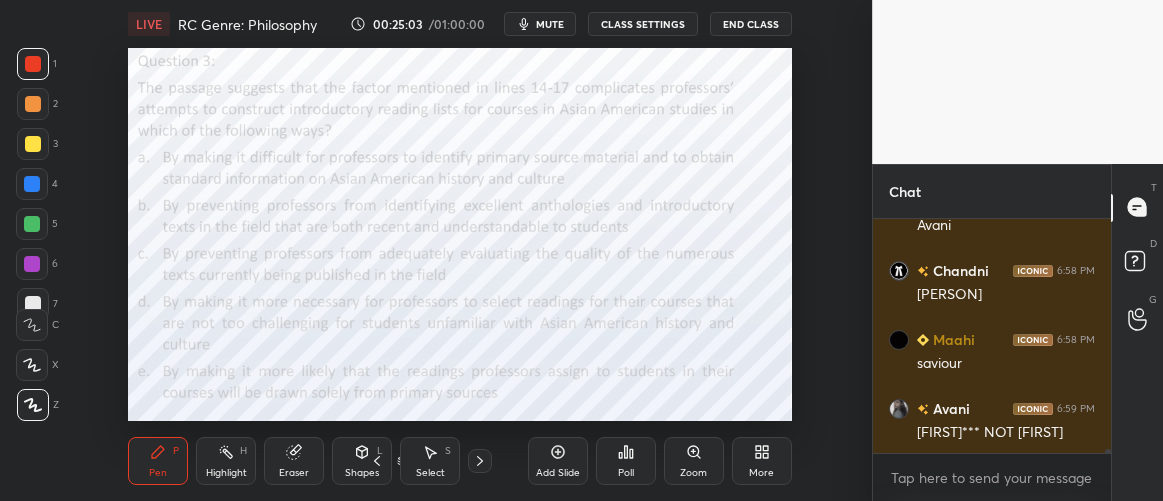scroll, scrollTop: 14447, scrollLeft: 0, axis: vertical 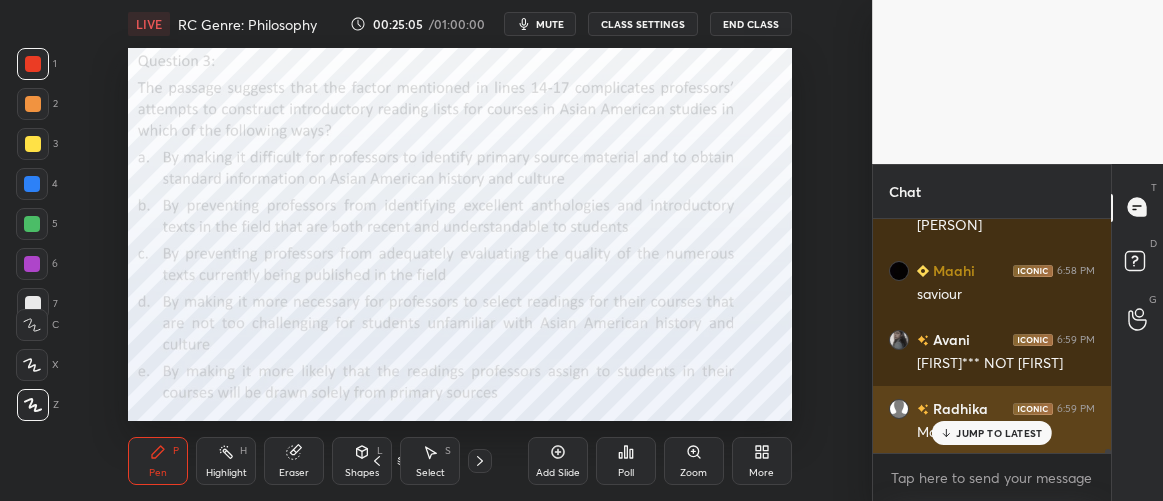 drag, startPoint x: 1012, startPoint y: 426, endPoint x: 993, endPoint y: 425, distance: 19.026299 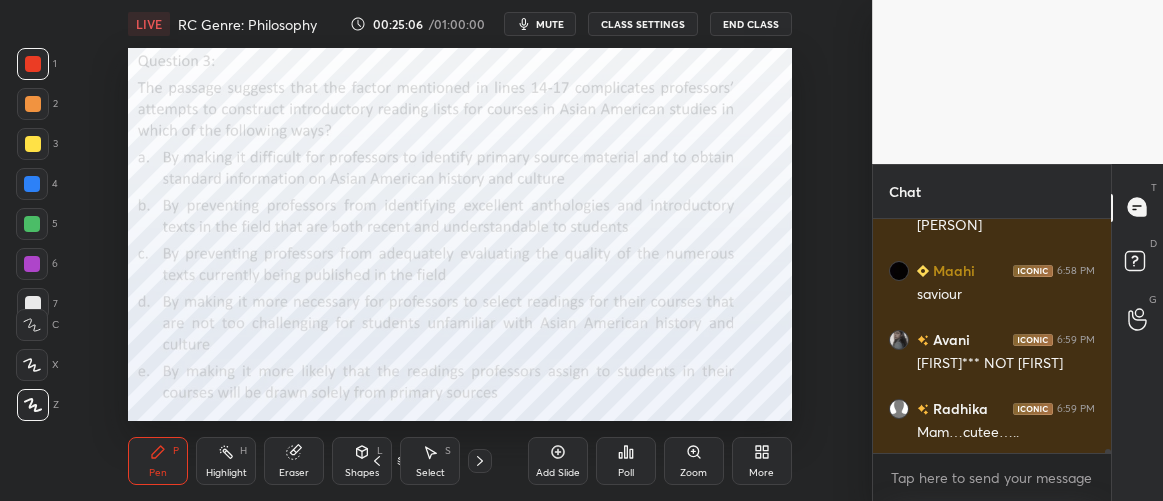 scroll, scrollTop: 14438, scrollLeft: 0, axis: vertical 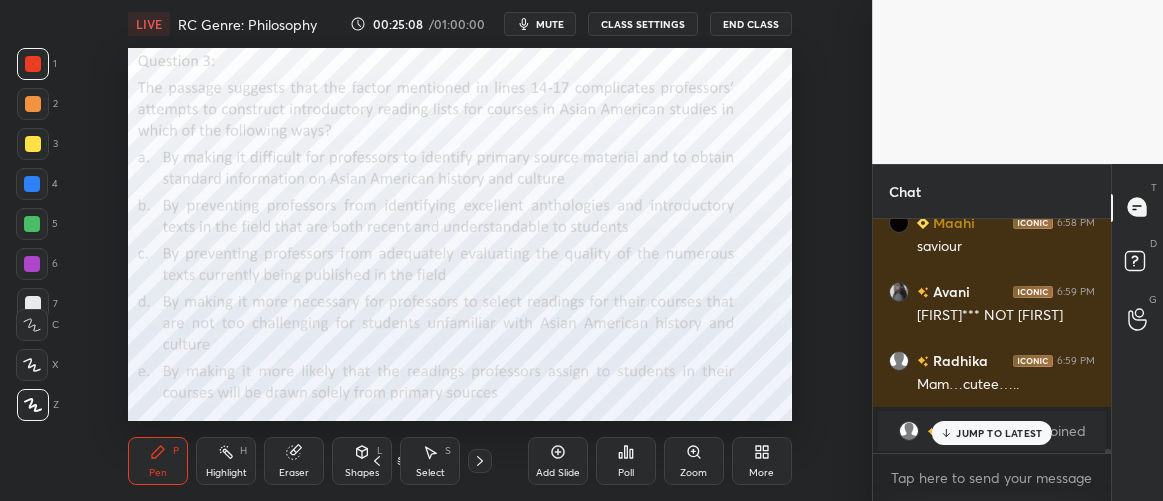 click on "JUMP TO LATEST" at bounding box center [999, 433] 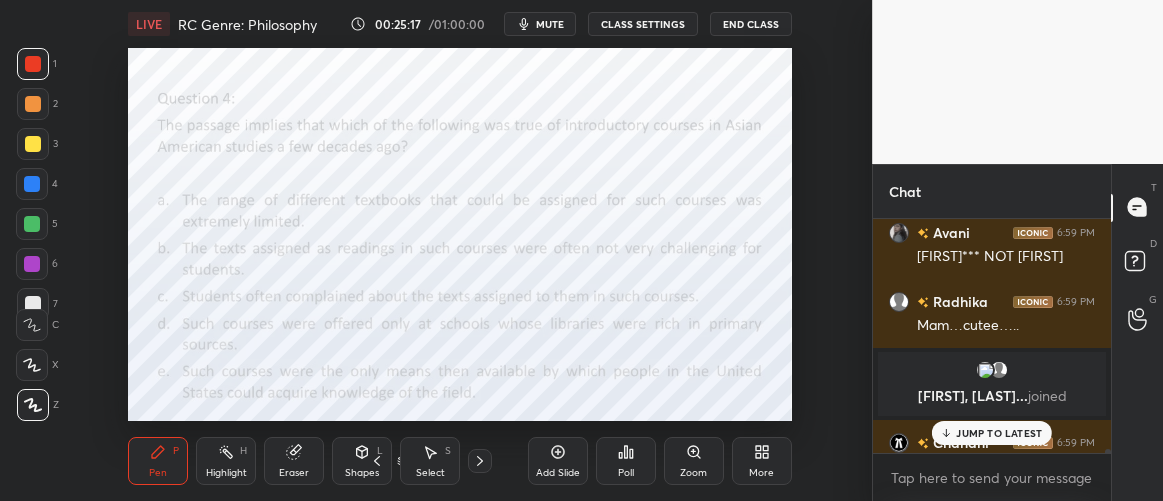 scroll, scrollTop: 14497, scrollLeft: 0, axis: vertical 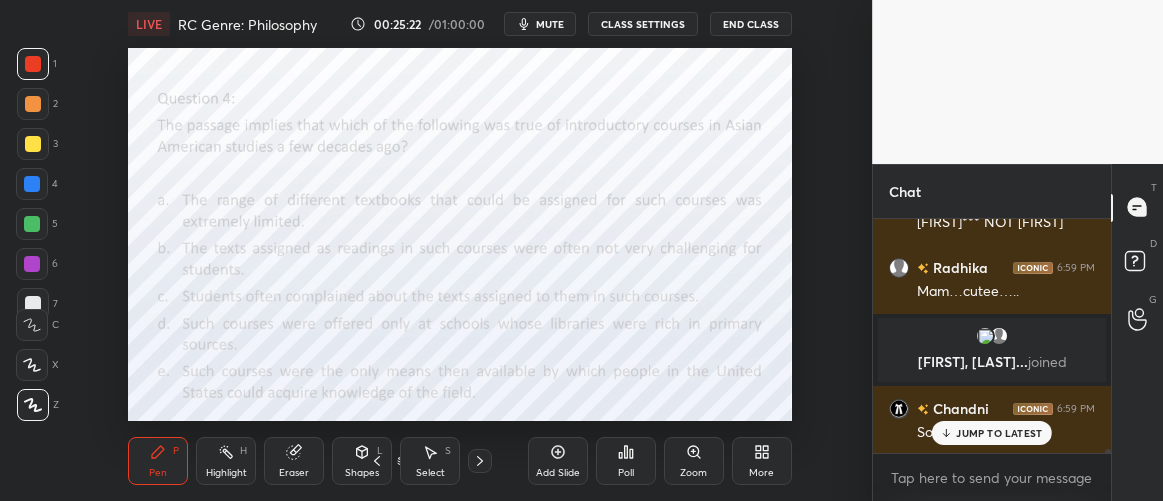 click on "JUMP TO LATEST" at bounding box center (999, 433) 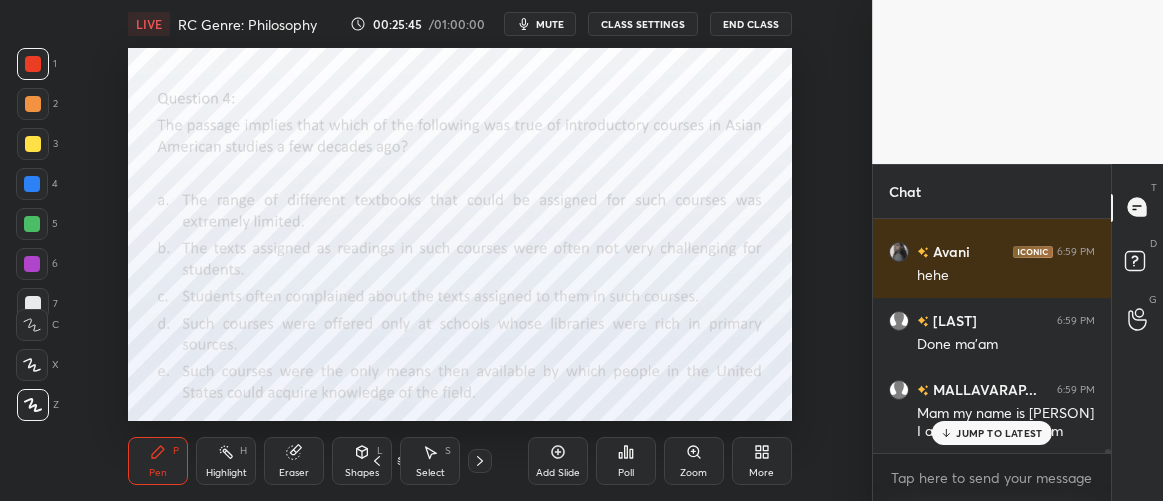 scroll, scrollTop: 14770, scrollLeft: 0, axis: vertical 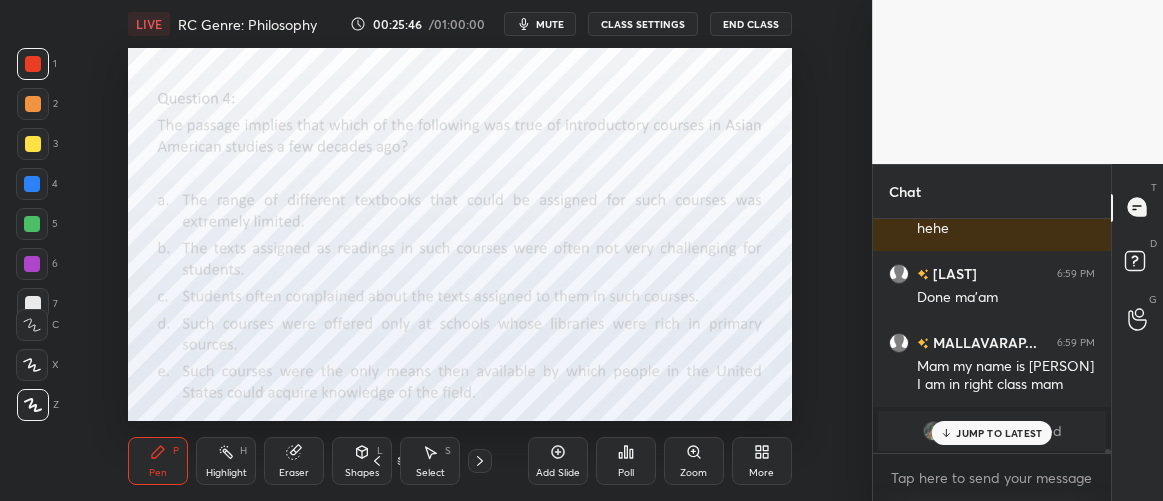 click on "JUMP TO LATEST" at bounding box center [999, 433] 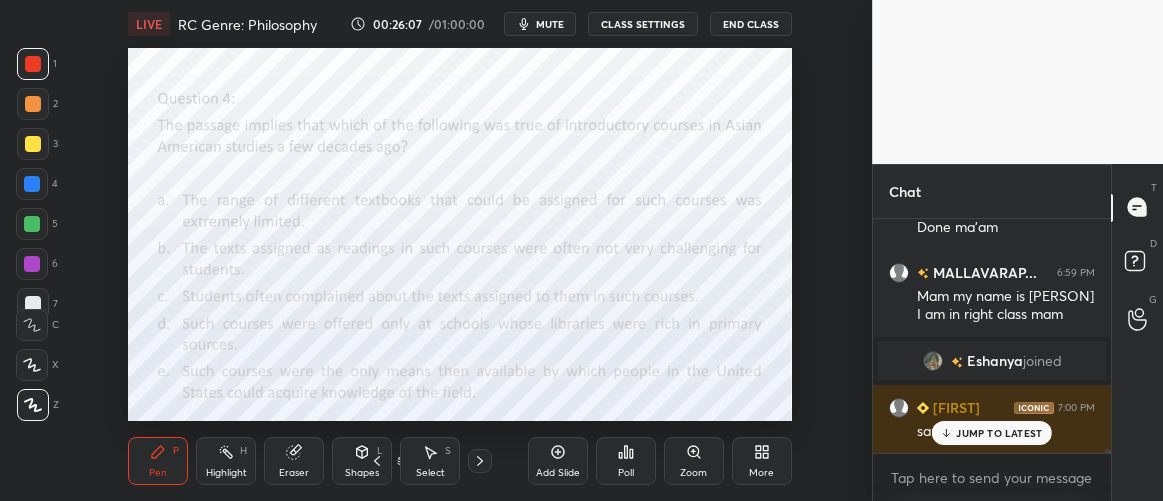 scroll, scrollTop: 14720, scrollLeft: 0, axis: vertical 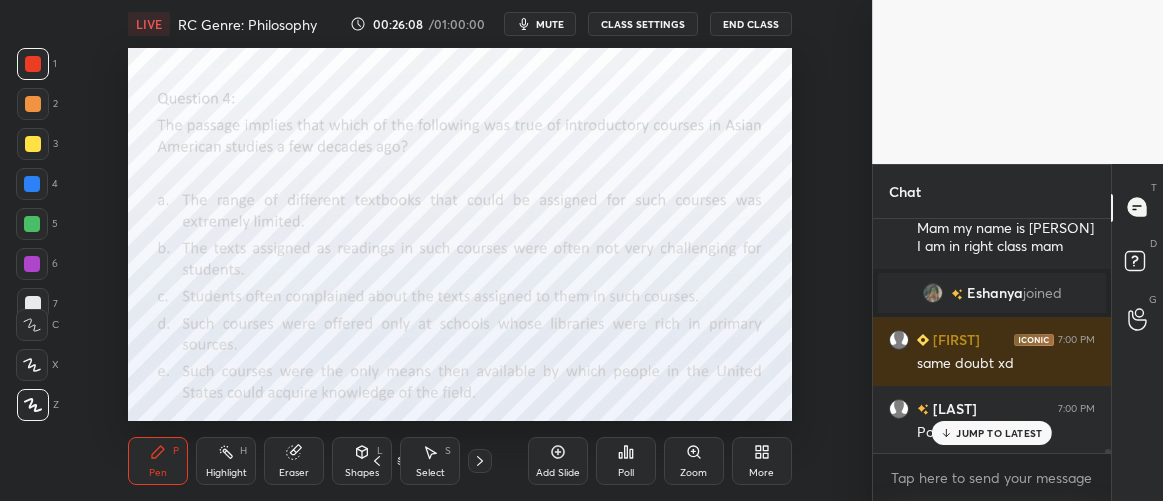 click on "JUMP TO LATEST" at bounding box center (999, 433) 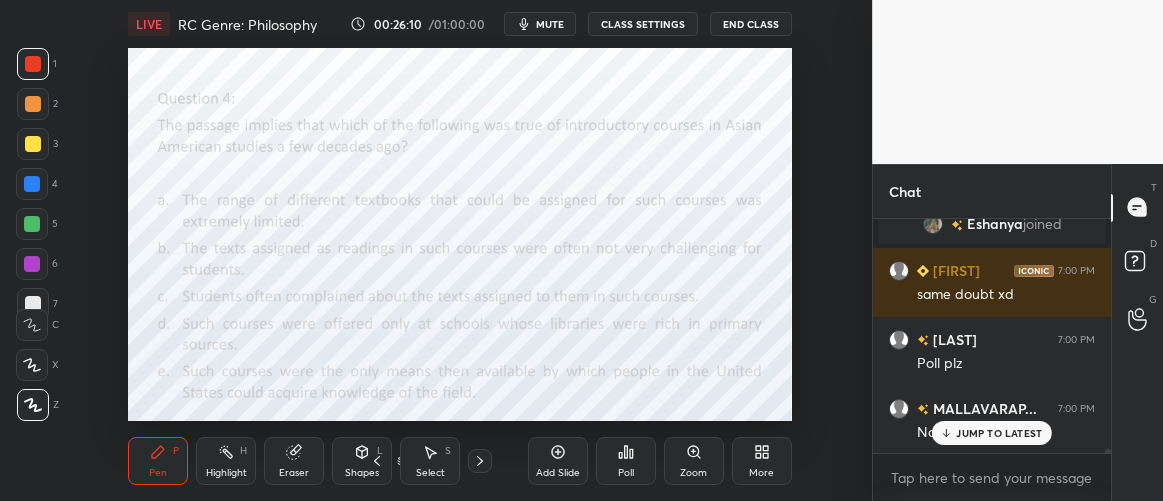 click on "JUMP TO LATEST" at bounding box center (992, 433) 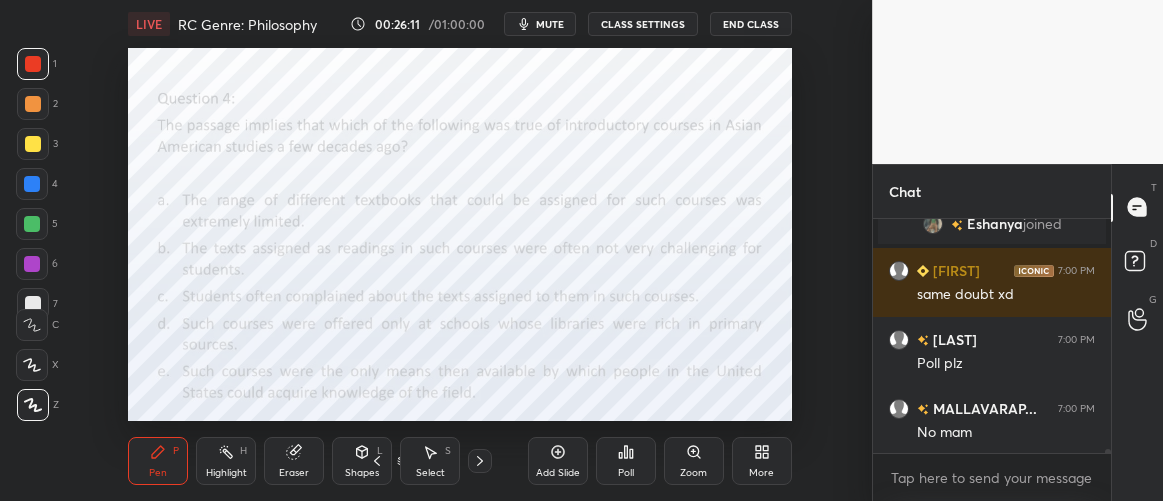 scroll, scrollTop: 14858, scrollLeft: 0, axis: vertical 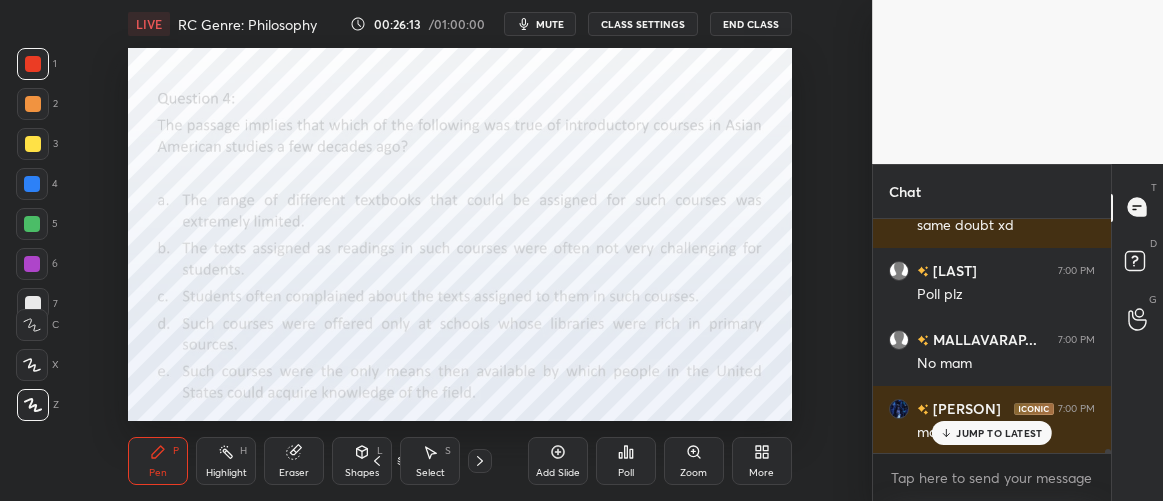 click on "JUMP TO LATEST" at bounding box center (992, 433) 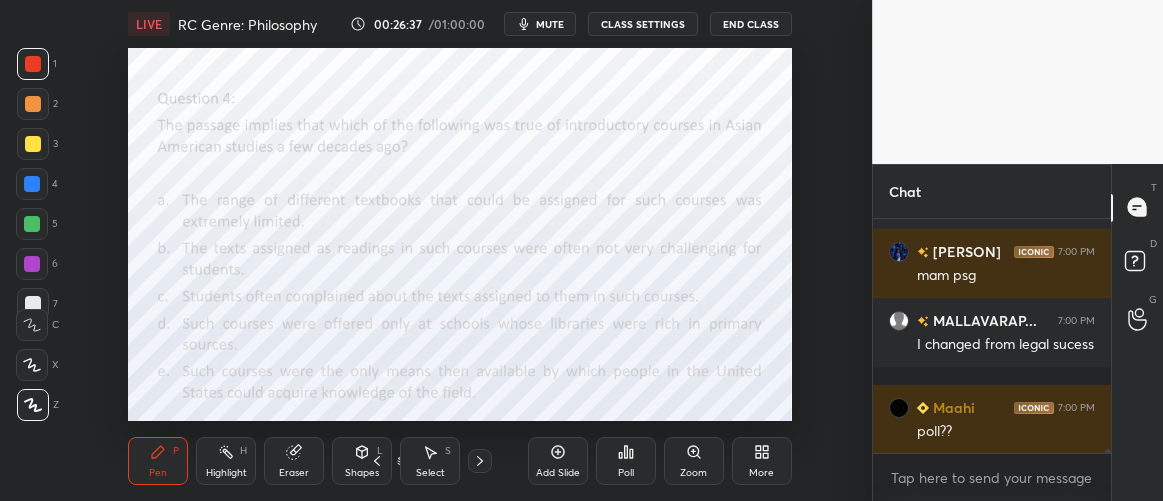 scroll, scrollTop: 15083, scrollLeft: 0, axis: vertical 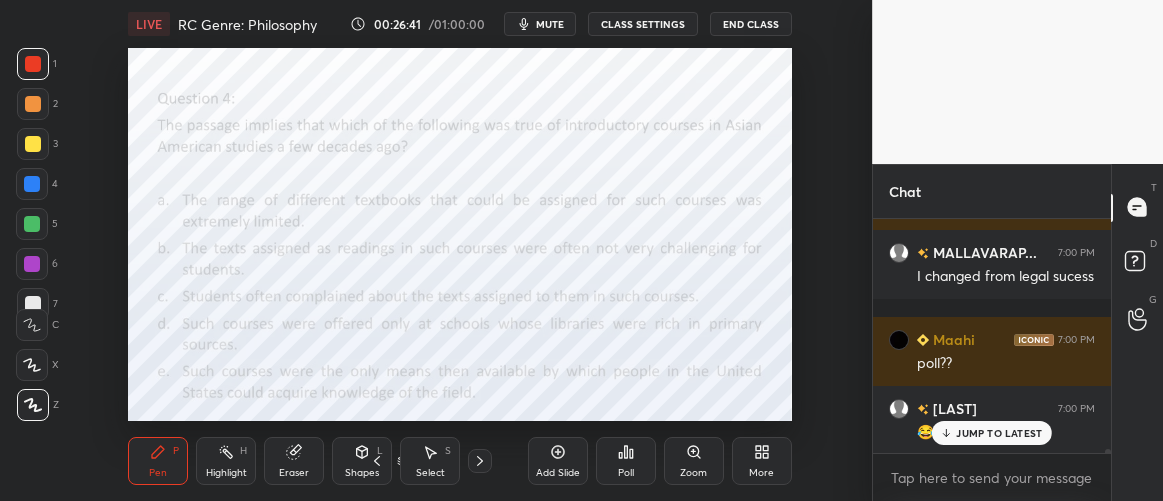 click 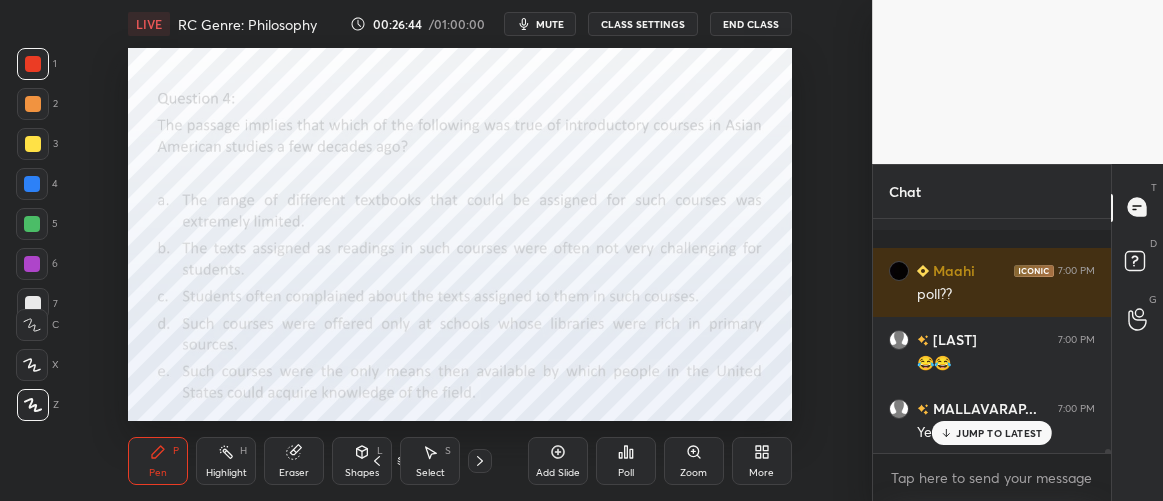 scroll, scrollTop: 15221, scrollLeft: 0, axis: vertical 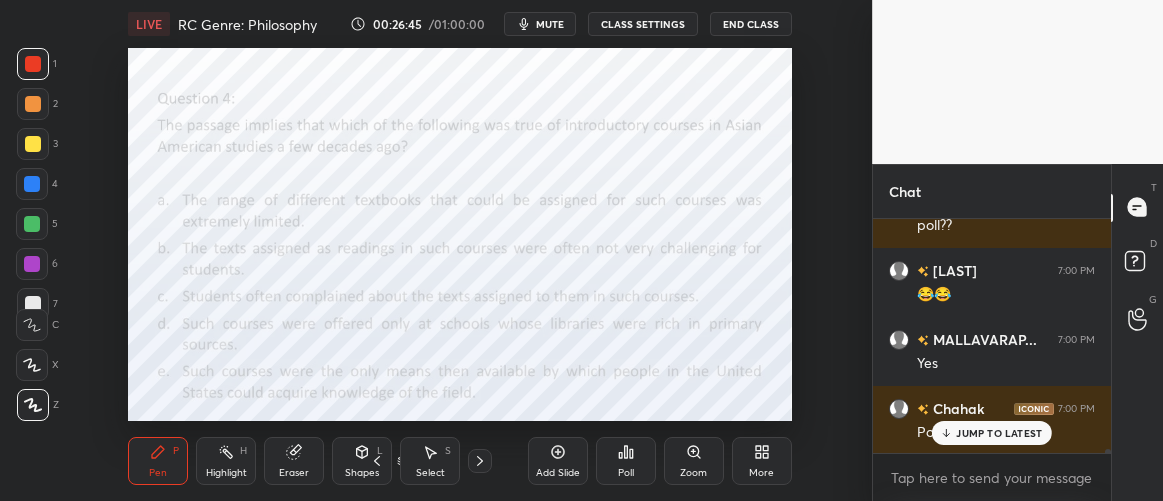 click on "JUMP TO LATEST" at bounding box center [992, 433] 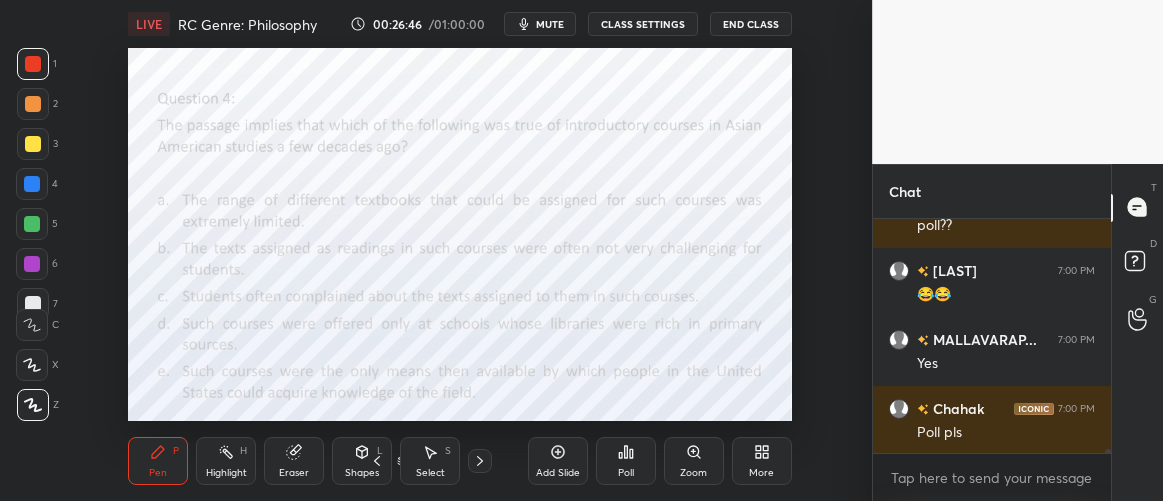 click on "Poll" at bounding box center [626, 461] 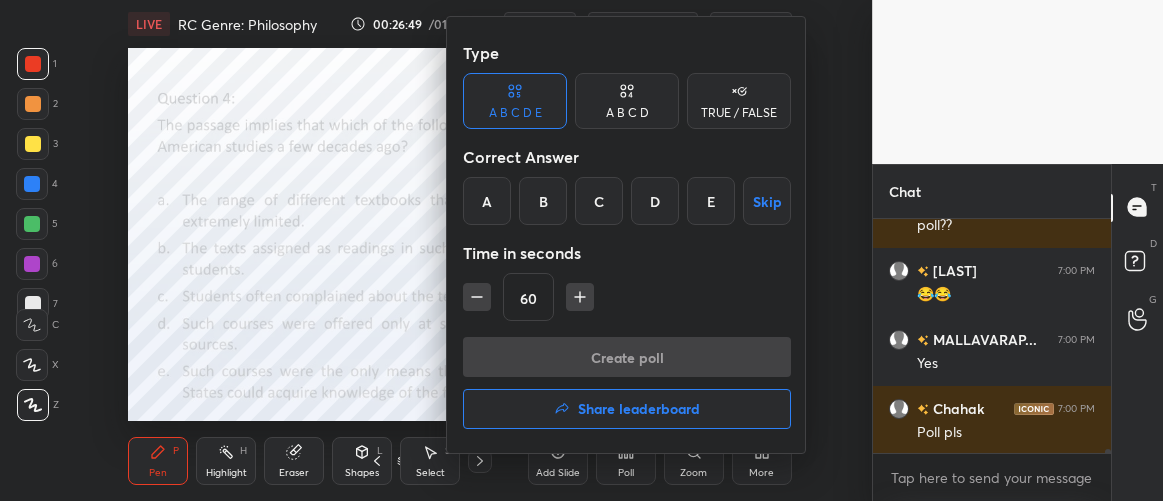 click on "A" at bounding box center (487, 201) 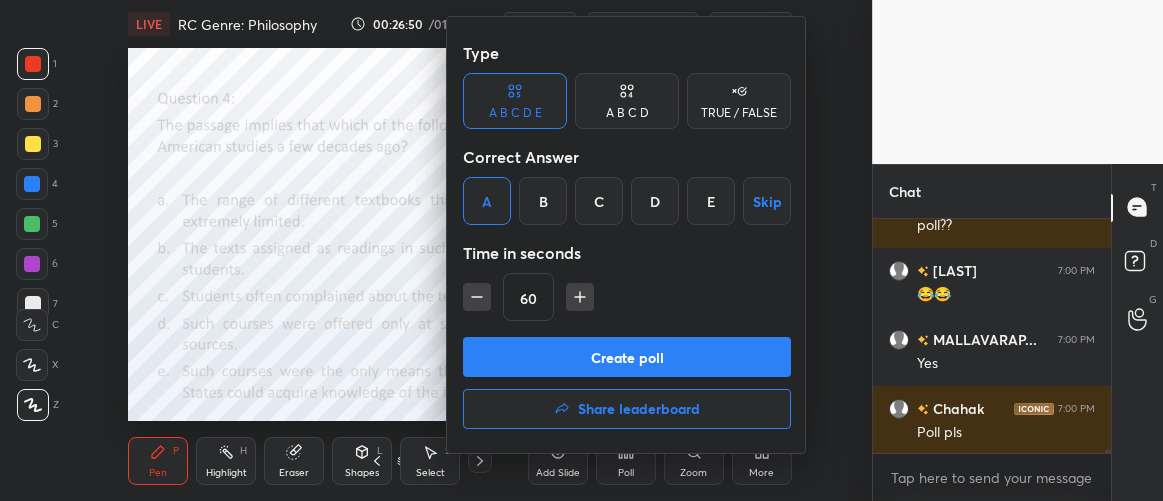 click on "Create poll" at bounding box center (627, 357) 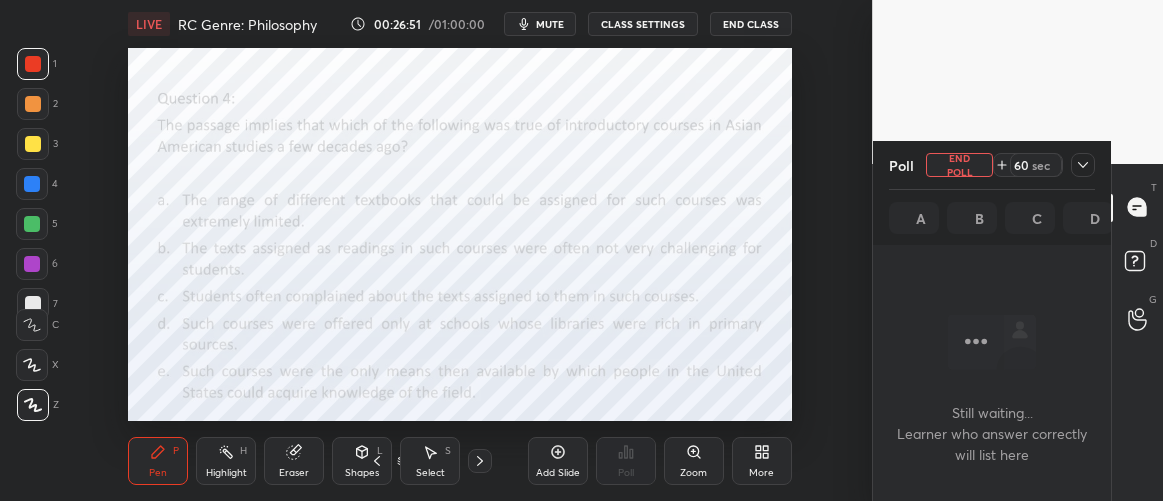 scroll, scrollTop: 131, scrollLeft: 232, axis: both 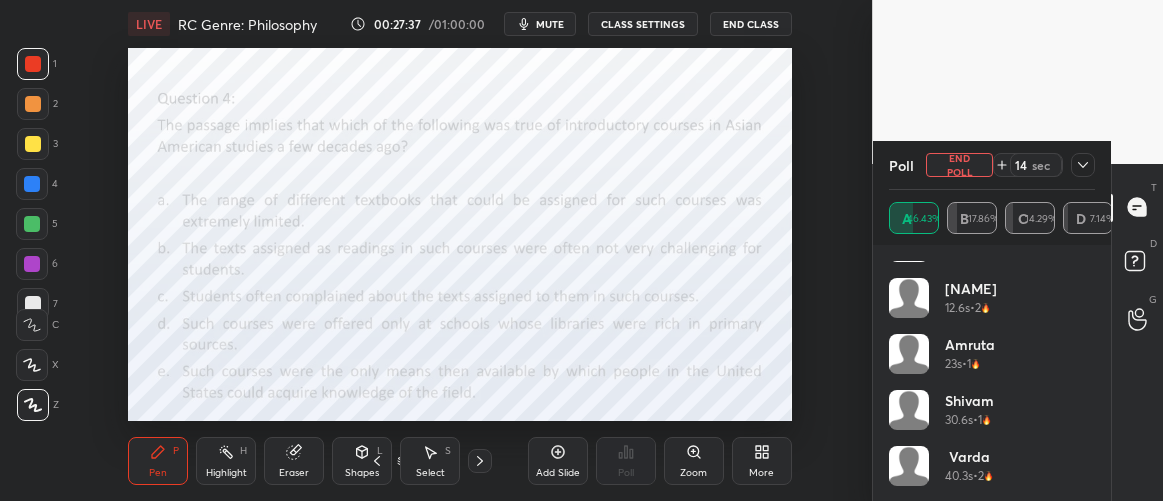 click 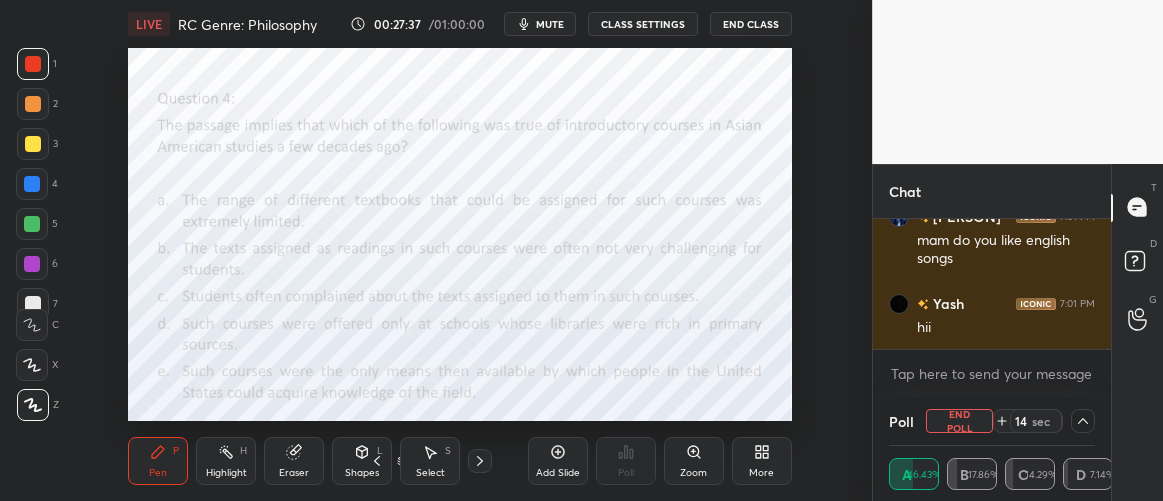 scroll, scrollTop: 6, scrollLeft: 6, axis: both 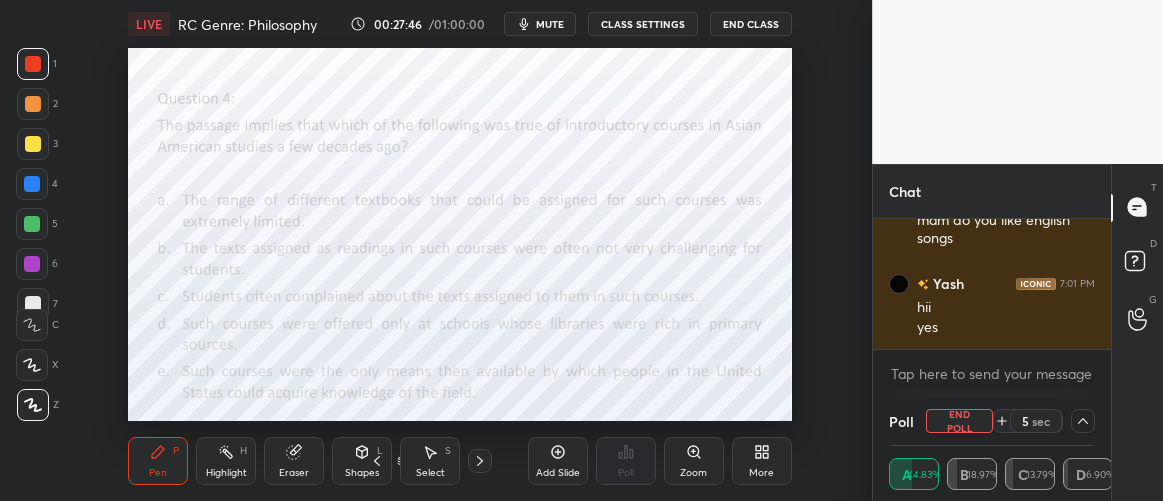 click 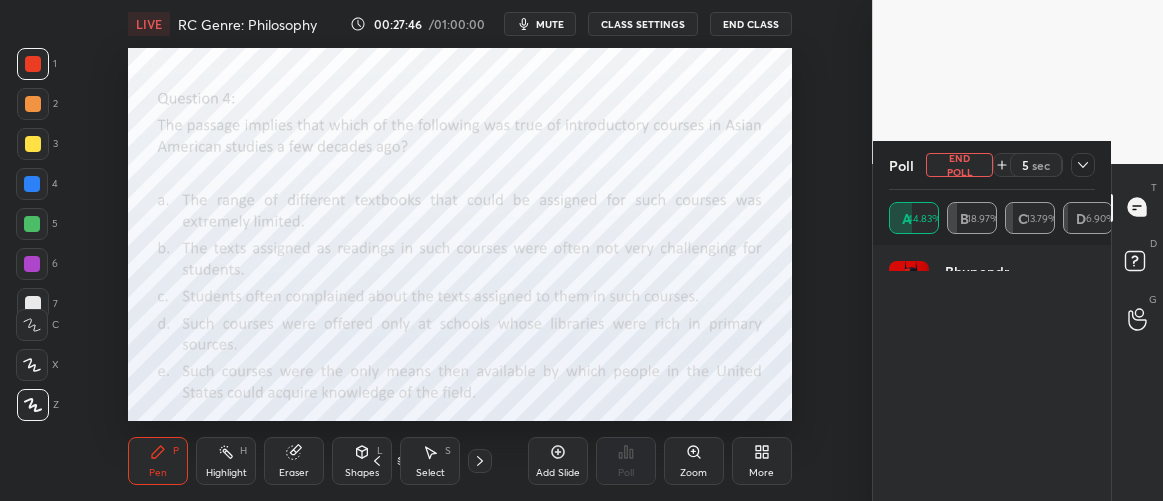 scroll, scrollTop: 5, scrollLeft: 6, axis: both 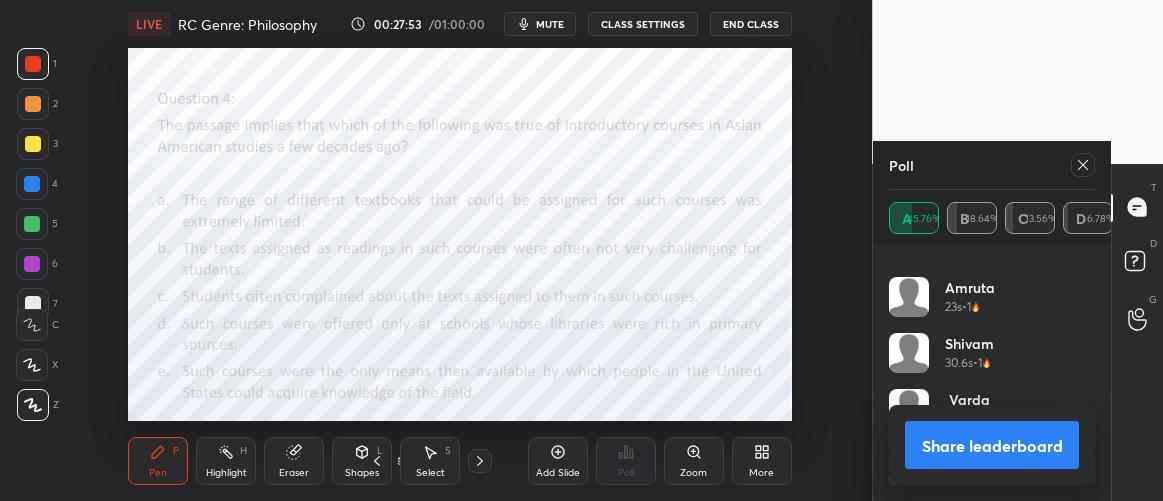 click at bounding box center [1083, 165] 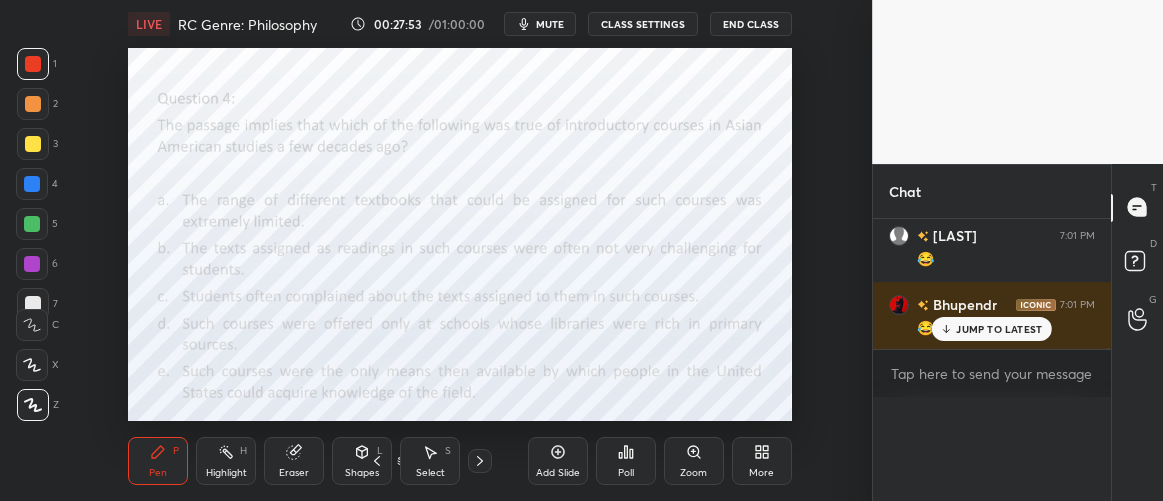 scroll, scrollTop: 0, scrollLeft: 0, axis: both 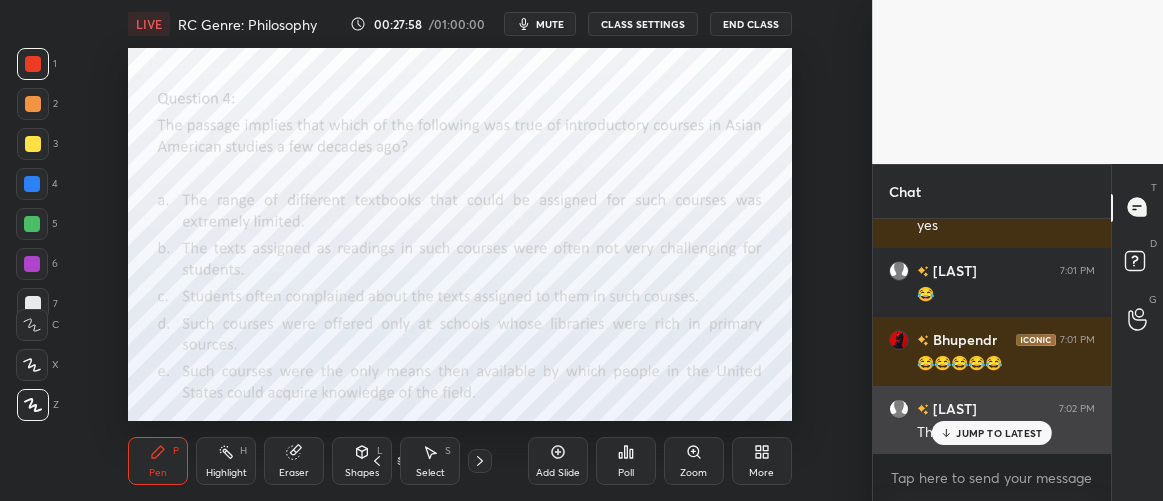 click on "JUMP TO LATEST" at bounding box center [999, 433] 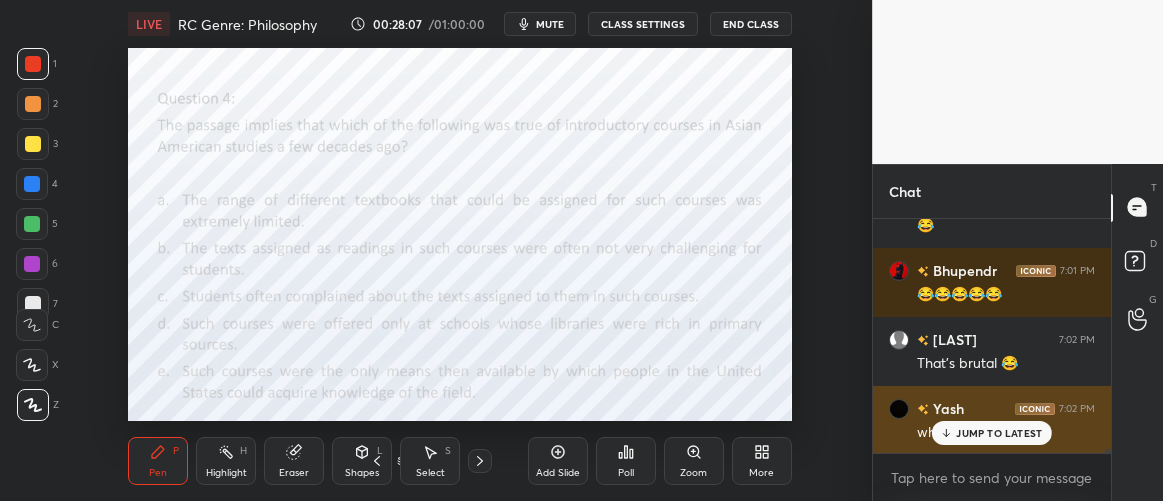 drag, startPoint x: 965, startPoint y: 433, endPoint x: 949, endPoint y: 424, distance: 18.35756 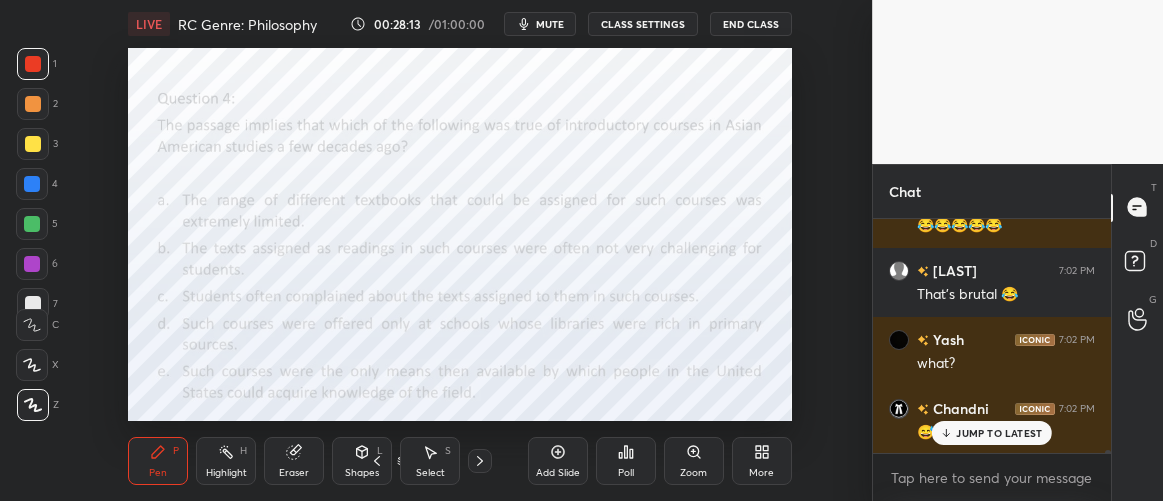drag, startPoint x: 970, startPoint y: 422, endPoint x: 959, endPoint y: 429, distance: 13.038404 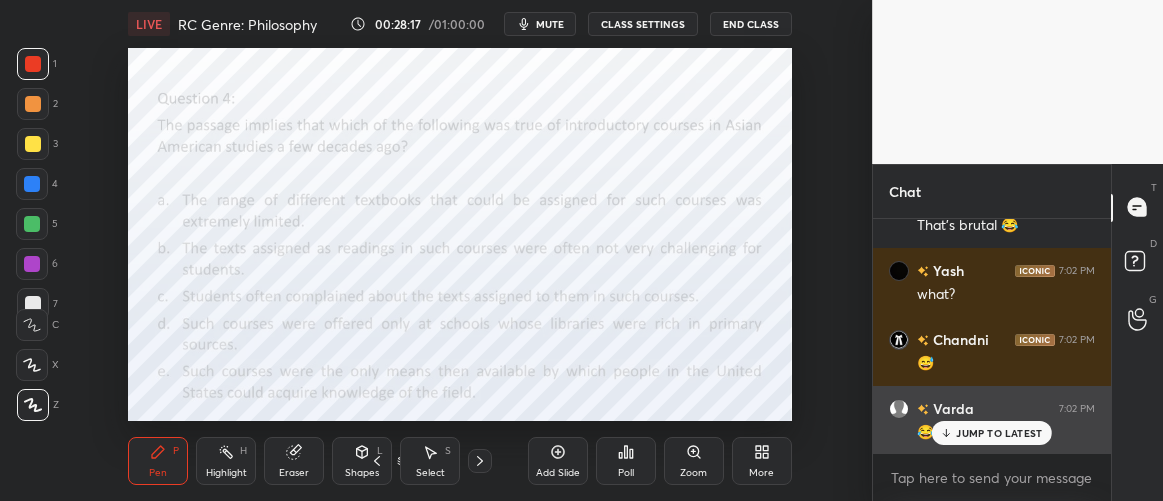 click on "JUMP TO LATEST" at bounding box center (999, 433) 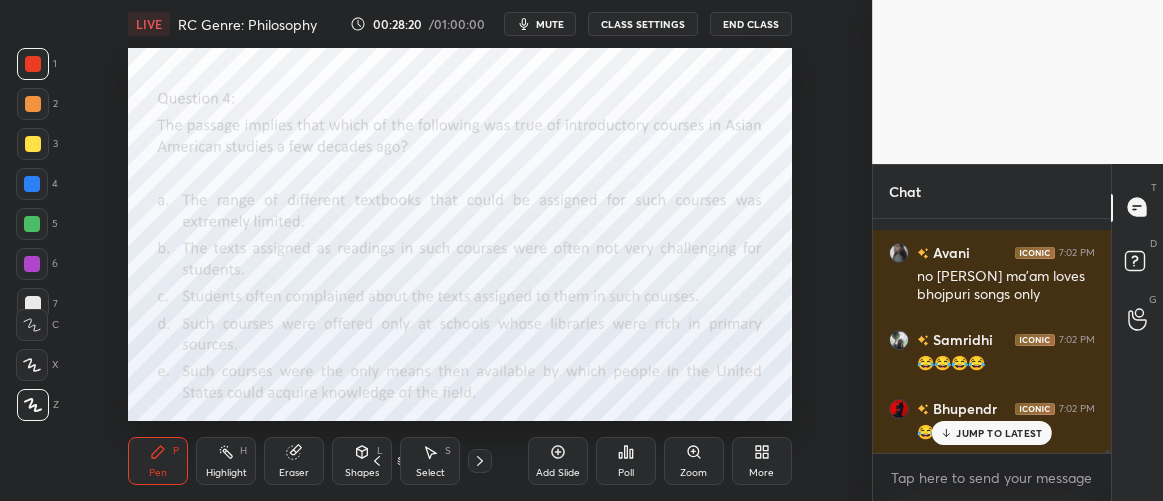 click on "JUMP TO LATEST" at bounding box center (999, 433) 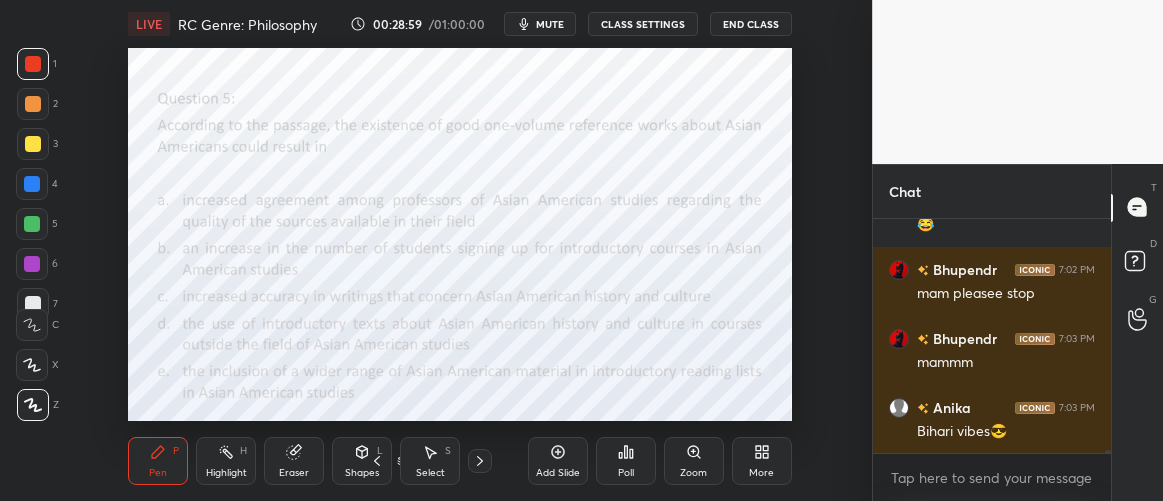 scroll, scrollTop: 16652, scrollLeft: 0, axis: vertical 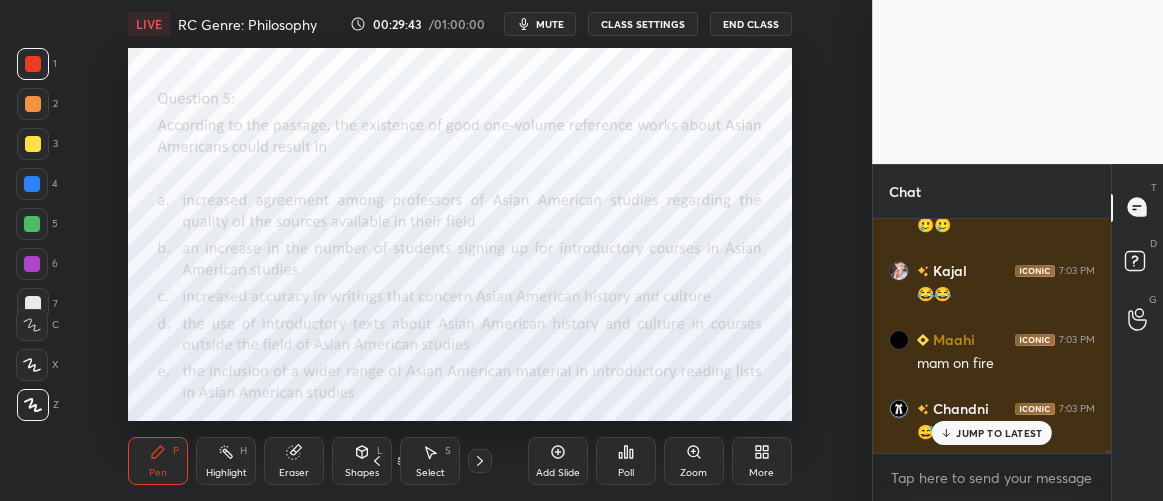 click on "JUMP TO LATEST" at bounding box center [999, 433] 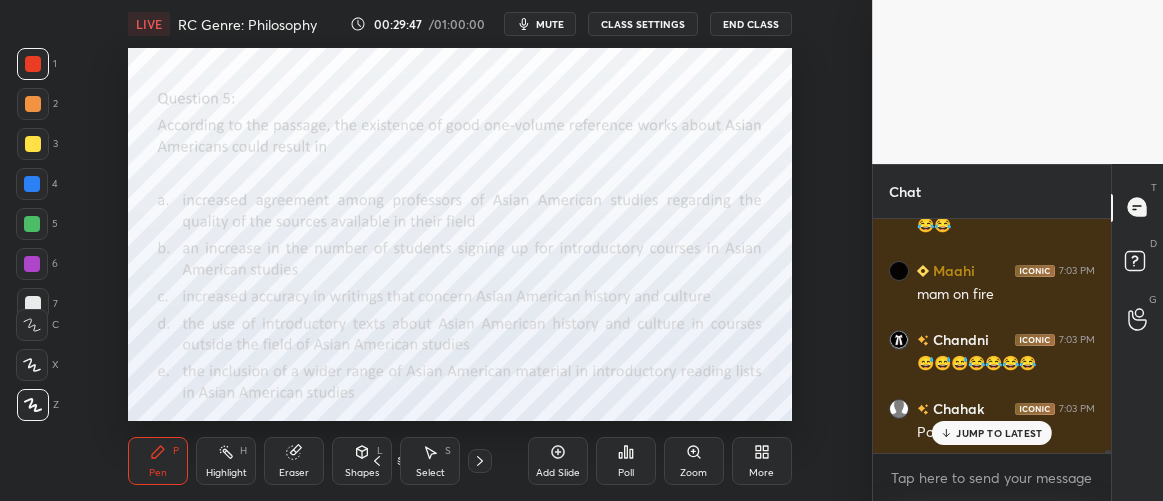 scroll, scrollTop: 17423, scrollLeft: 0, axis: vertical 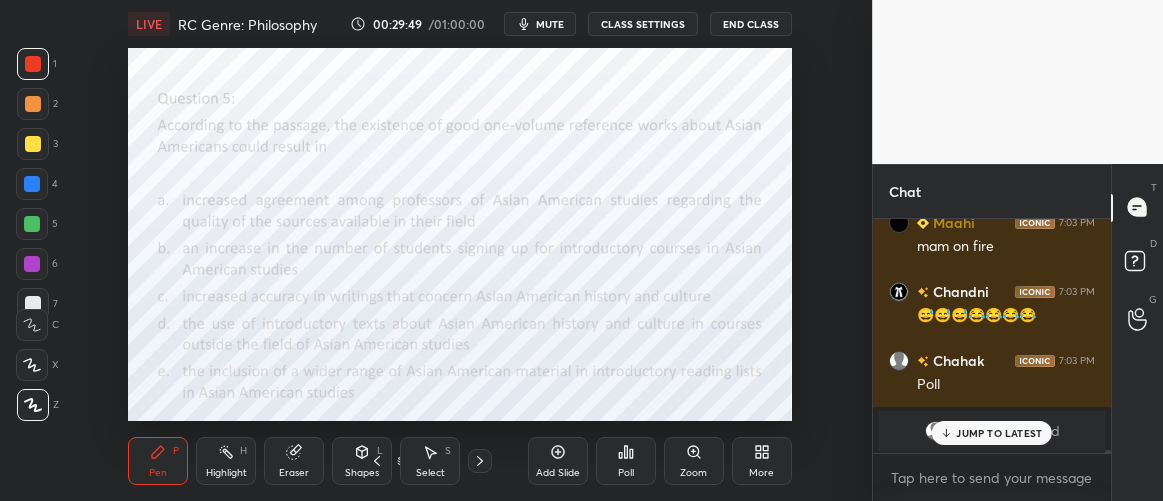 click 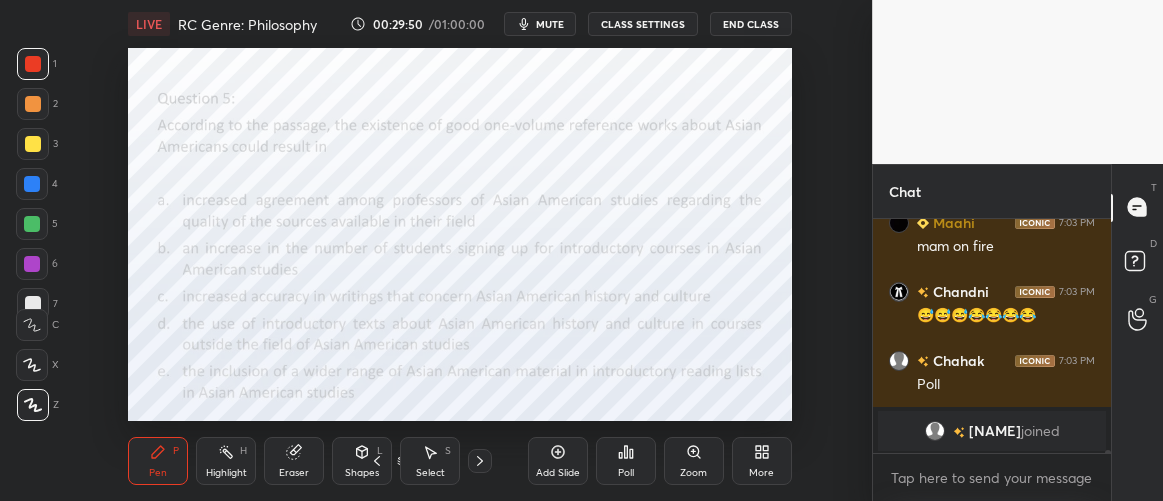 click on "Poll" at bounding box center [626, 473] 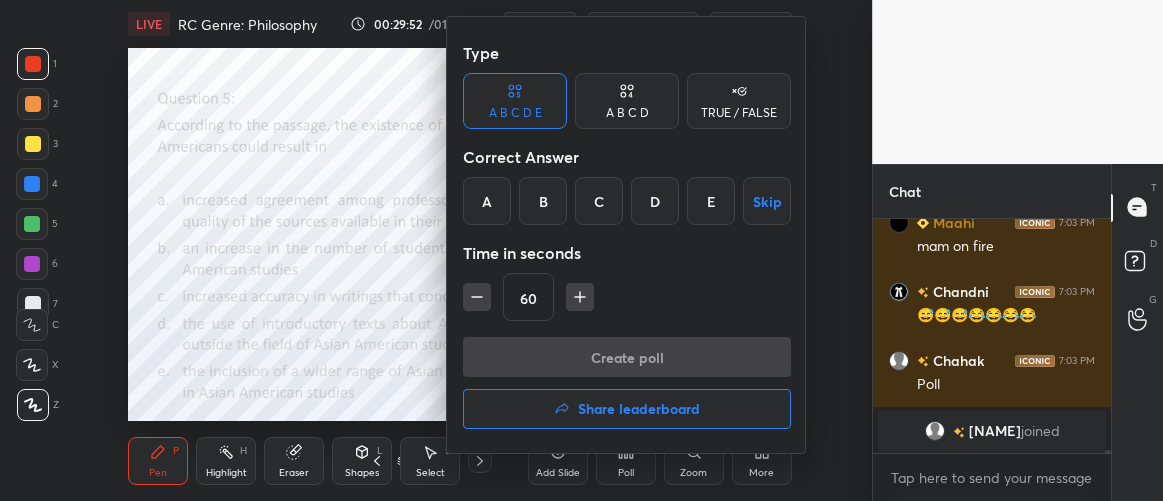 click on "E" at bounding box center (711, 201) 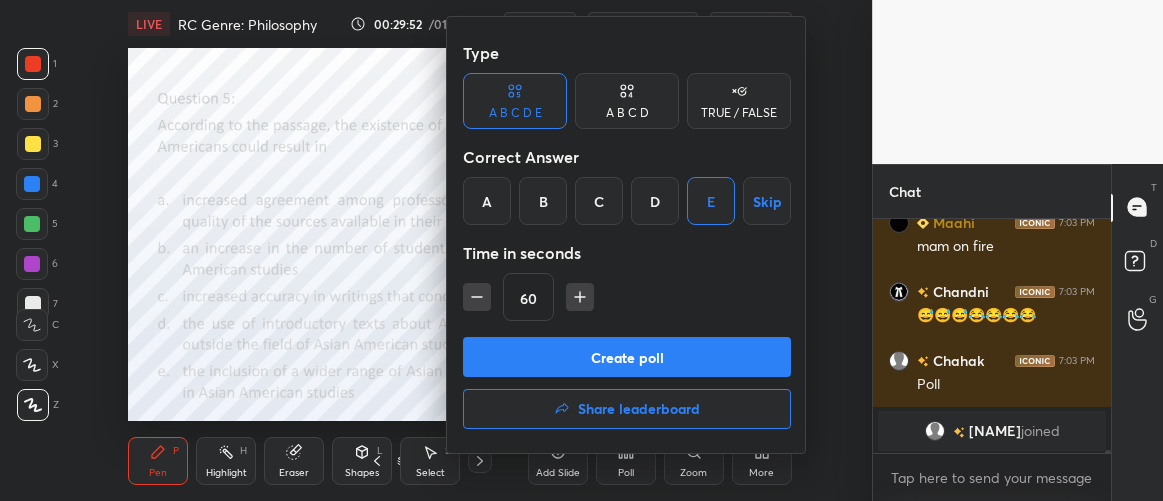 scroll, scrollTop: 17492, scrollLeft: 0, axis: vertical 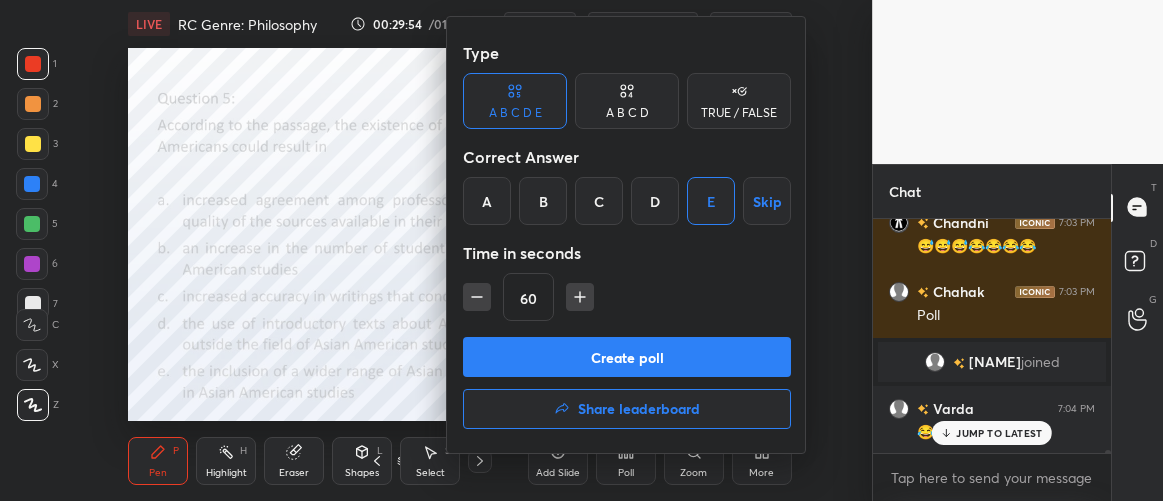 click on "Create poll" at bounding box center (627, 357) 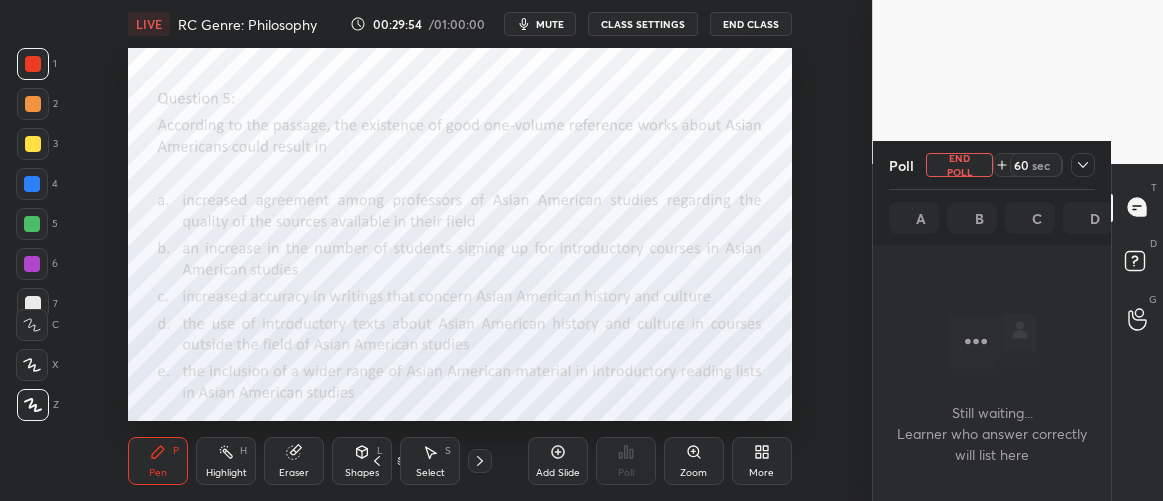 scroll, scrollTop: 135, scrollLeft: 232, axis: both 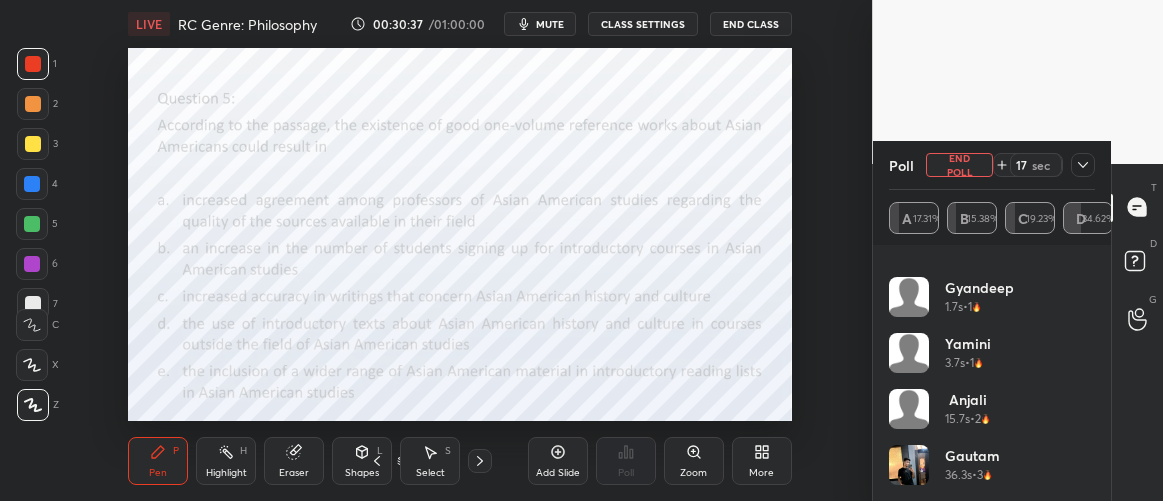click at bounding box center [909, 465] 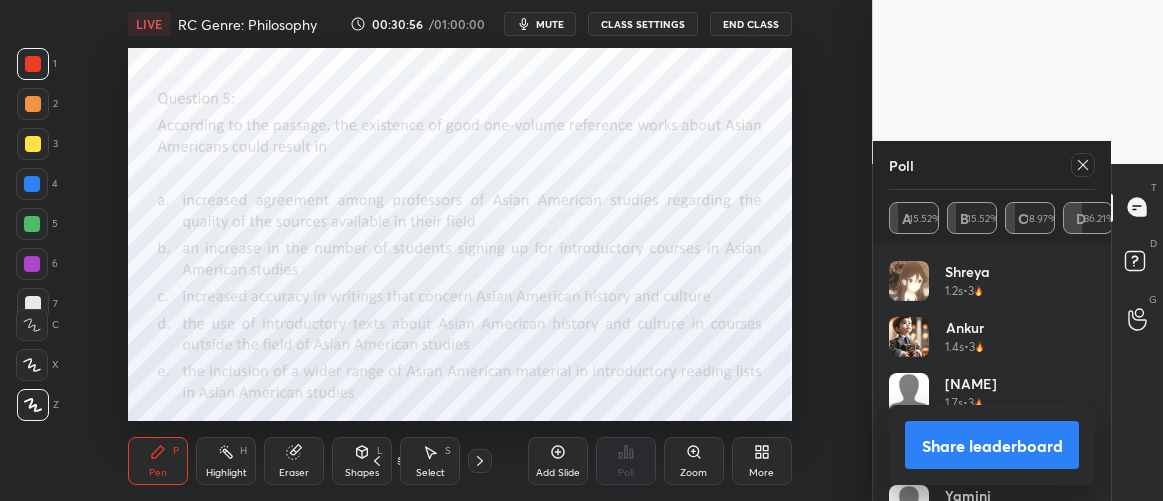 scroll, scrollTop: 18169, scrollLeft: 0, axis: vertical 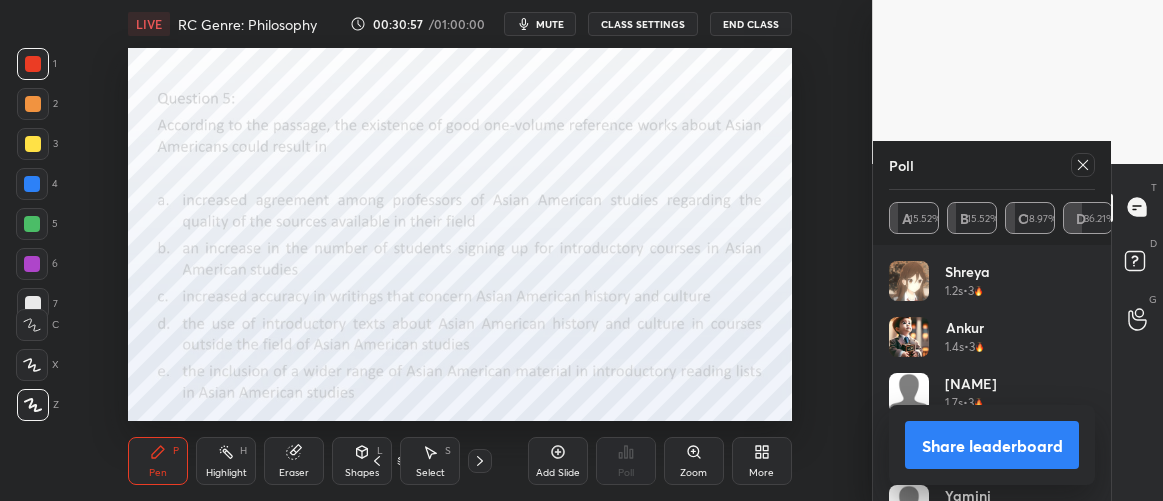 click 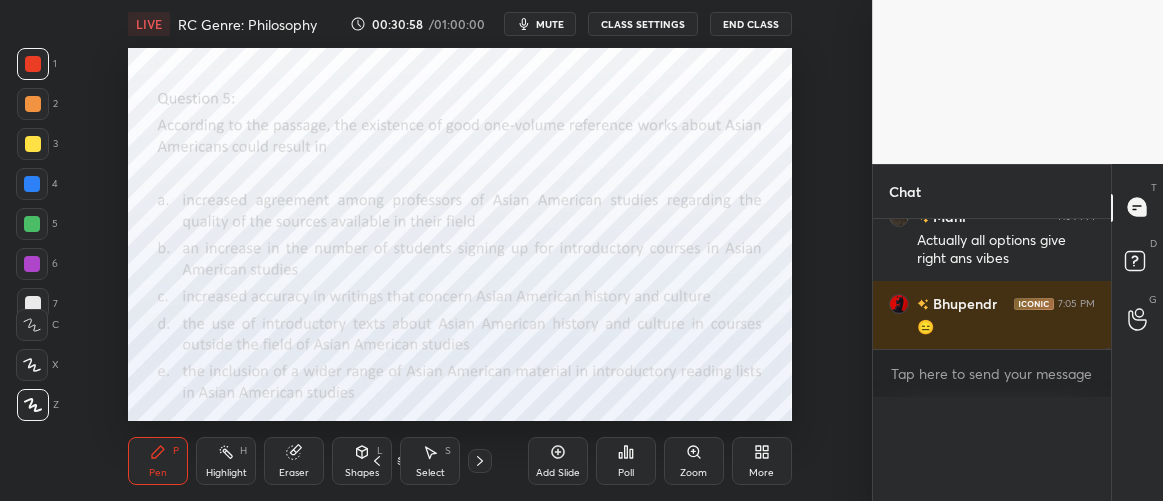 scroll, scrollTop: 0, scrollLeft: 0, axis: both 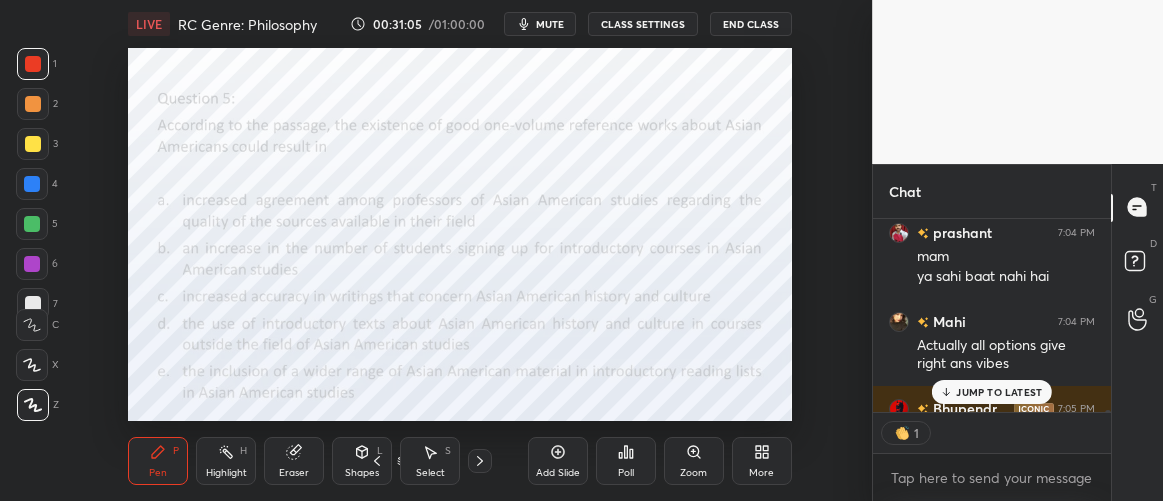 click on "JUMP TO LATEST" at bounding box center [999, 392] 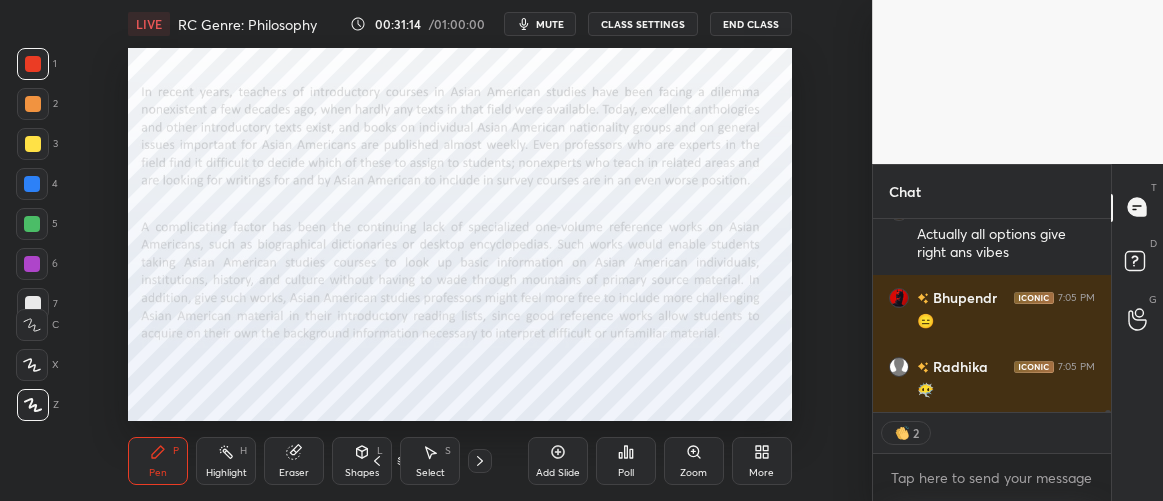 click on "Poll" at bounding box center (626, 461) 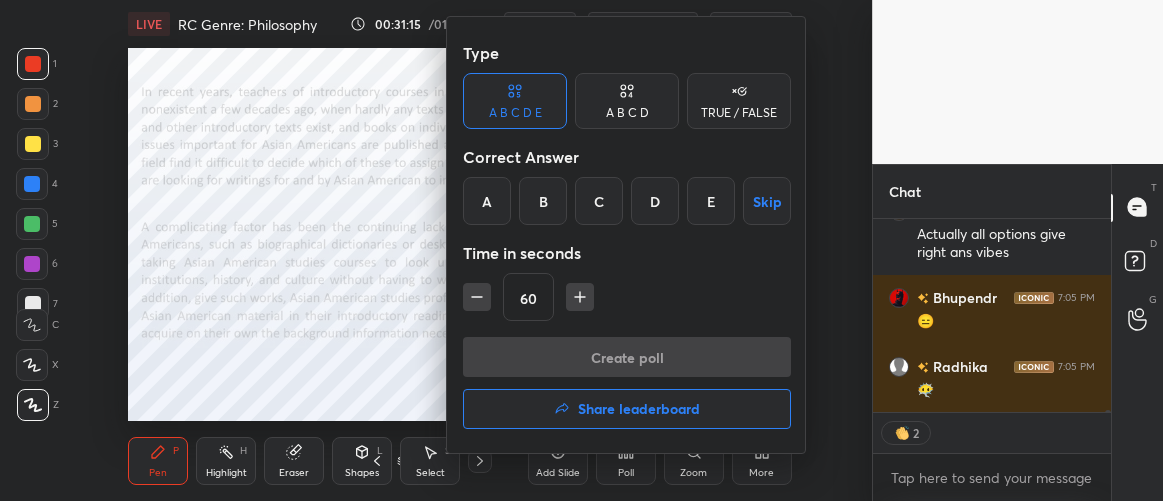 drag, startPoint x: 546, startPoint y: 412, endPoint x: 534, endPoint y: 410, distance: 12.165525 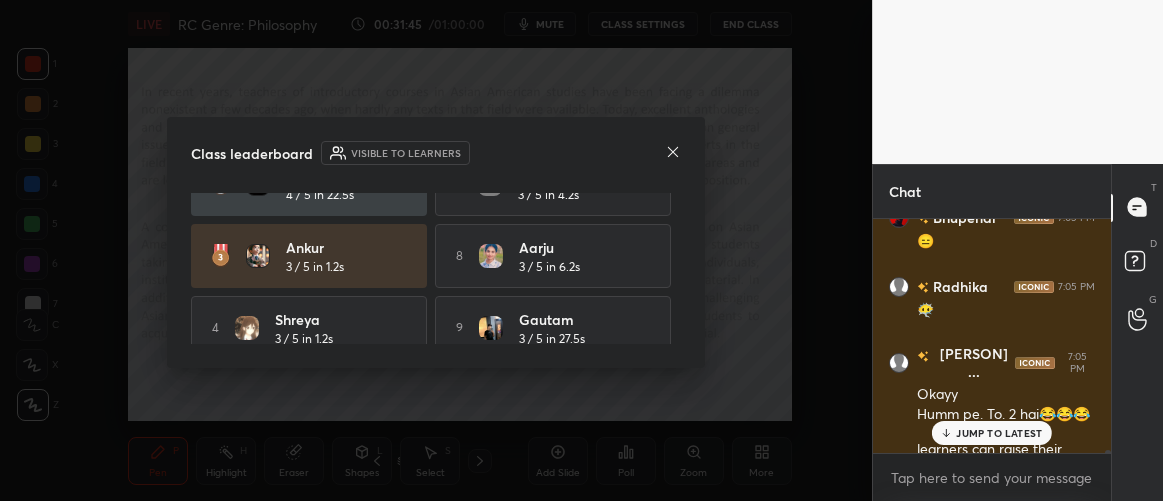 click on "Gautam" at bounding box center (581, 319) 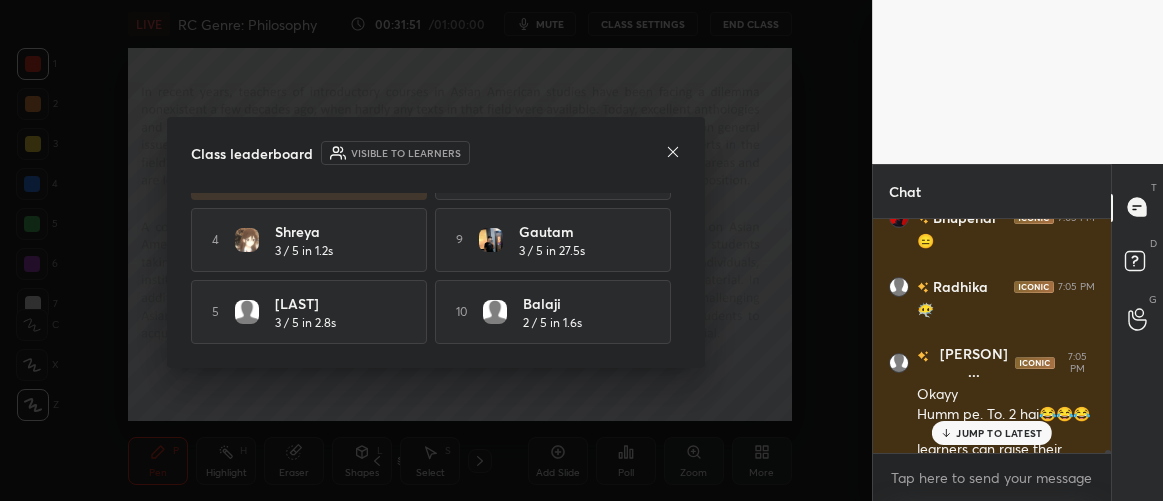 click 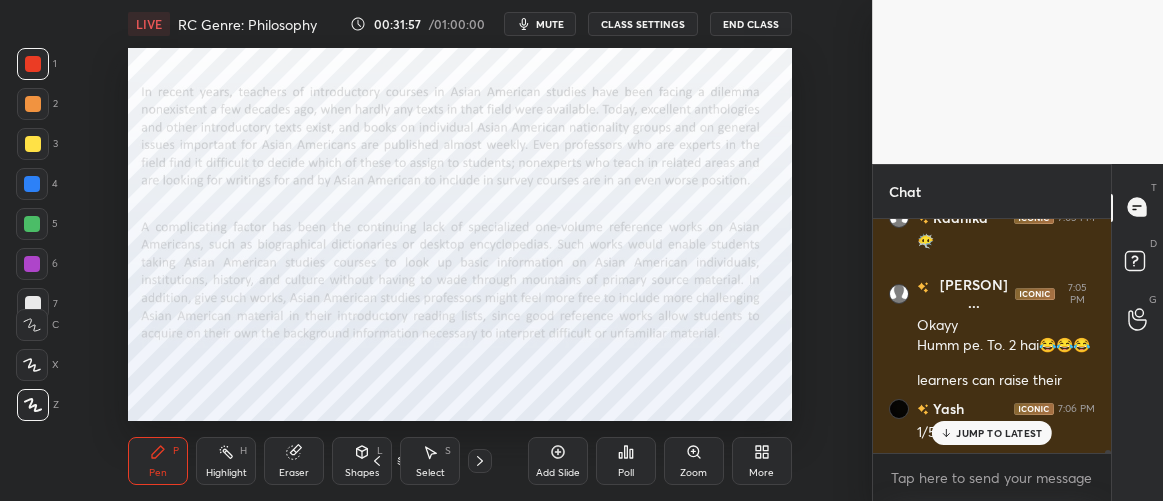 click 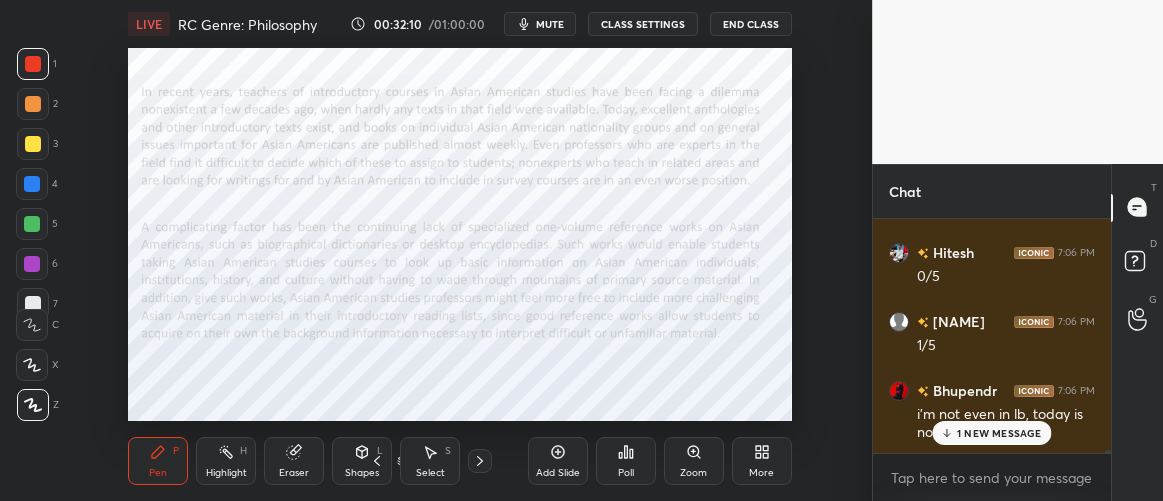 scroll, scrollTop: 18618, scrollLeft: 0, axis: vertical 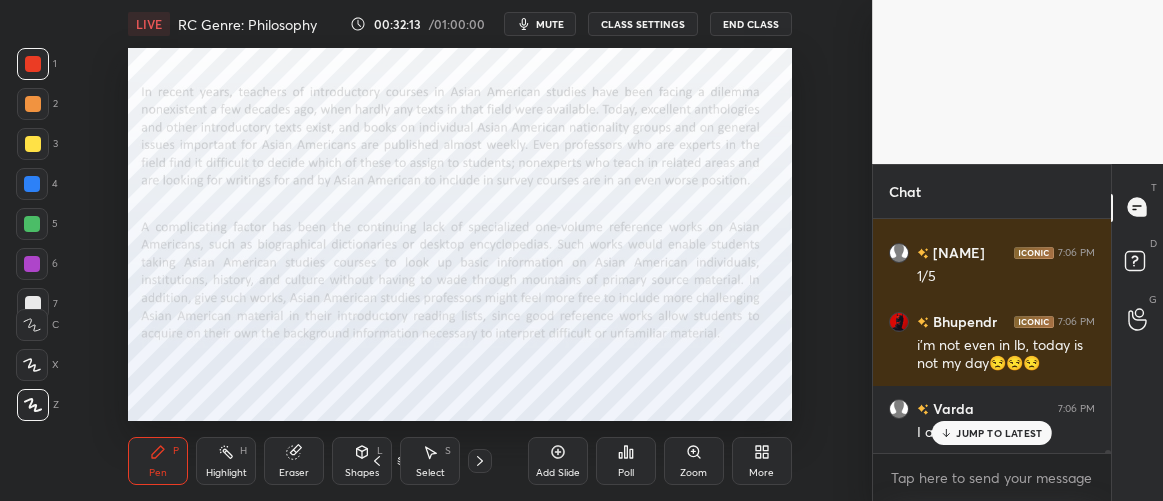 click on "JUMP TO LATEST" at bounding box center [992, 433] 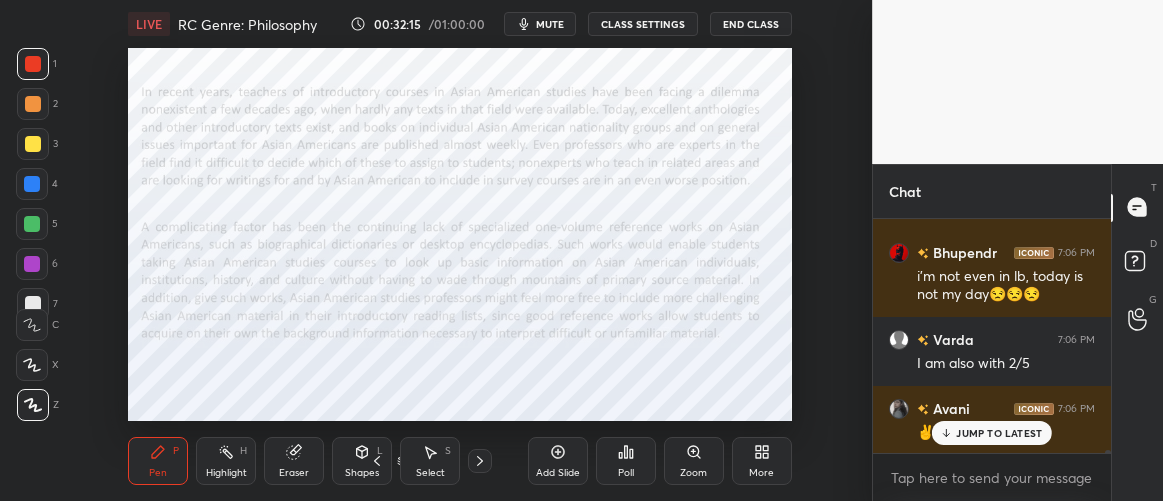 scroll, scrollTop: 18756, scrollLeft: 0, axis: vertical 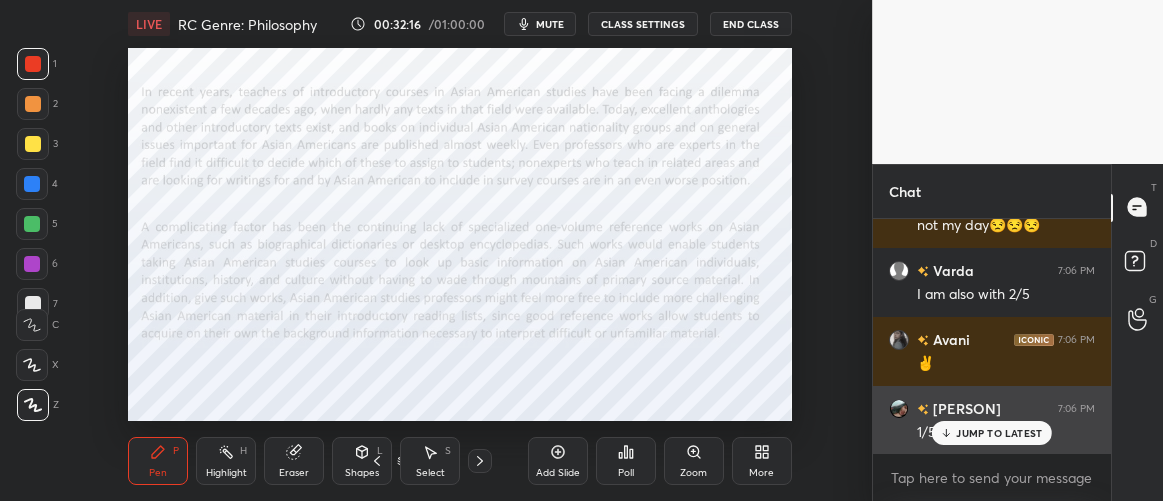 click on "JUMP TO LATEST" at bounding box center (999, 433) 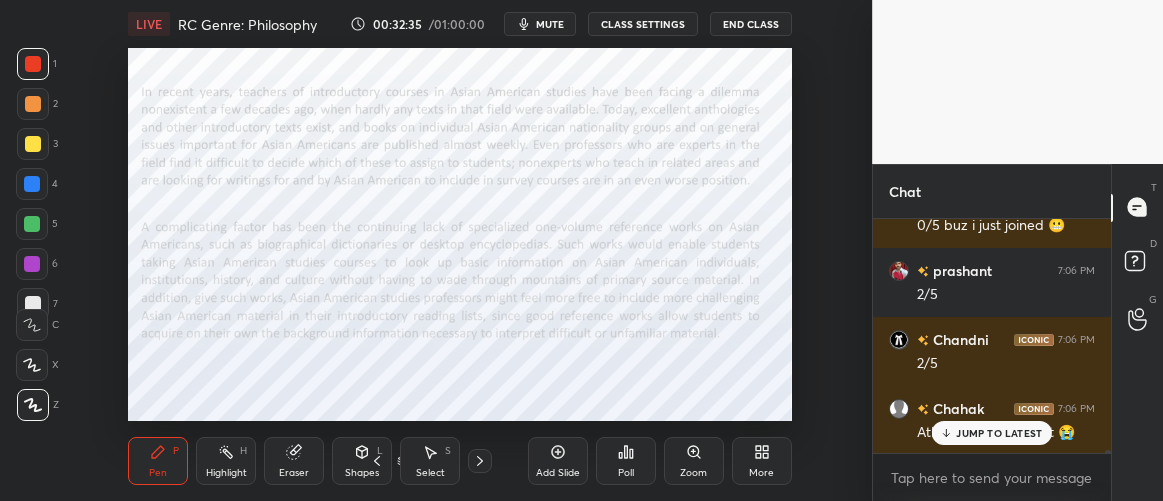 scroll, scrollTop: 19170, scrollLeft: 0, axis: vertical 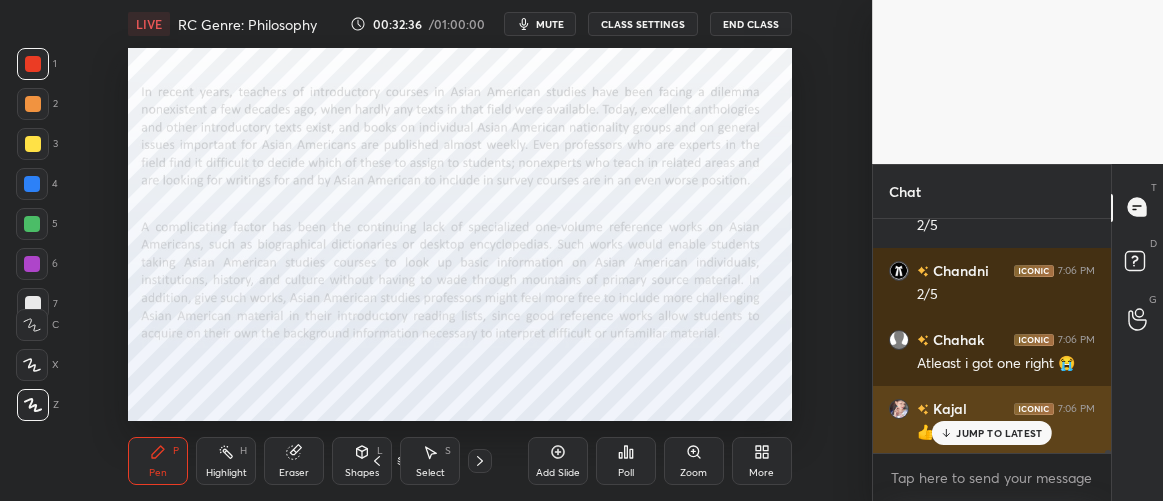 drag, startPoint x: 986, startPoint y: 436, endPoint x: 930, endPoint y: 409, distance: 62.169125 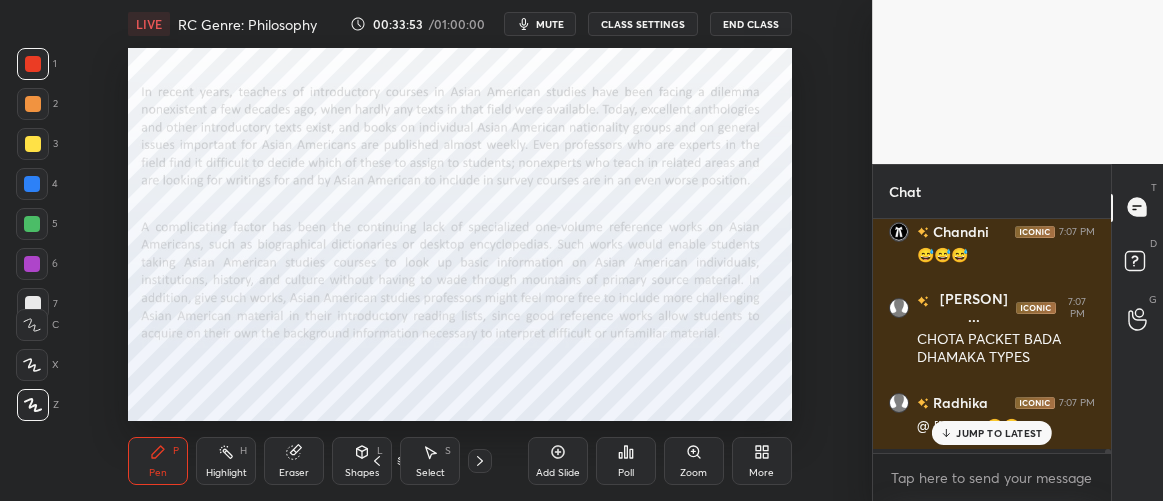 scroll, scrollTop: 19744, scrollLeft: 0, axis: vertical 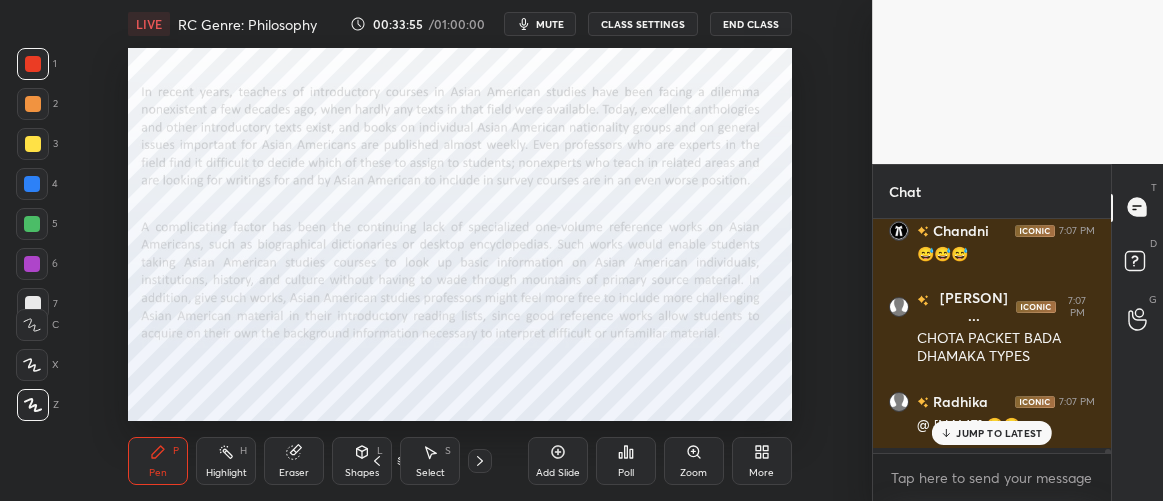 click on "JUMP TO LATEST" at bounding box center (999, 433) 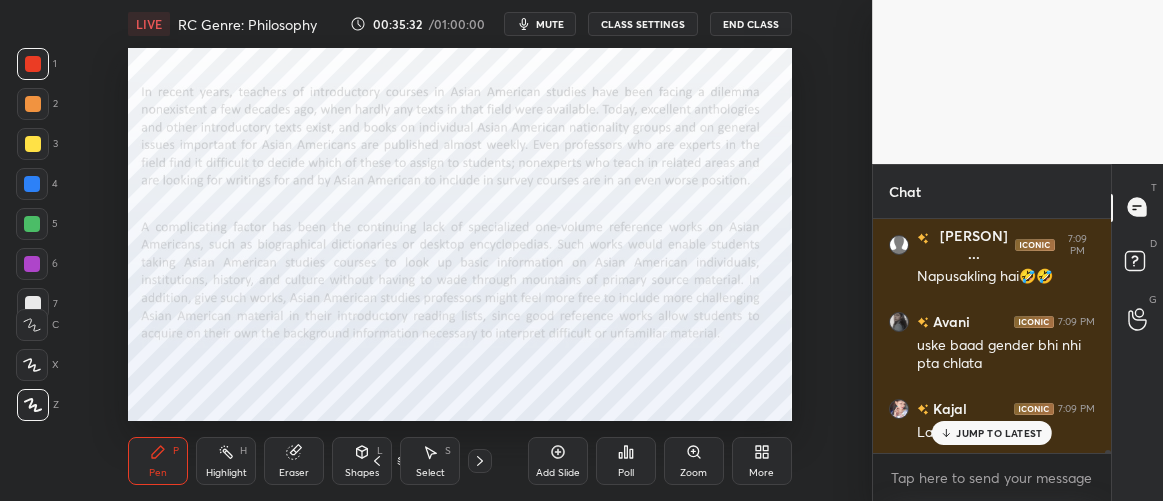 scroll, scrollTop: 20367, scrollLeft: 0, axis: vertical 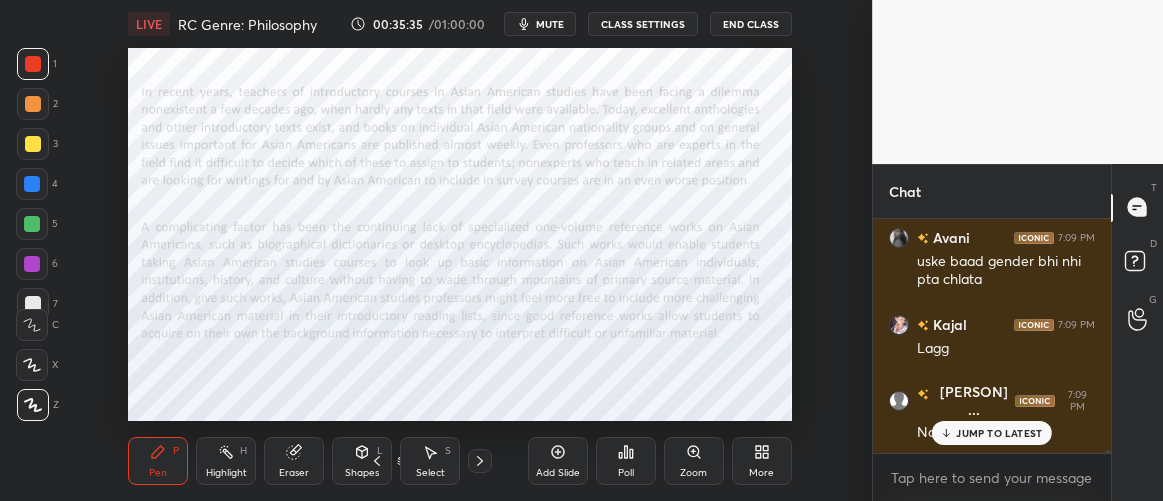 drag, startPoint x: 953, startPoint y: 440, endPoint x: 800, endPoint y: 396, distance: 159.20113 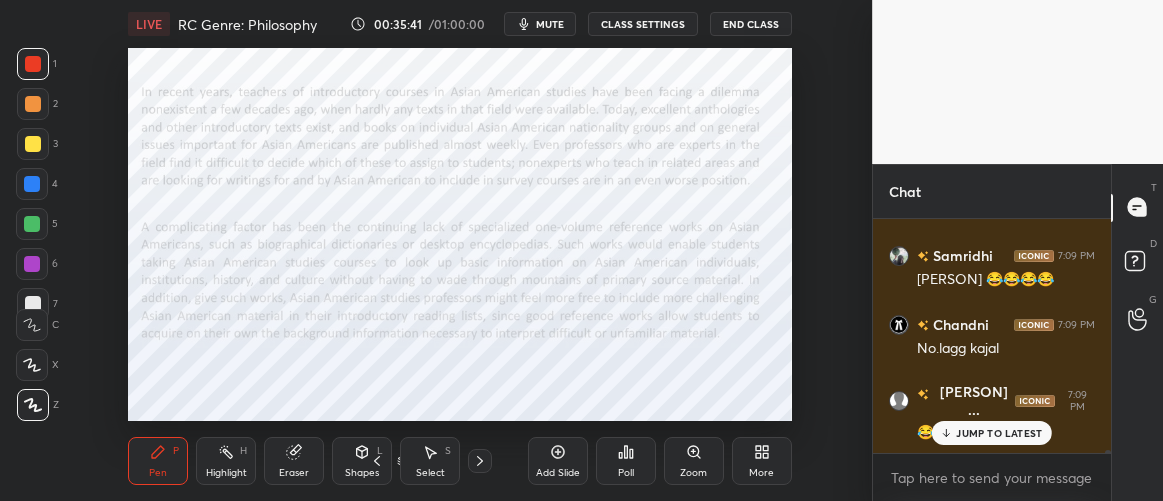 scroll, scrollTop: 20658, scrollLeft: 0, axis: vertical 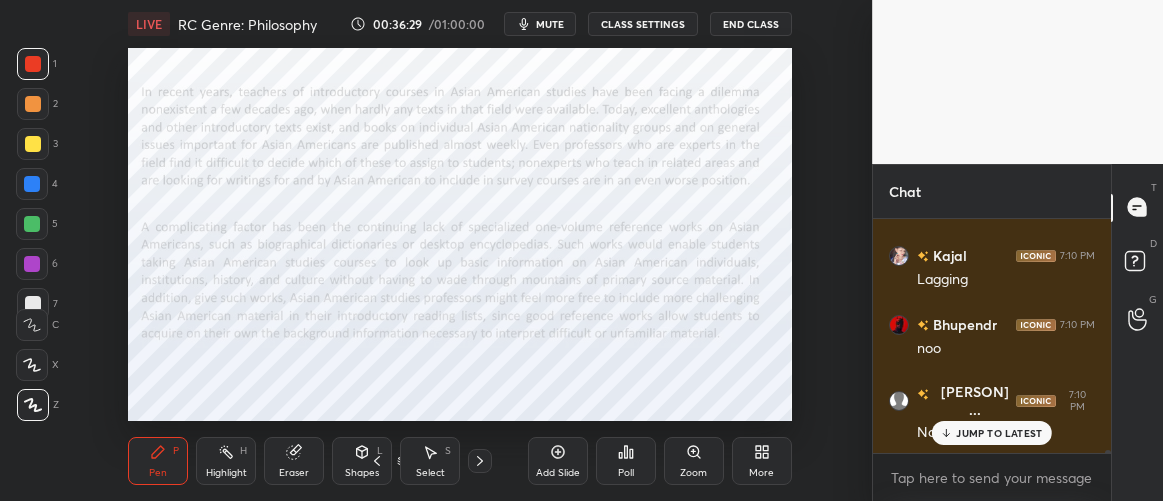 click on "JUMP TO LATEST" at bounding box center [999, 433] 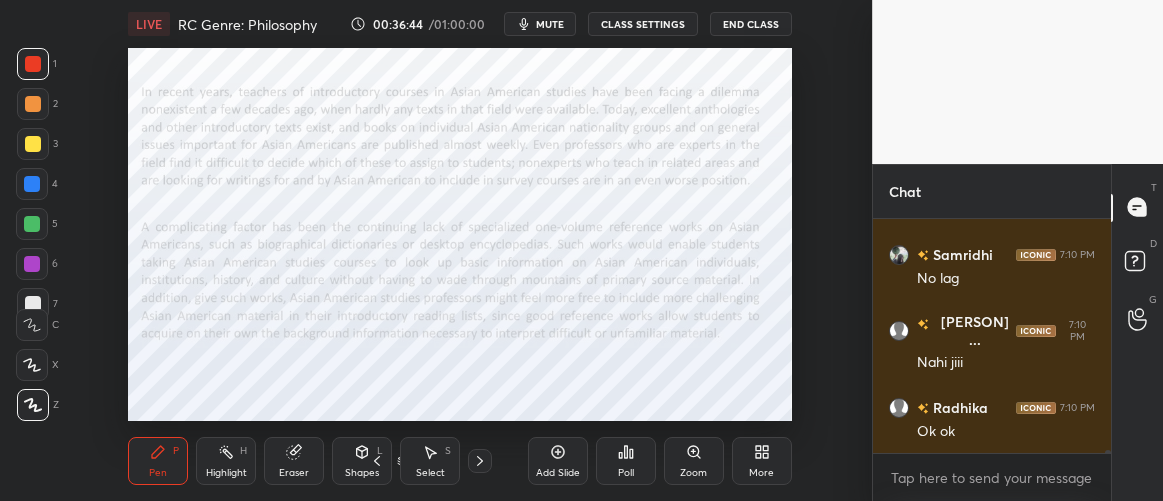 scroll, scrollTop: 21723, scrollLeft: 0, axis: vertical 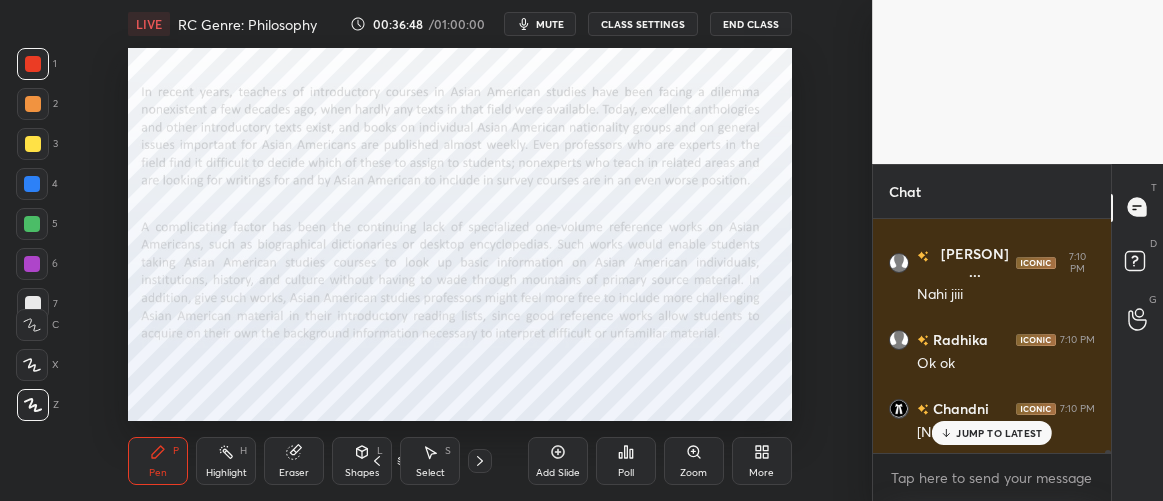 click on "JUMP TO LATEST" at bounding box center (999, 433) 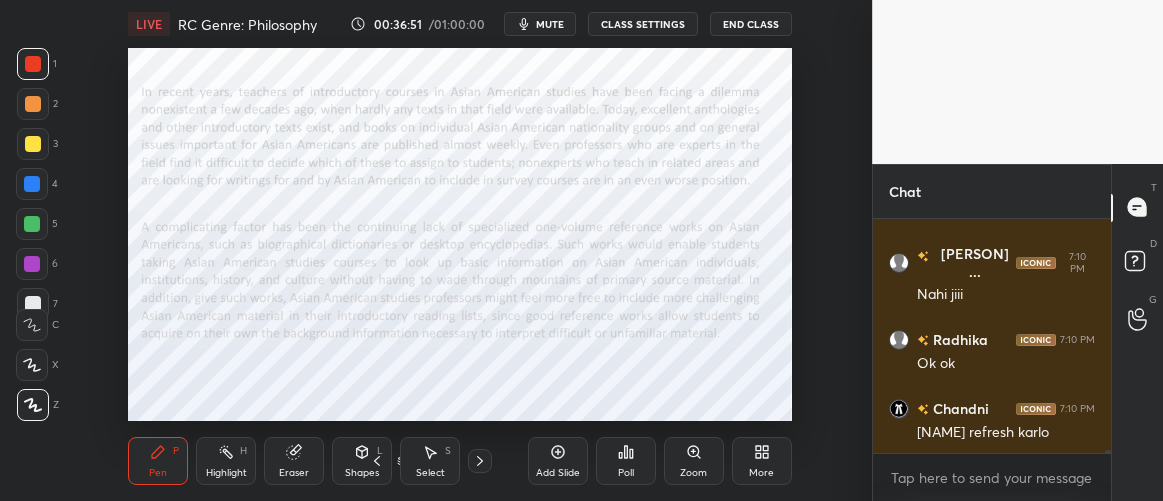 scroll, scrollTop: 21792, scrollLeft: 0, axis: vertical 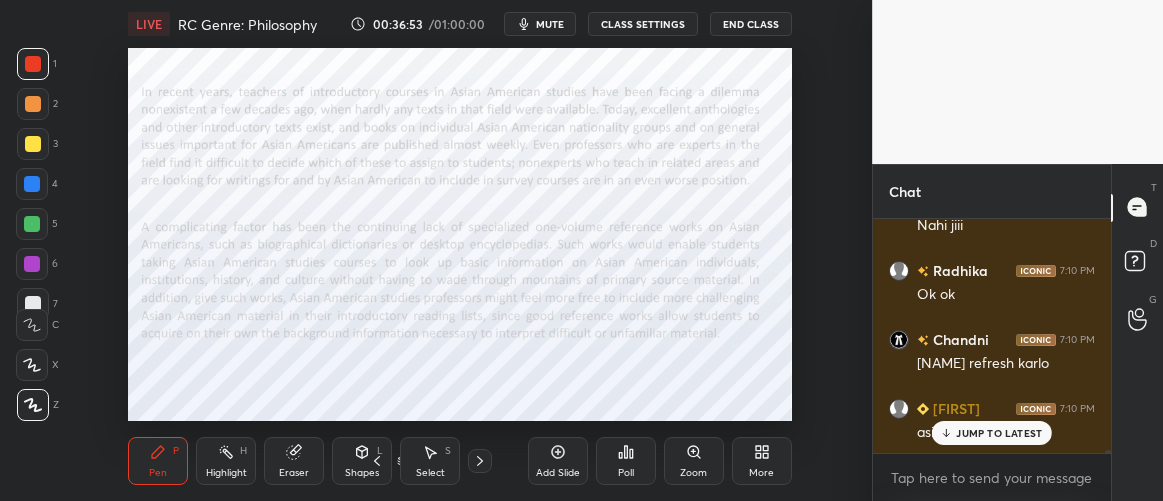 click on "JUMP TO LATEST" at bounding box center (992, 433) 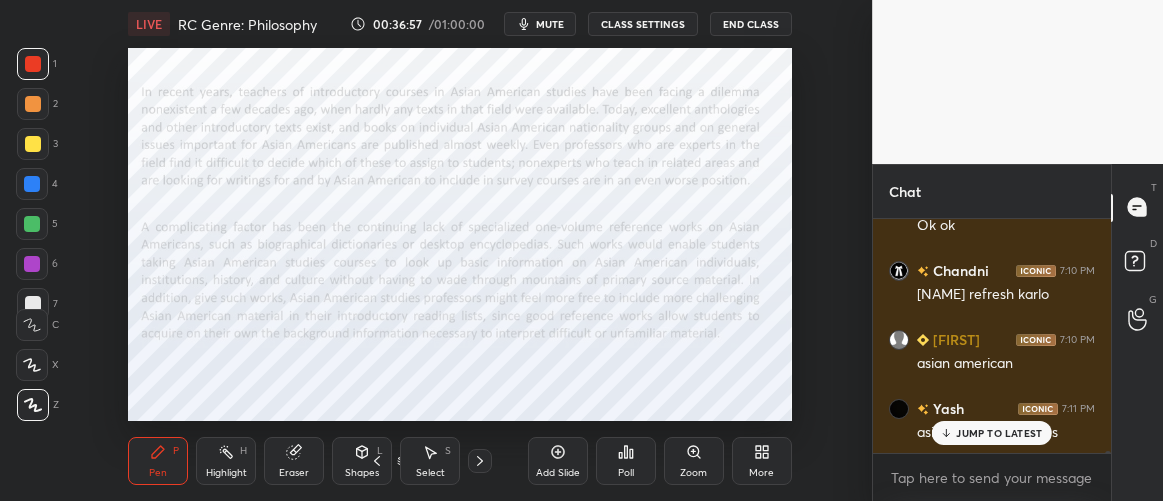scroll, scrollTop: 21930, scrollLeft: 0, axis: vertical 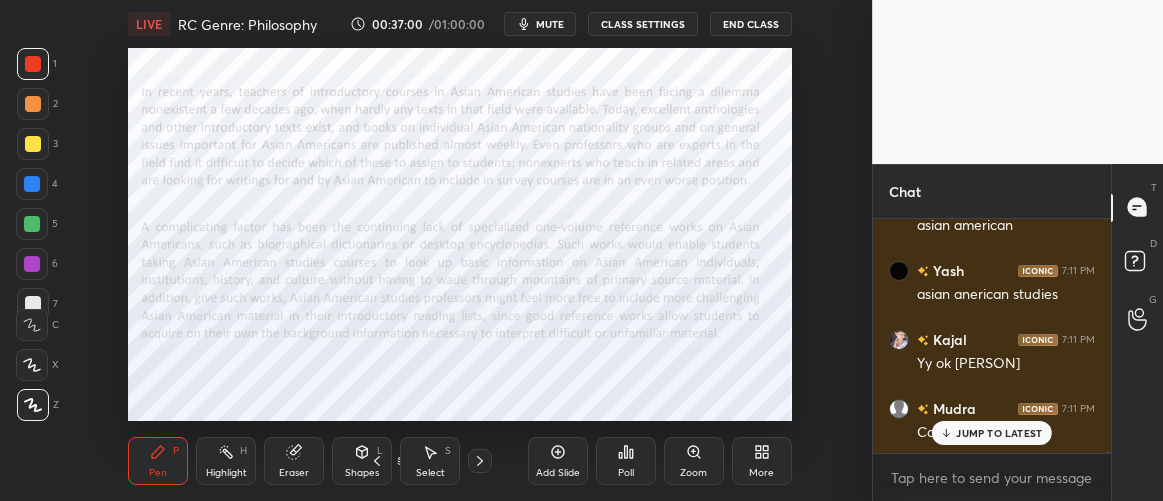 click 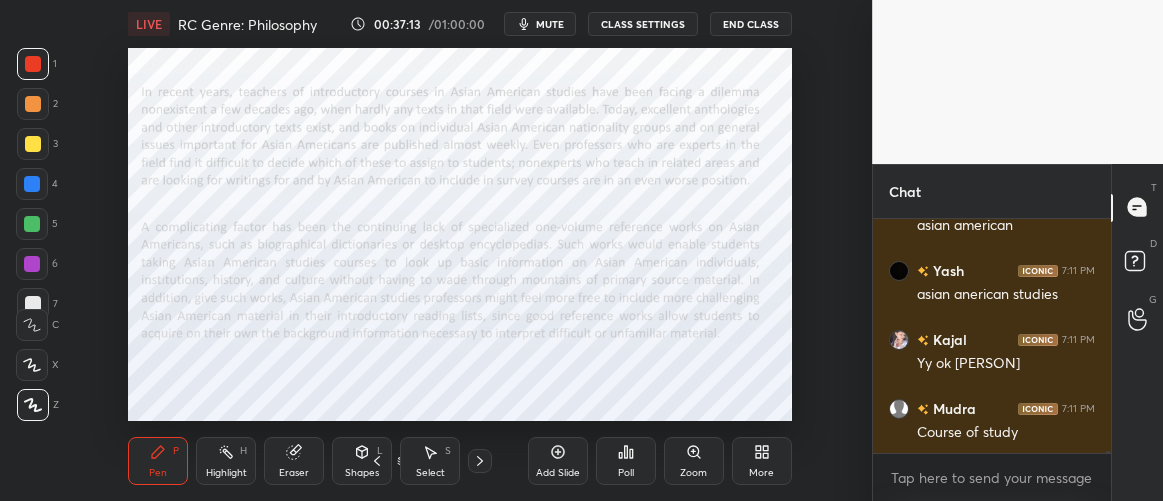 scroll, scrollTop: 22104, scrollLeft: 0, axis: vertical 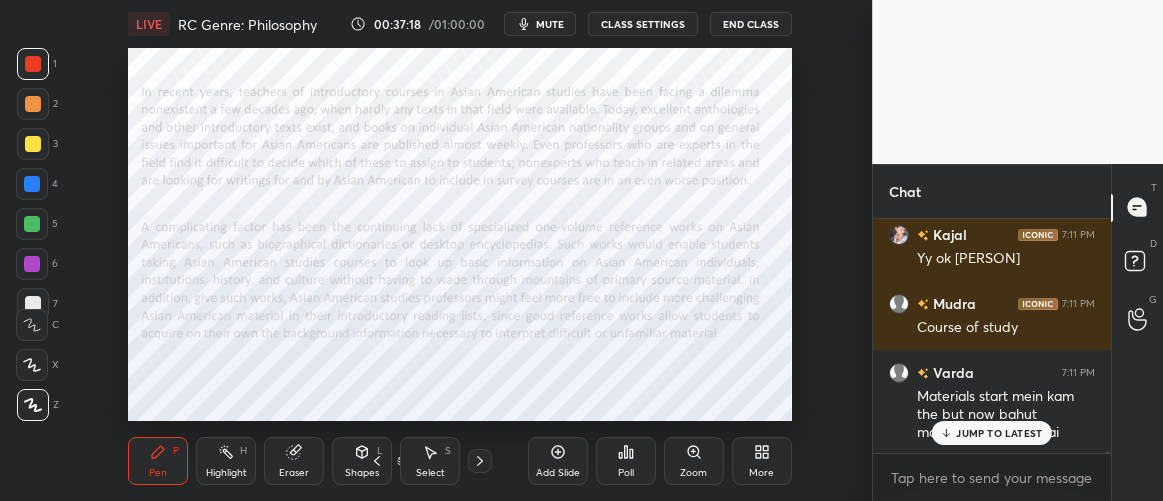 click on "JUMP TO LATEST" at bounding box center (999, 433) 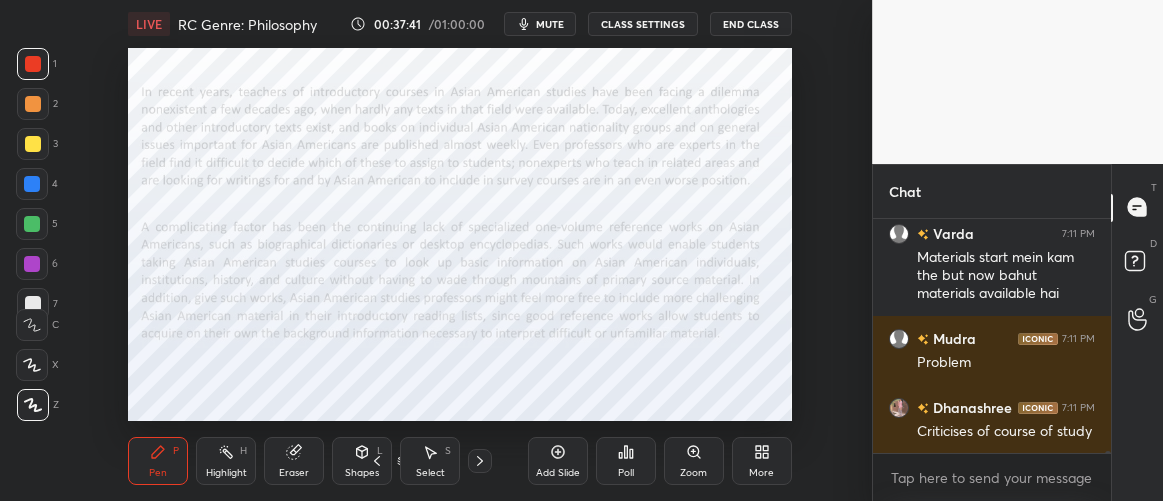 scroll, scrollTop: 22329, scrollLeft: 0, axis: vertical 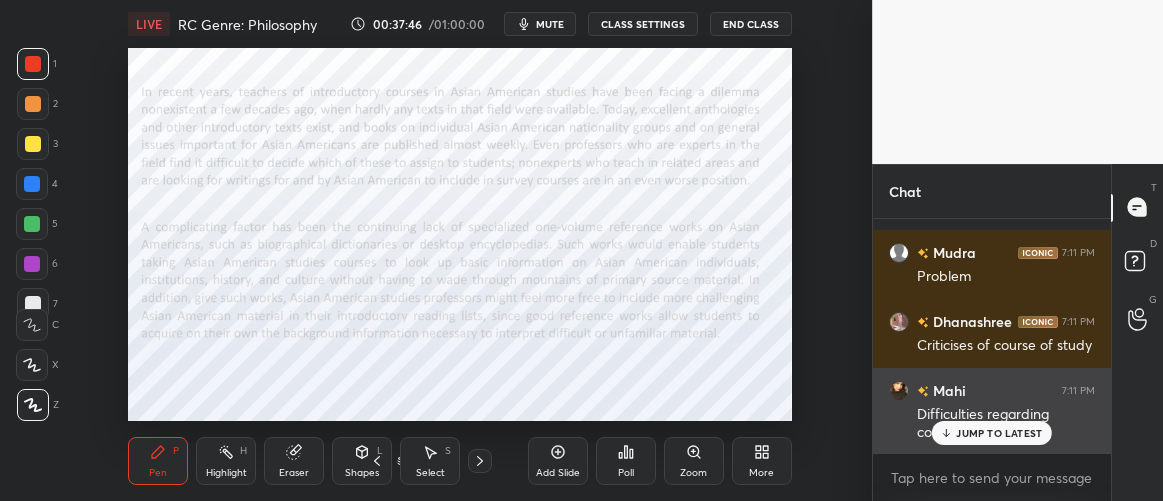 click on "JUMP TO LATEST" at bounding box center [999, 433] 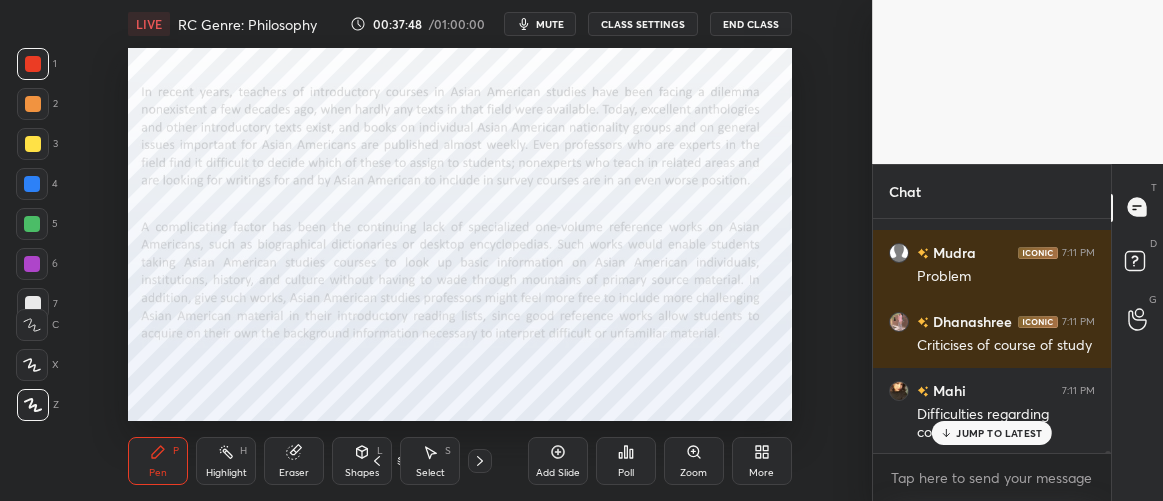 scroll, scrollTop: 22398, scrollLeft: 0, axis: vertical 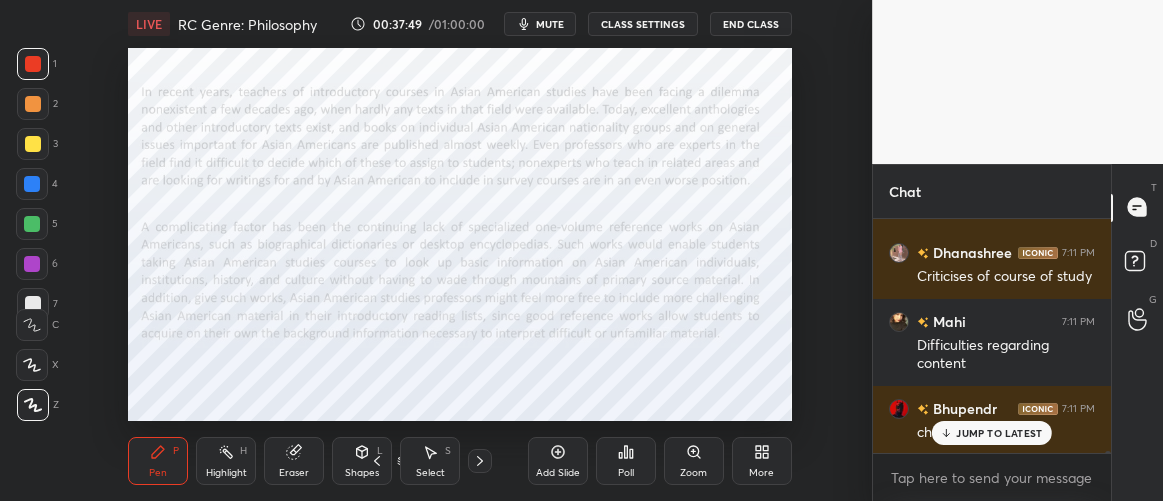 drag, startPoint x: 1012, startPoint y: 437, endPoint x: 862, endPoint y: 370, distance: 164.2833 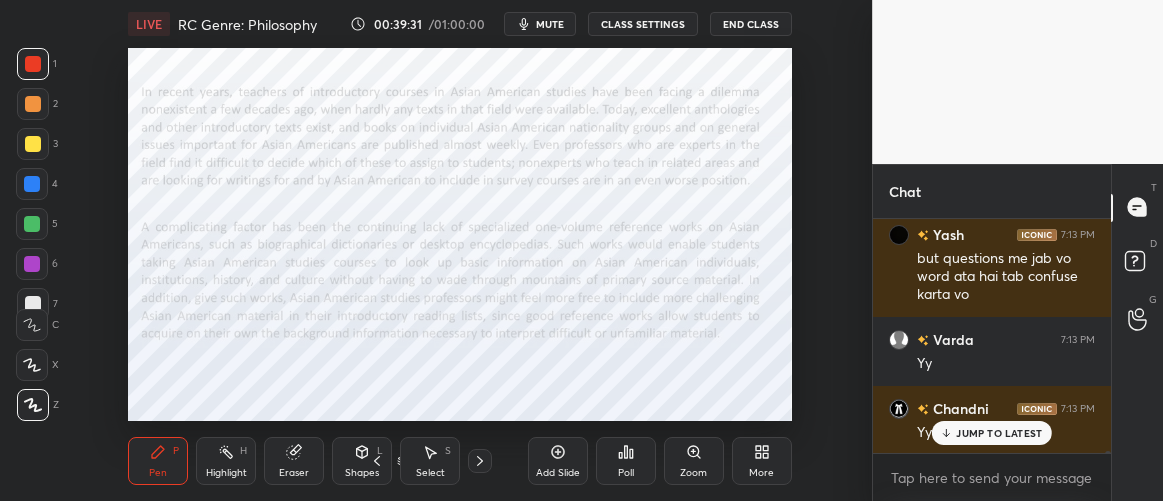 scroll, scrollTop: 22779, scrollLeft: 0, axis: vertical 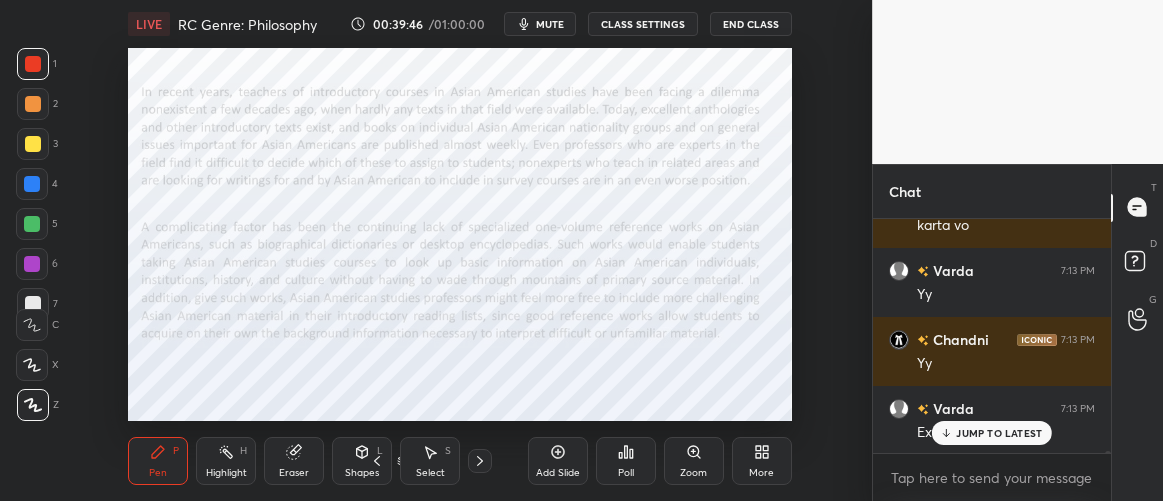 click on "JUMP TO LATEST" at bounding box center [999, 433] 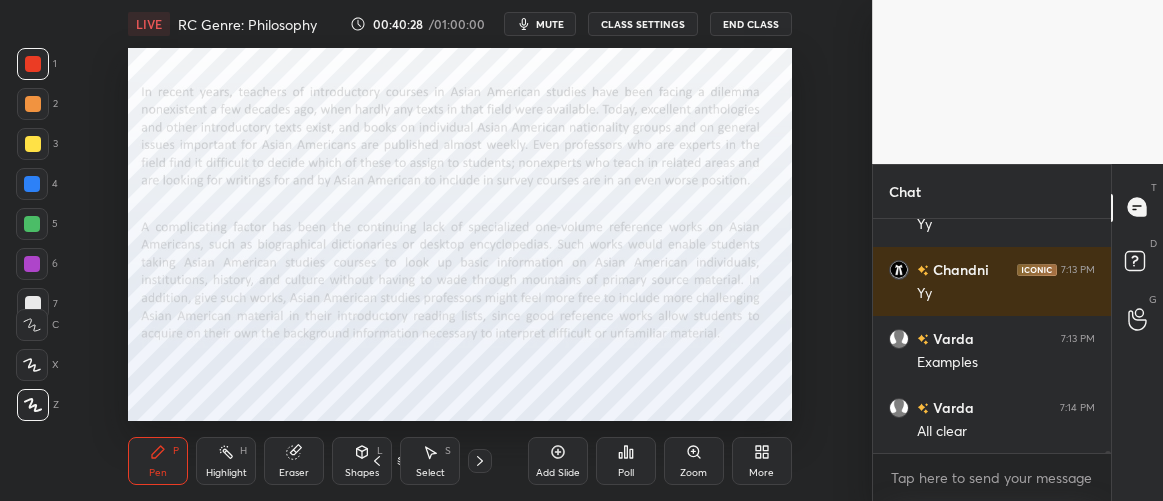 scroll, scrollTop: 22896, scrollLeft: 0, axis: vertical 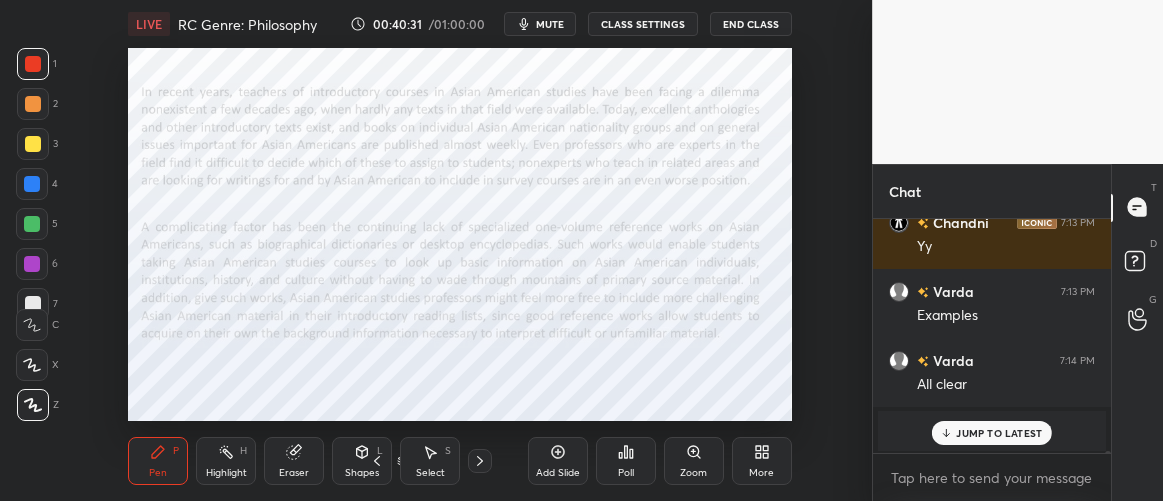 click on "JUMP TO LATEST" at bounding box center [999, 433] 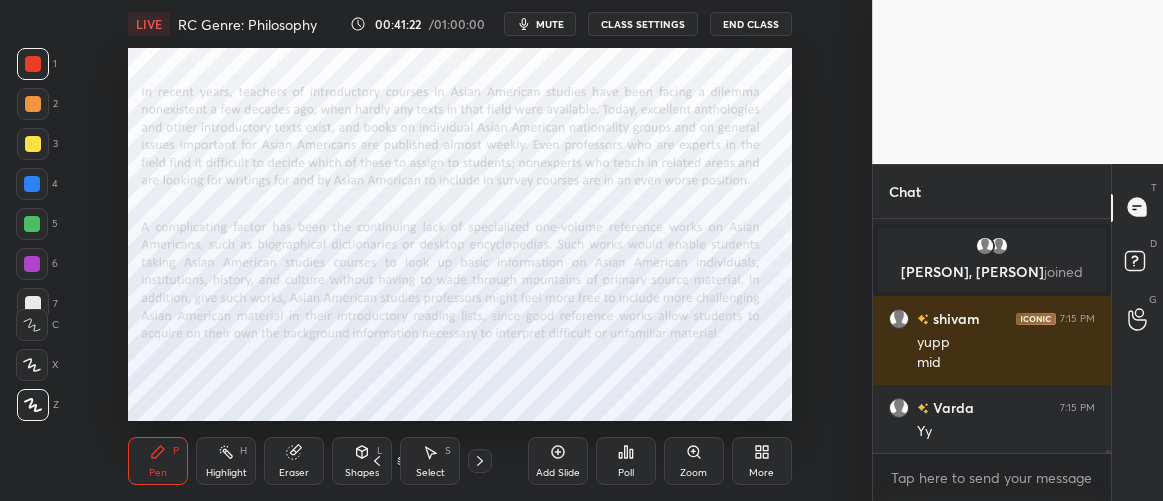 scroll, scrollTop: 20600, scrollLeft: 0, axis: vertical 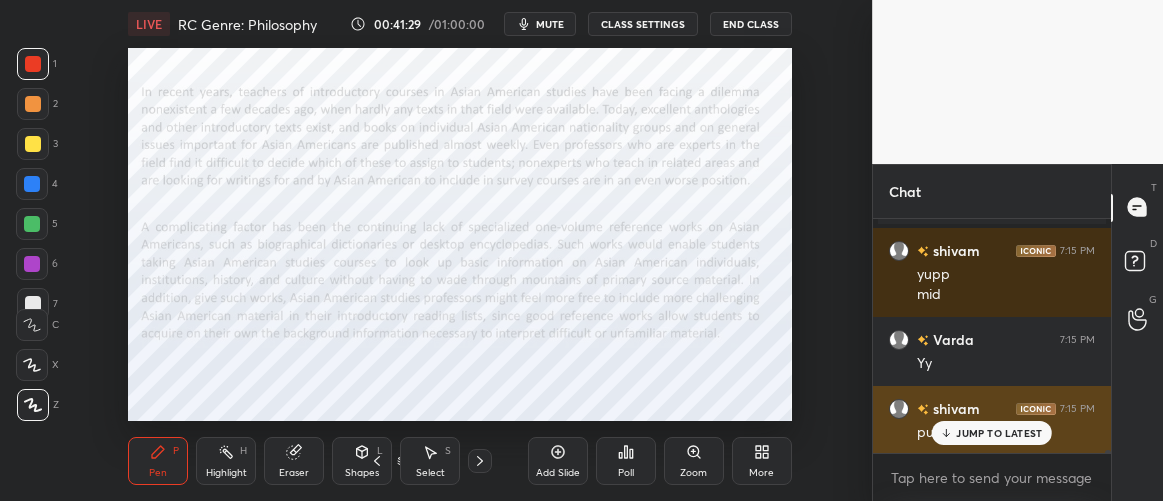drag, startPoint x: 992, startPoint y: 438, endPoint x: 982, endPoint y: 445, distance: 12.206555 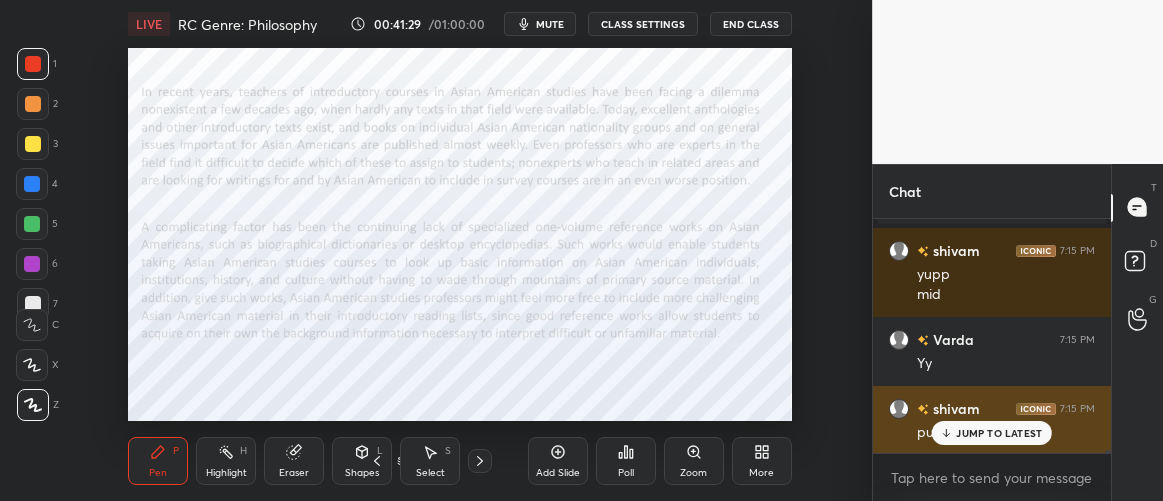 click on "JUMP TO LATEST" at bounding box center (999, 433) 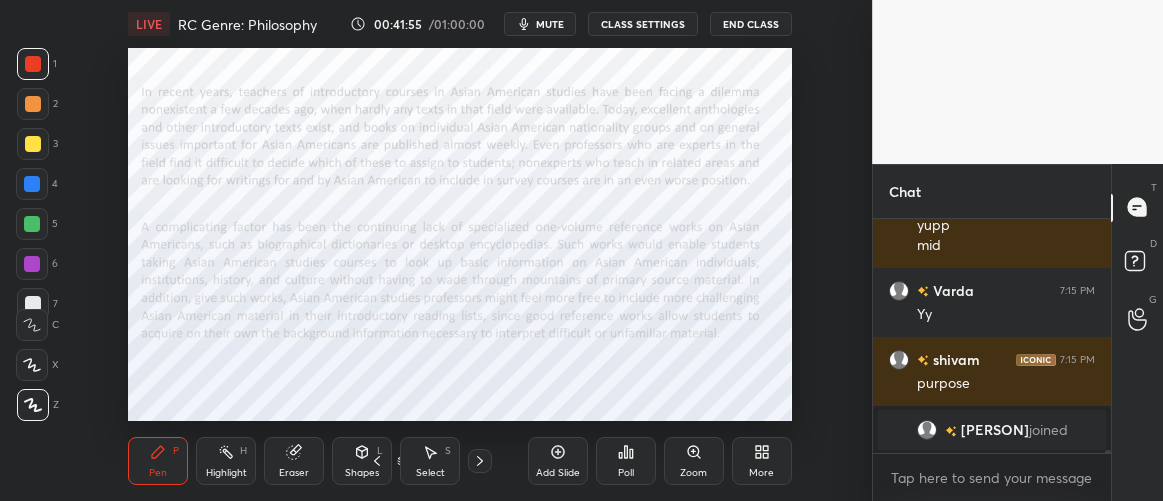 scroll, scrollTop: 20701, scrollLeft: 0, axis: vertical 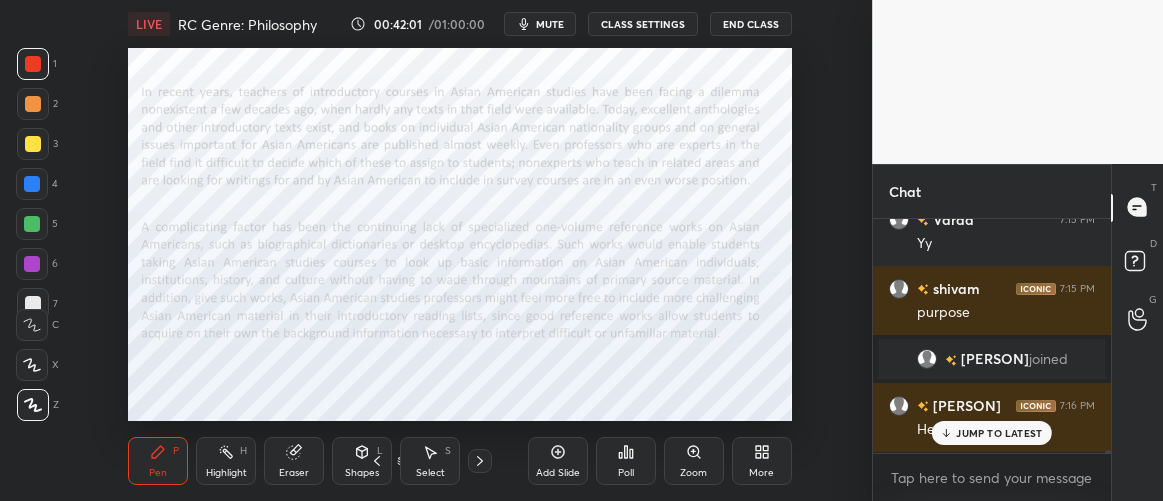 click on "Setting up your live class Poll for   secs No correct answer Start poll" at bounding box center (460, 234) 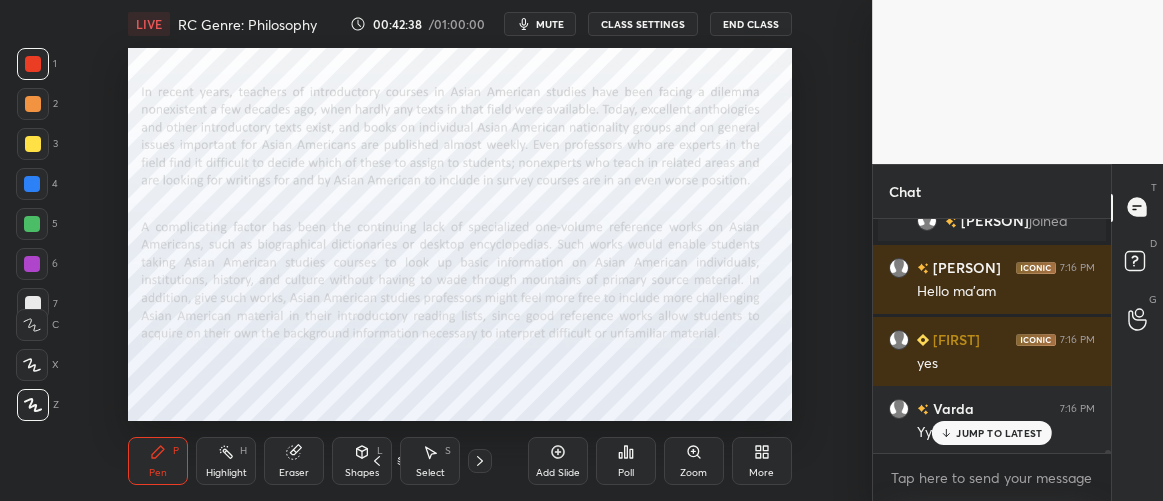 scroll, scrollTop: 20887, scrollLeft: 0, axis: vertical 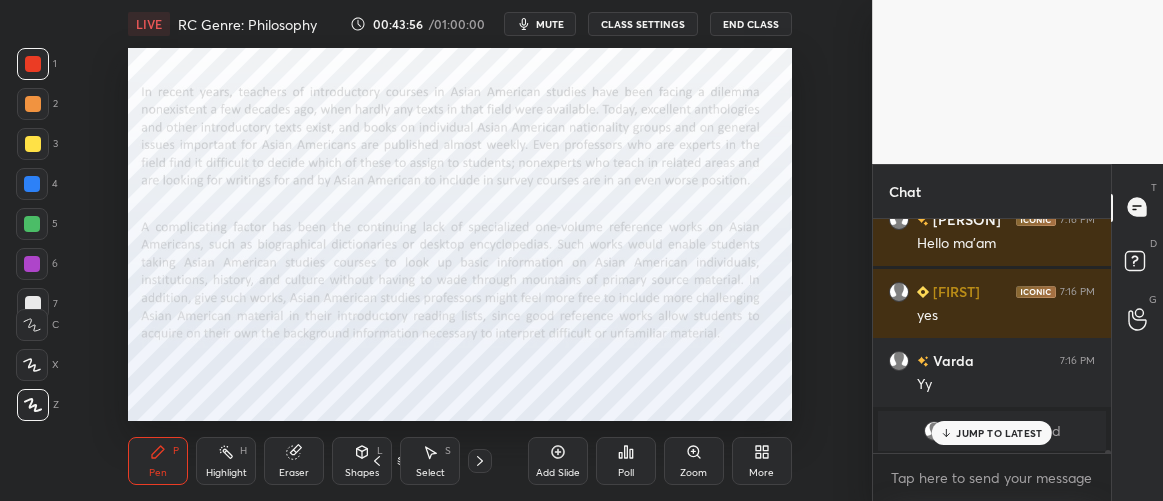 click on "JUMP TO LATEST" at bounding box center (999, 433) 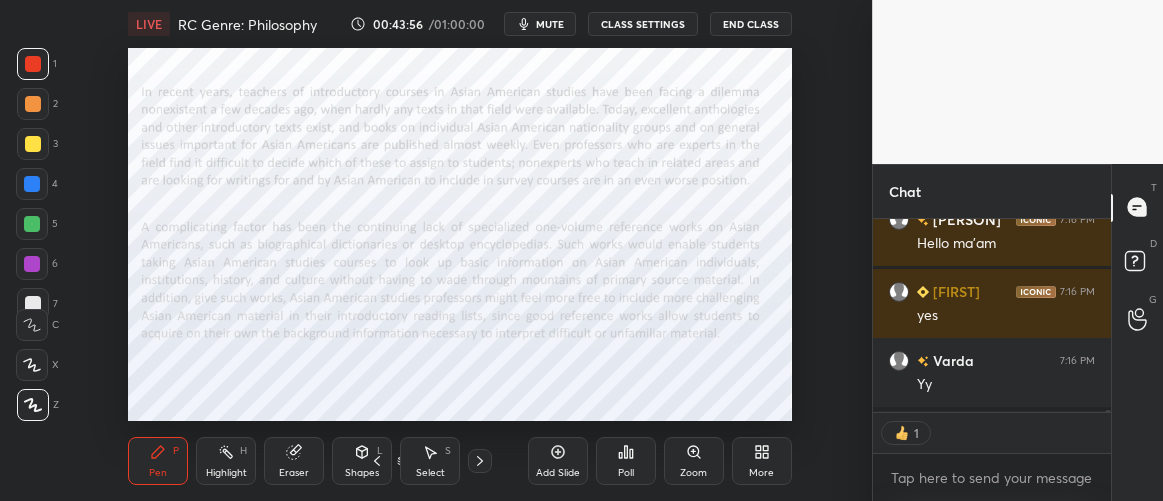 scroll, scrollTop: 188, scrollLeft: 232, axis: both 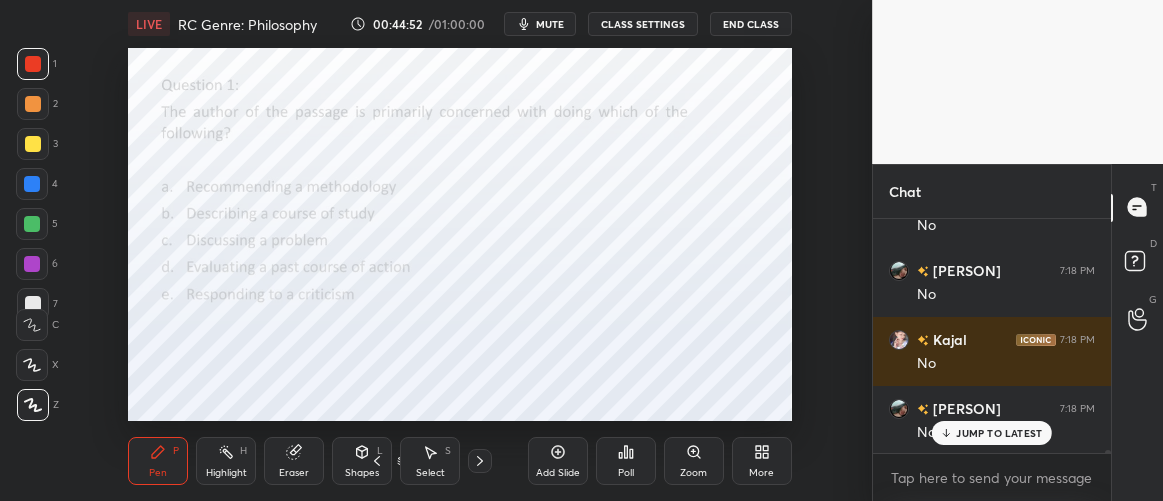 click on "JUMP TO LATEST" at bounding box center (999, 433) 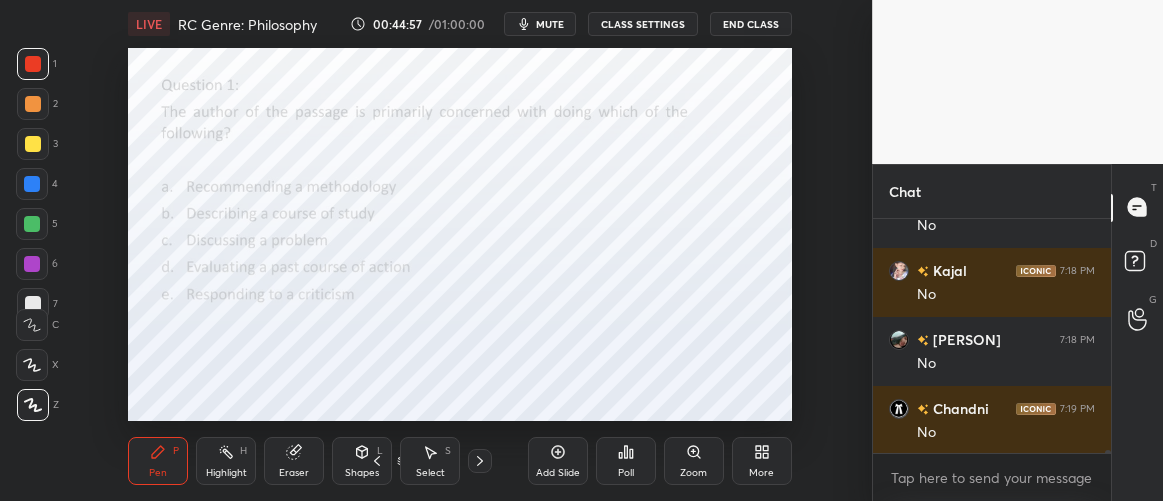scroll, scrollTop: 21784, scrollLeft: 0, axis: vertical 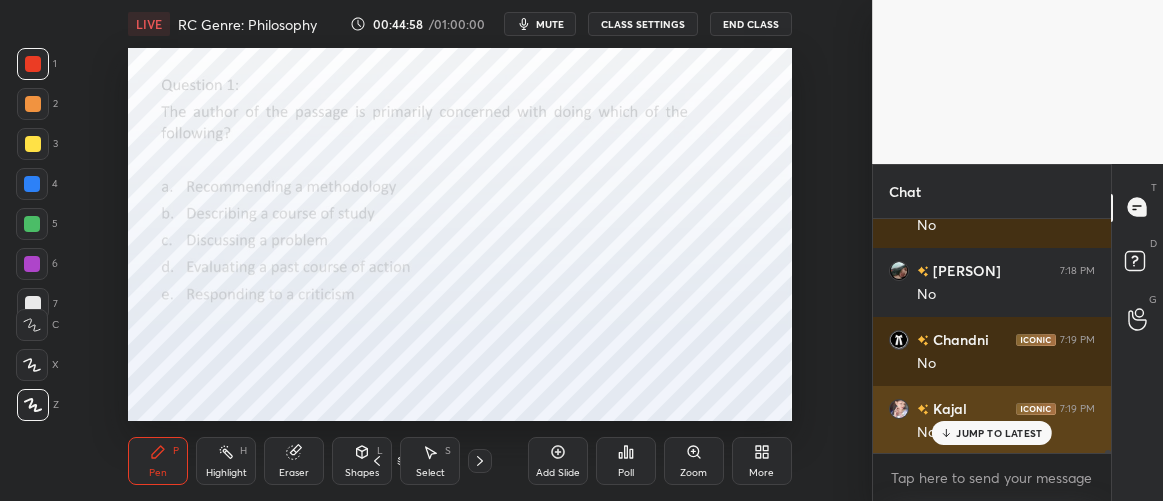click on "JUMP TO LATEST" at bounding box center [999, 433] 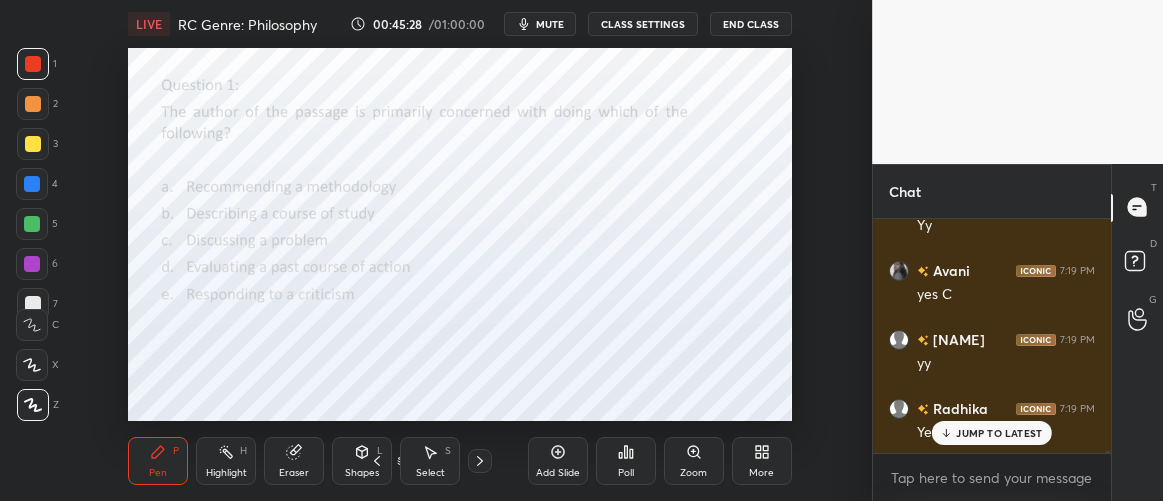 scroll, scrollTop: 22459, scrollLeft: 0, axis: vertical 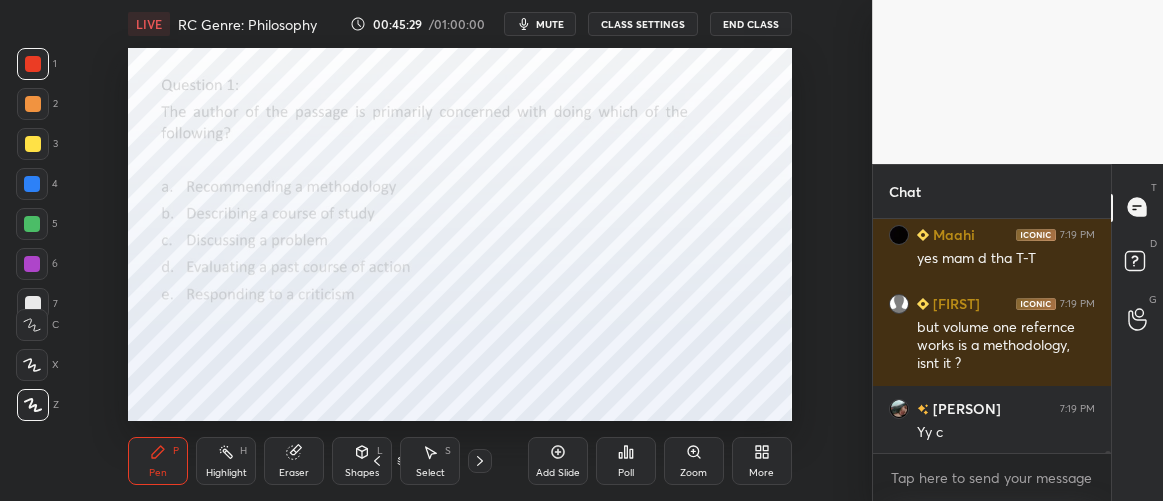 drag, startPoint x: 958, startPoint y: 434, endPoint x: 930, endPoint y: 427, distance: 28.86174 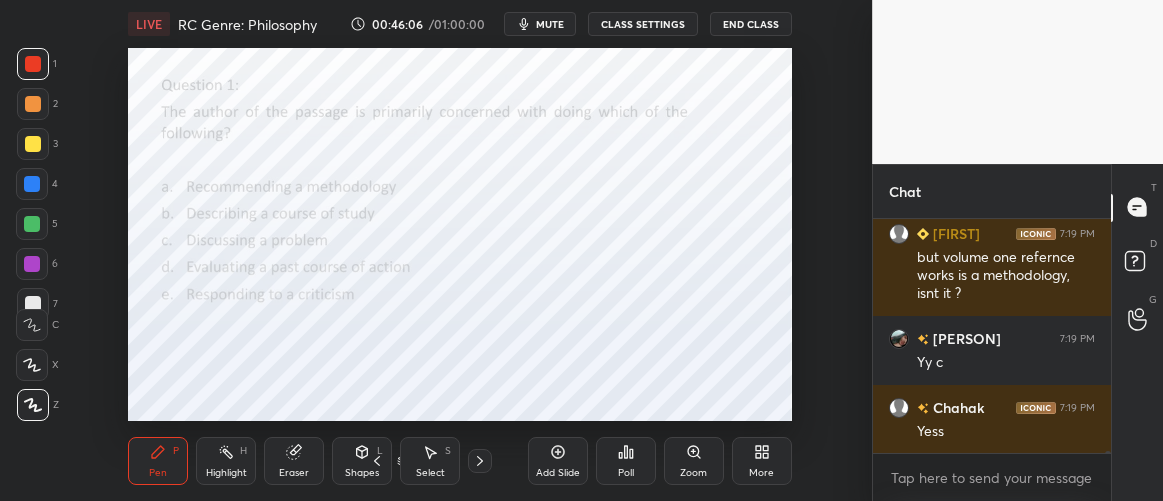 scroll, scrollTop: 22597, scrollLeft: 0, axis: vertical 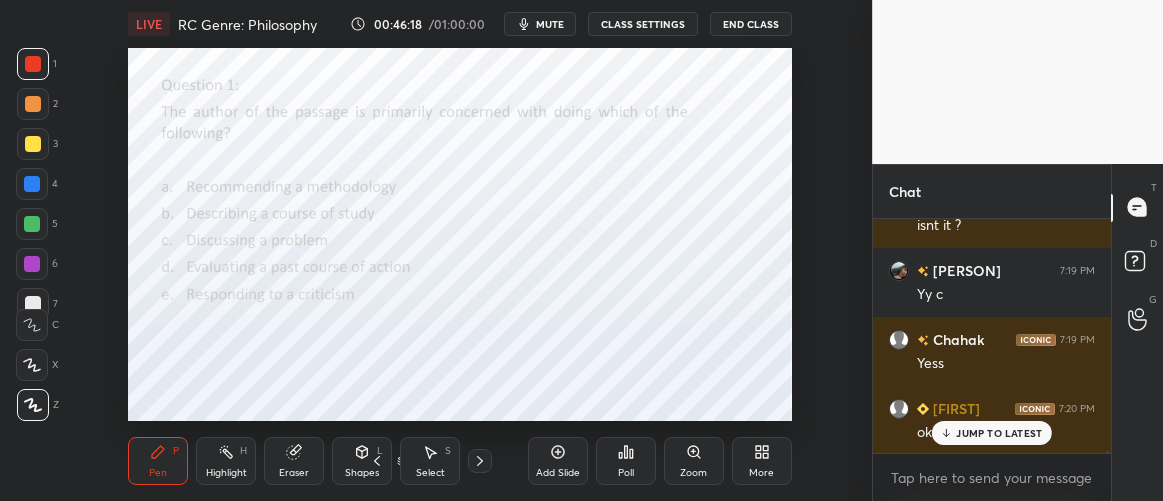click 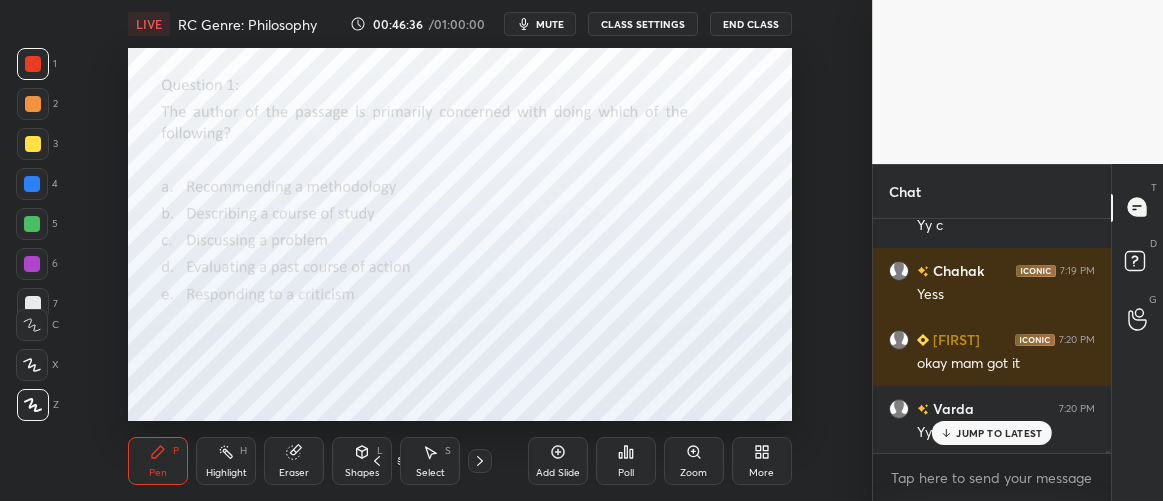 scroll, scrollTop: 22735, scrollLeft: 0, axis: vertical 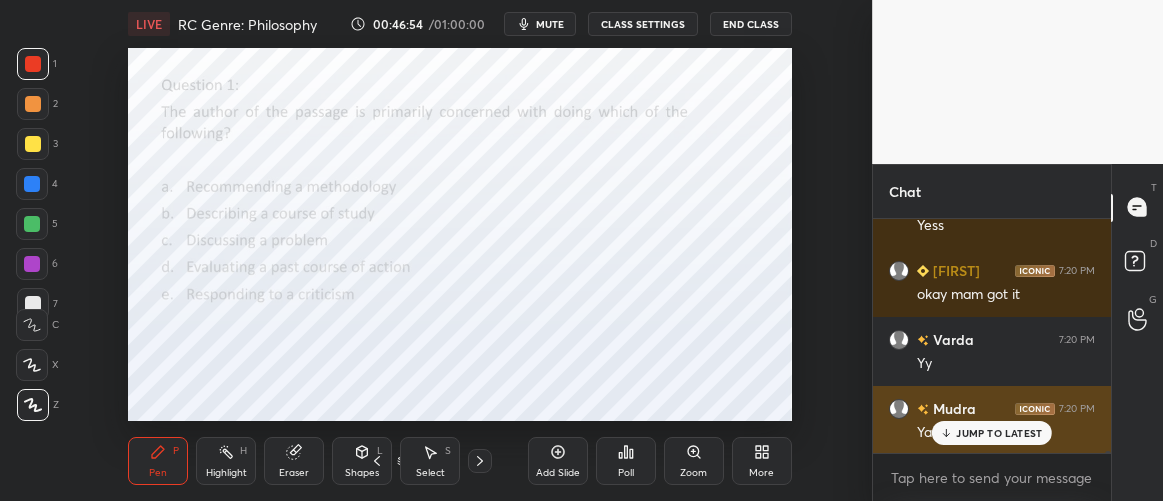 click on "JUMP TO LATEST" at bounding box center (992, 433) 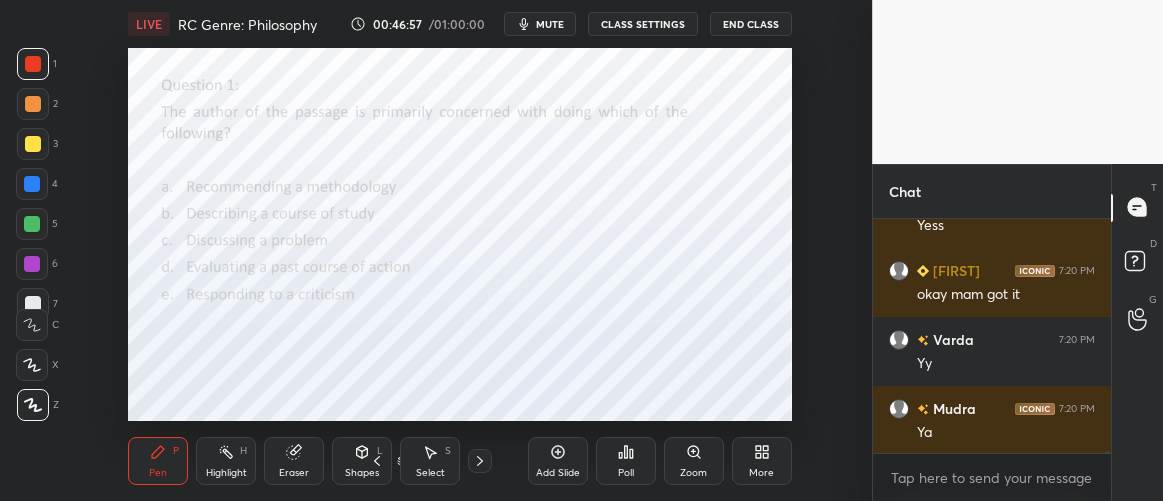 scroll, scrollTop: 22804, scrollLeft: 0, axis: vertical 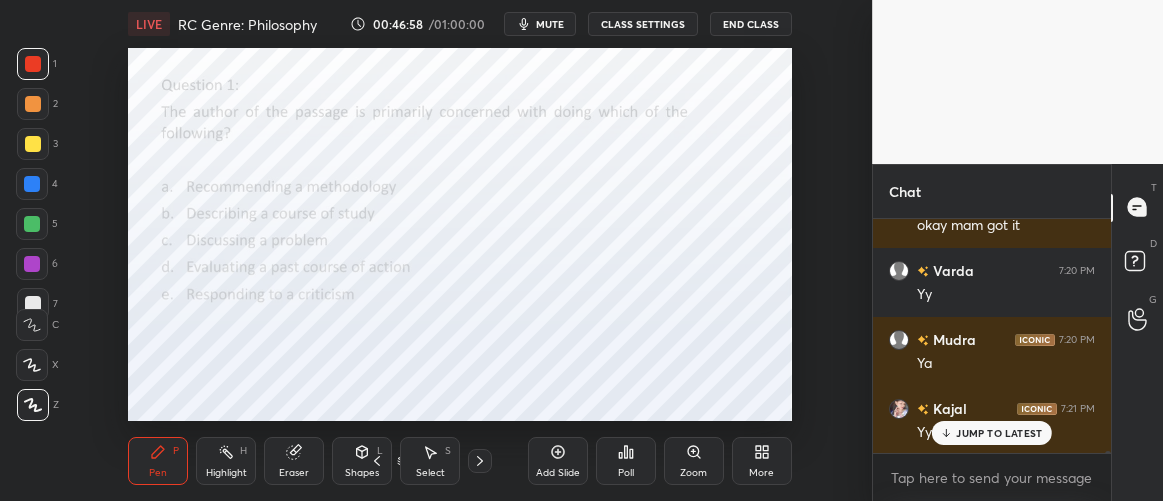 drag, startPoint x: 953, startPoint y: 434, endPoint x: 835, endPoint y: 387, distance: 127.01575 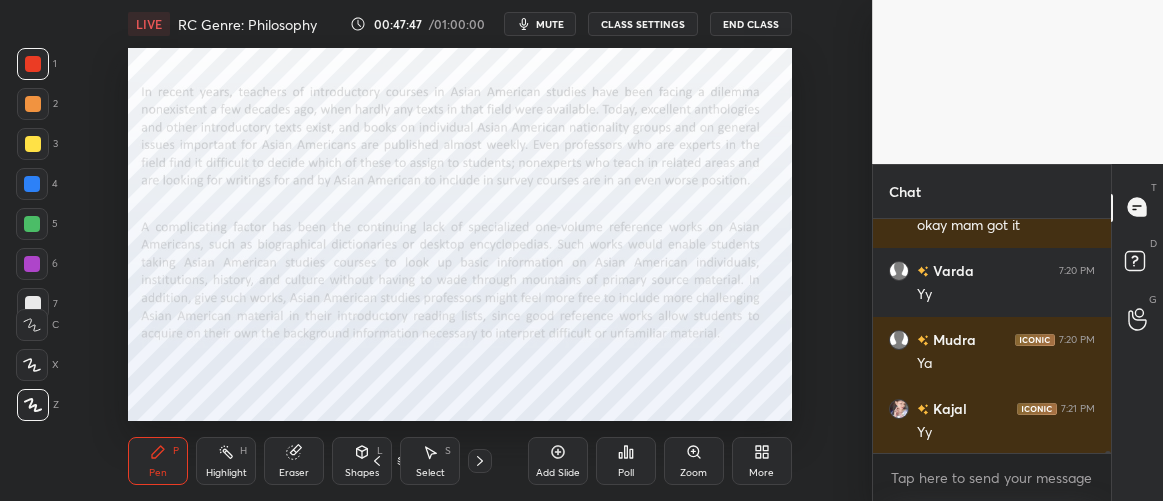 click at bounding box center [32, 264] 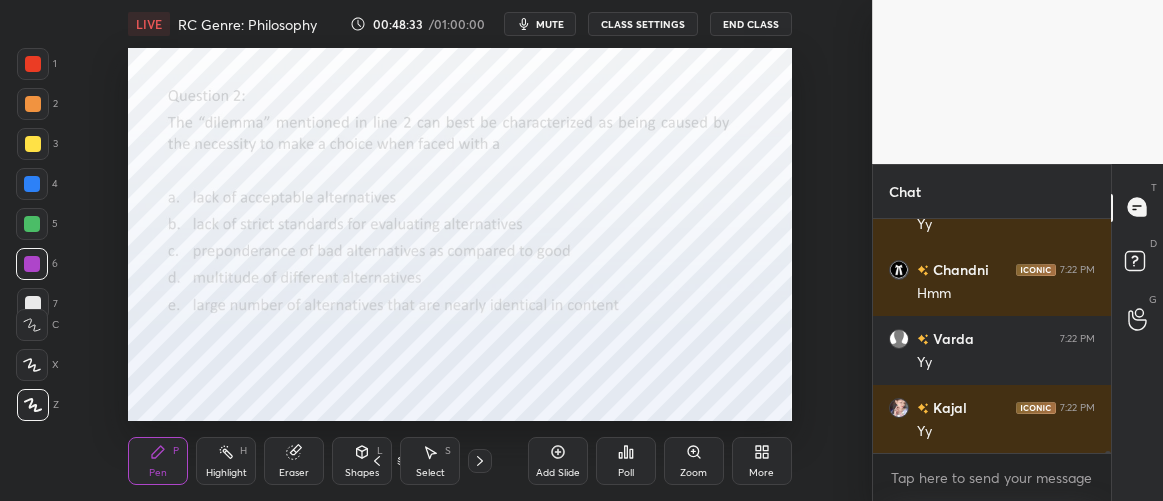 scroll, scrollTop: 23080, scrollLeft: 0, axis: vertical 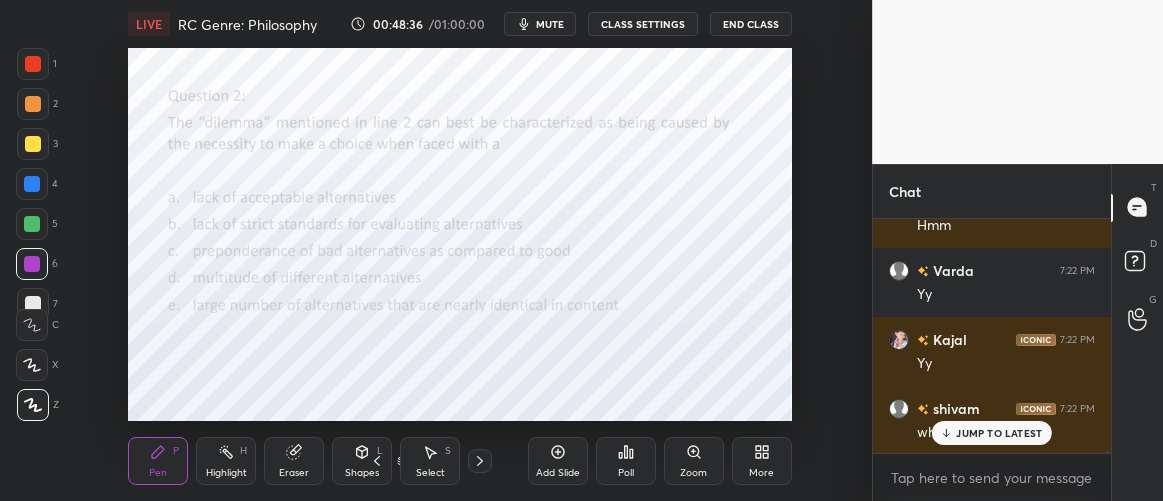 drag, startPoint x: 1015, startPoint y: 434, endPoint x: 993, endPoint y: 423, distance: 24.596748 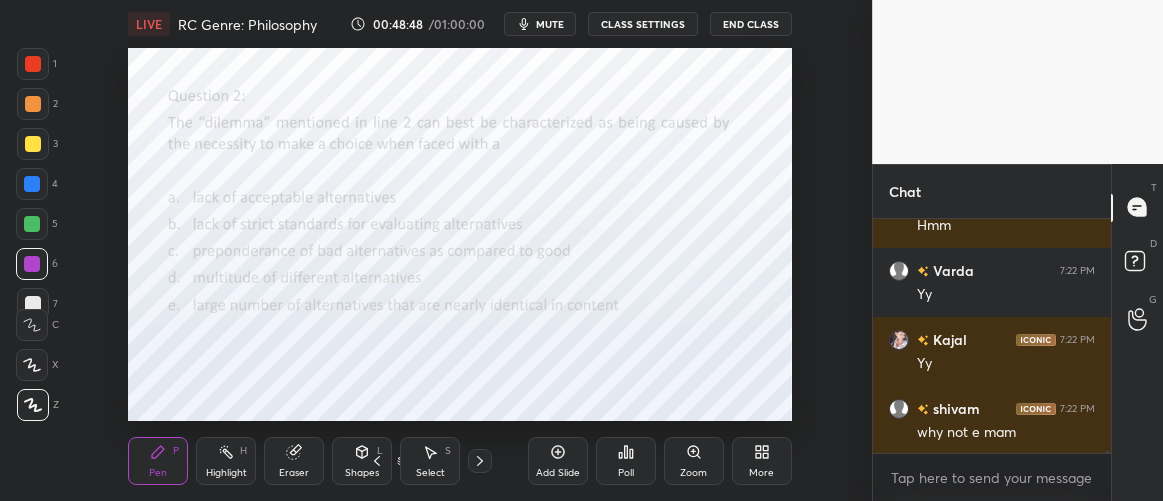 scroll, scrollTop: 23149, scrollLeft: 0, axis: vertical 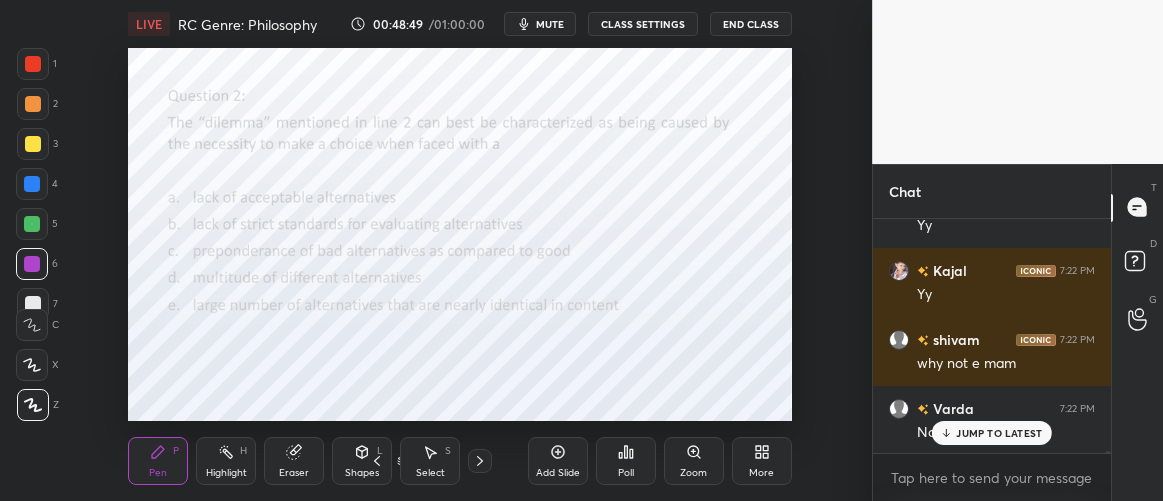 click on "JUMP TO LATEST" at bounding box center (999, 433) 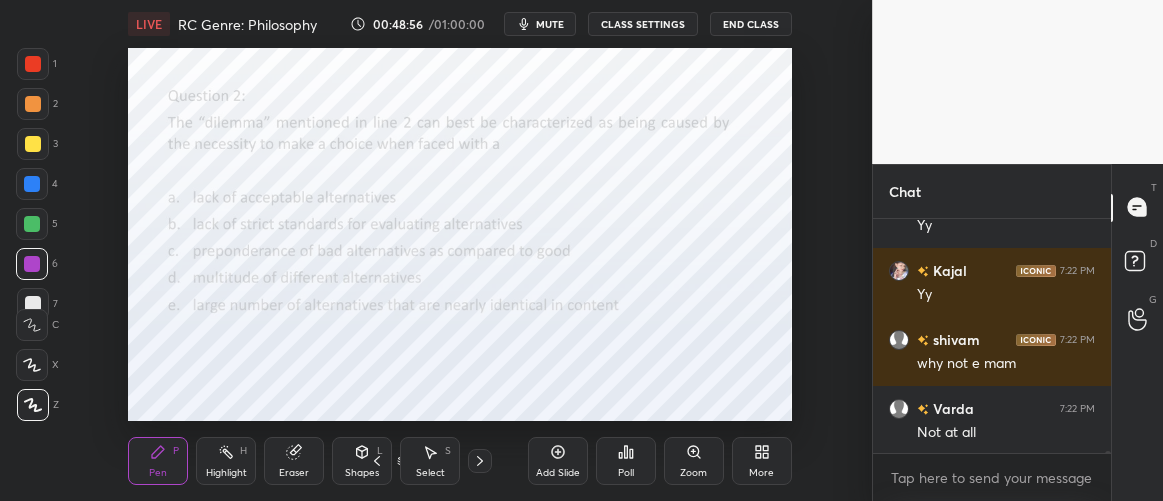 scroll, scrollTop: 23218, scrollLeft: 0, axis: vertical 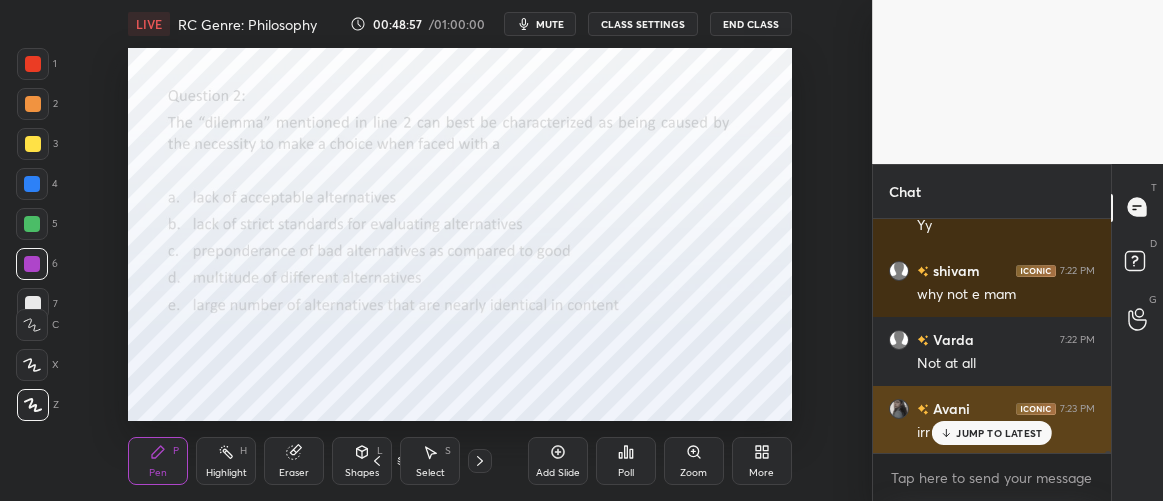 click on "JUMP TO LATEST" at bounding box center (999, 433) 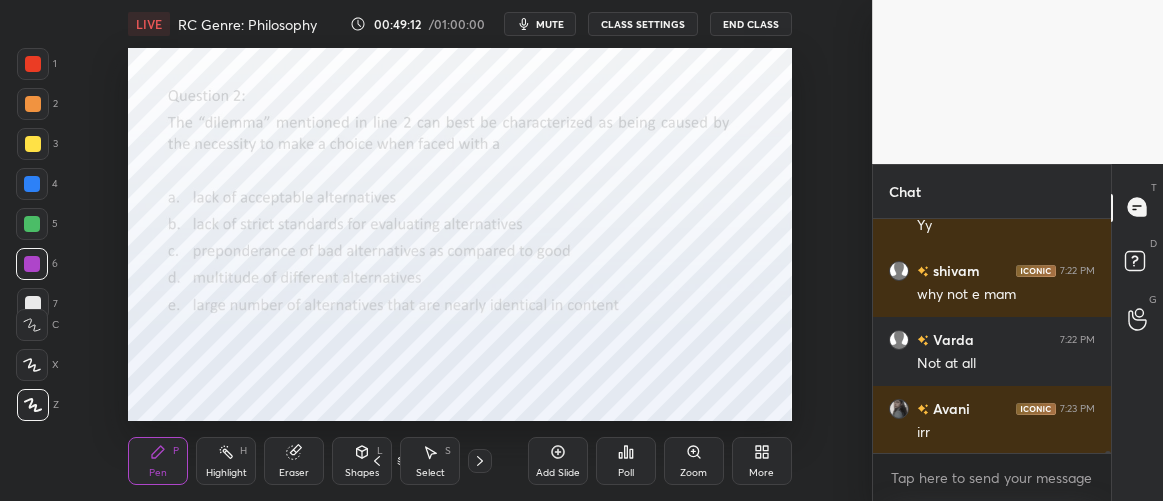 scroll, scrollTop: 23287, scrollLeft: 0, axis: vertical 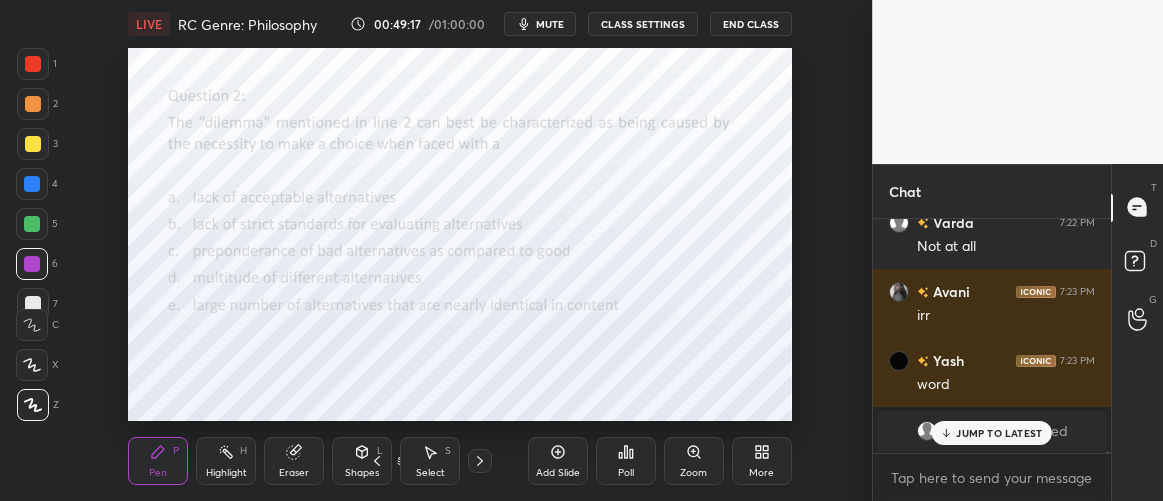 click on "JUMP TO LATEST" at bounding box center (999, 433) 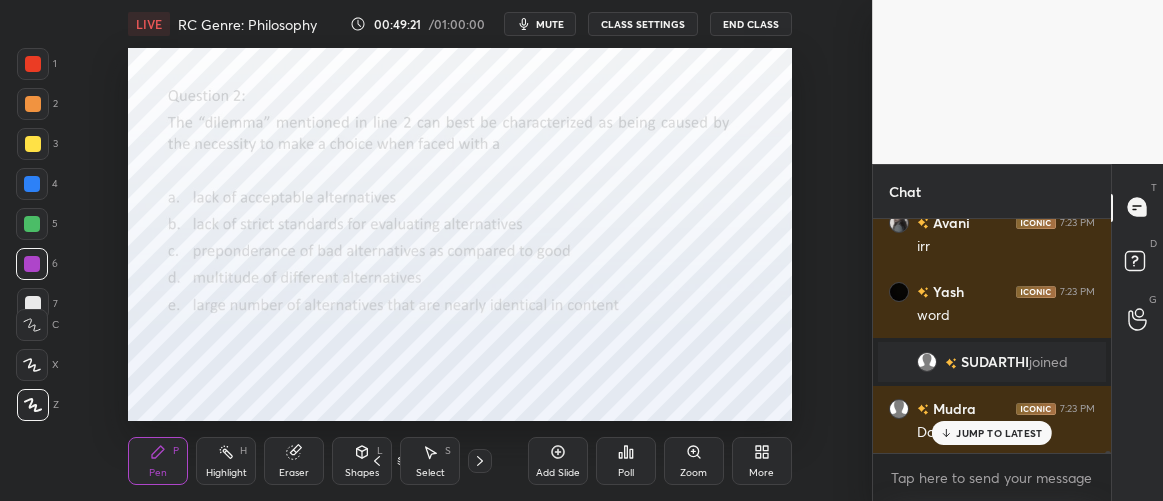 scroll, scrollTop: 23473, scrollLeft: 0, axis: vertical 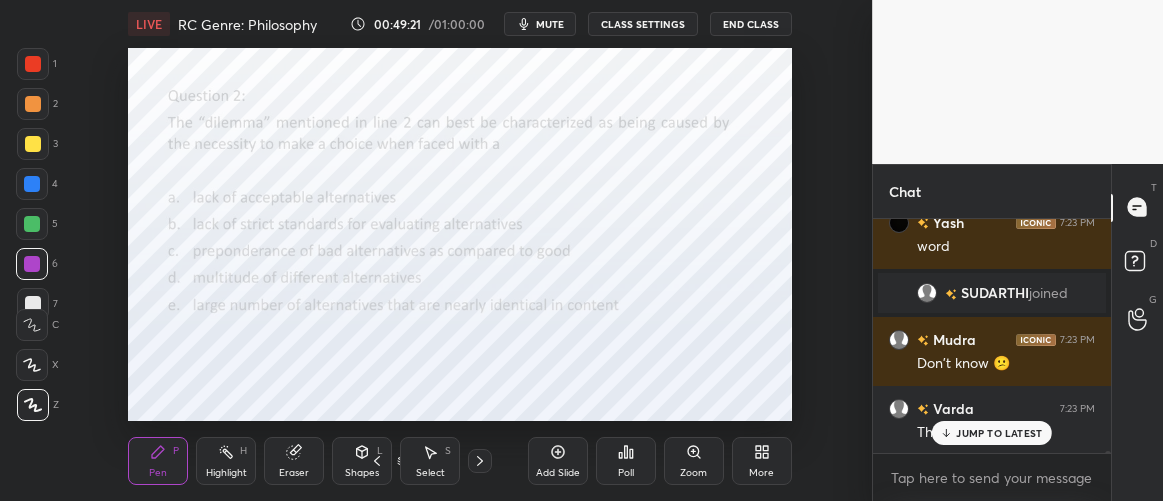 click on "JUMP TO LATEST" at bounding box center (999, 433) 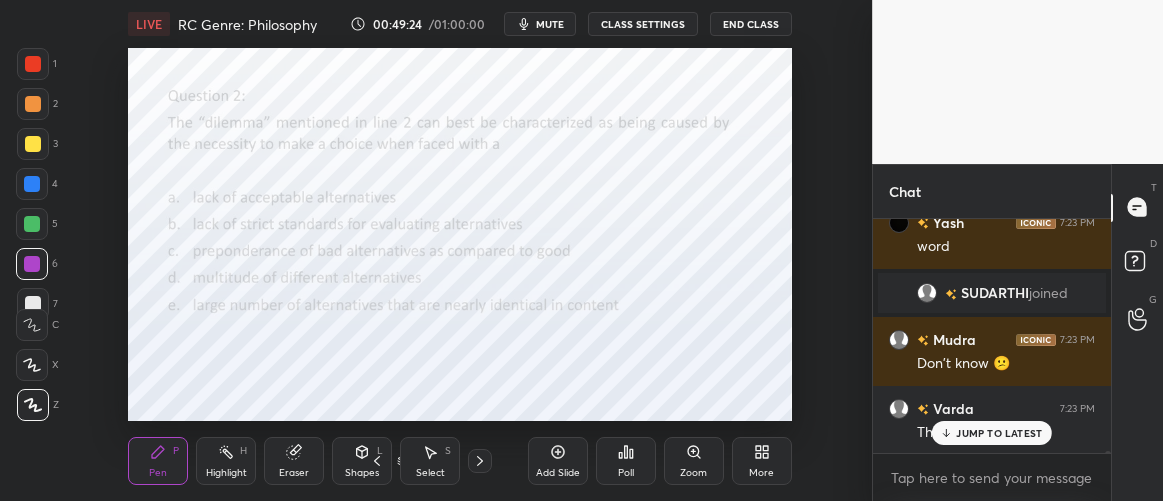 scroll, scrollTop: 23557, scrollLeft: 0, axis: vertical 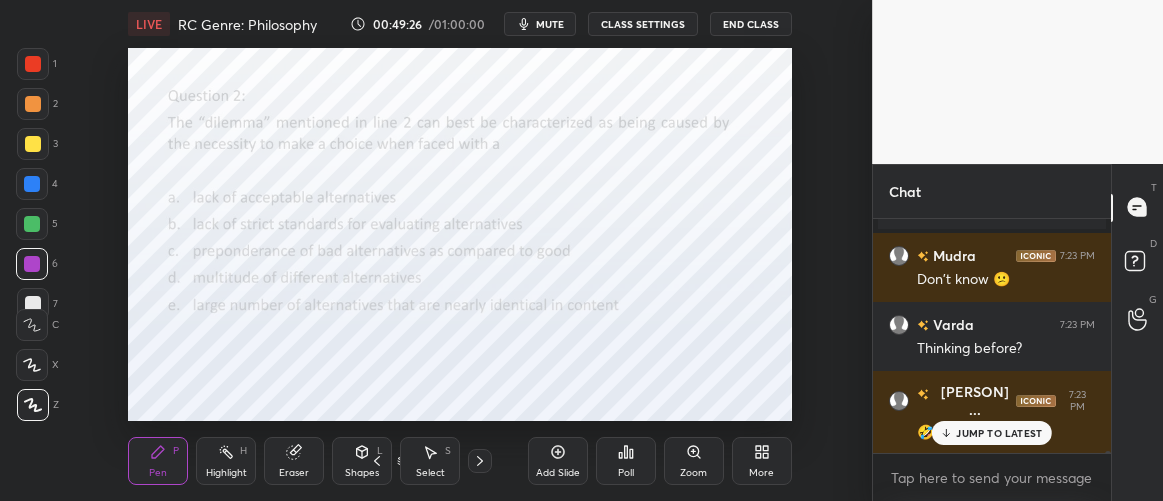 click 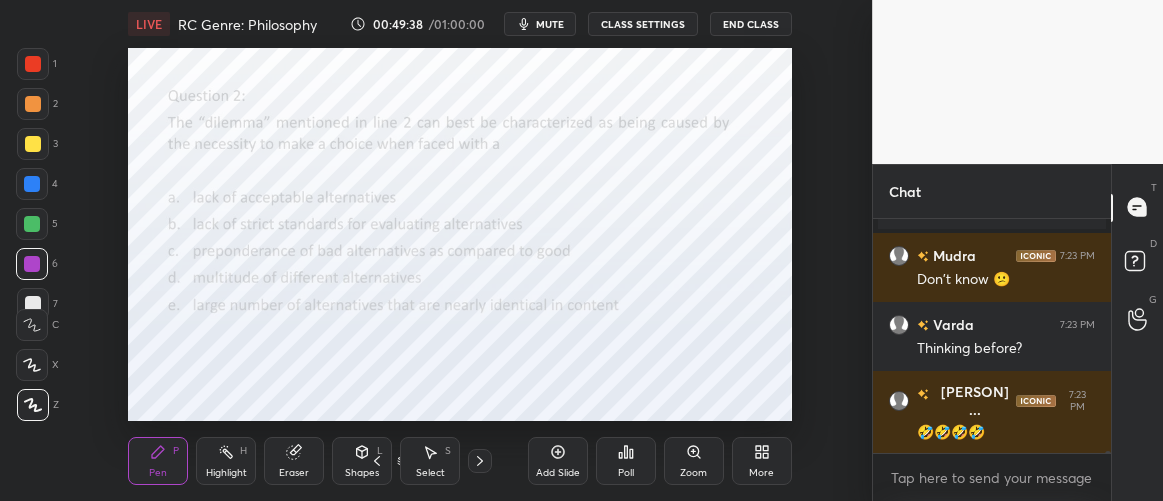 scroll, scrollTop: 23626, scrollLeft: 0, axis: vertical 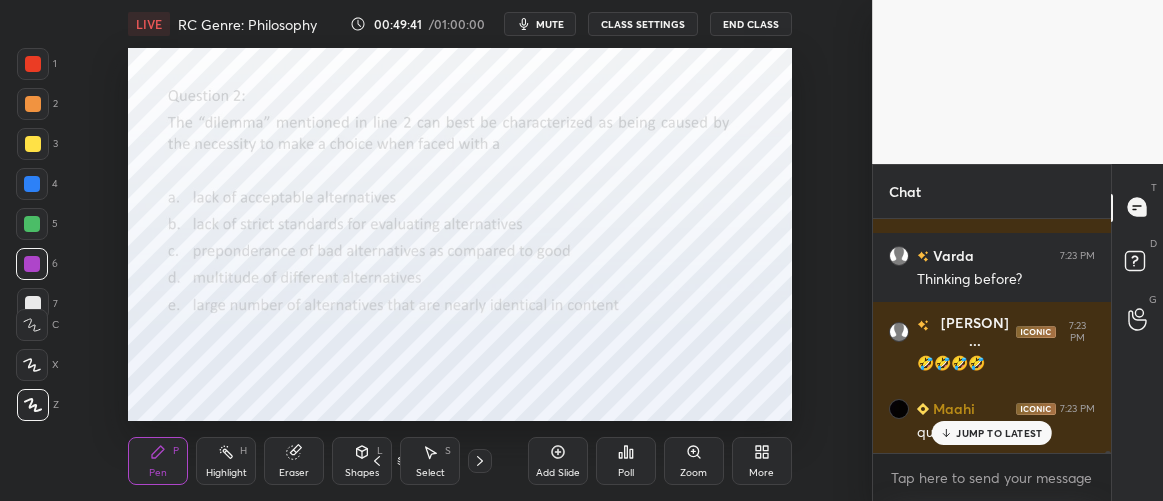 click on "JUMP TO LATEST" at bounding box center [999, 433] 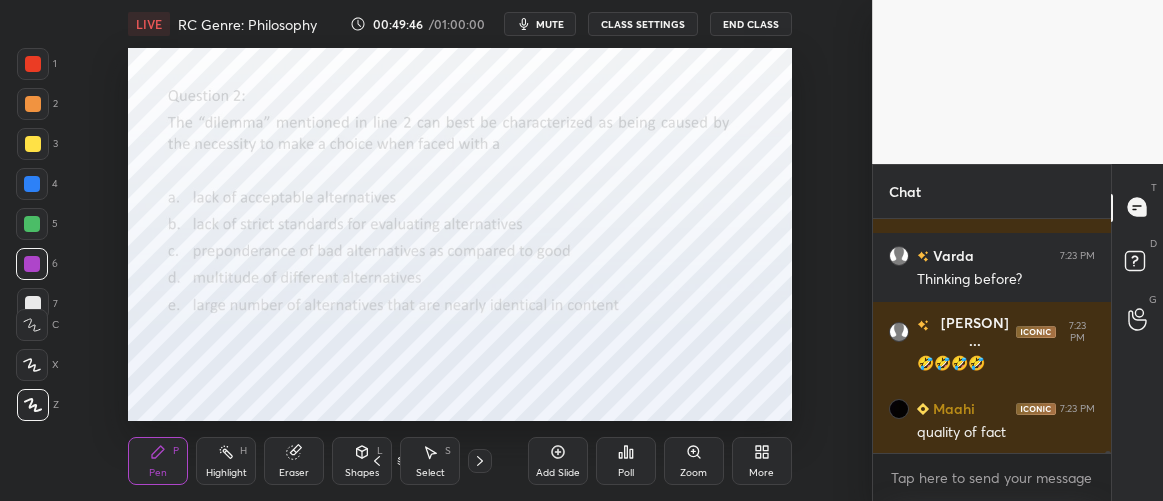 scroll, scrollTop: 23695, scrollLeft: 0, axis: vertical 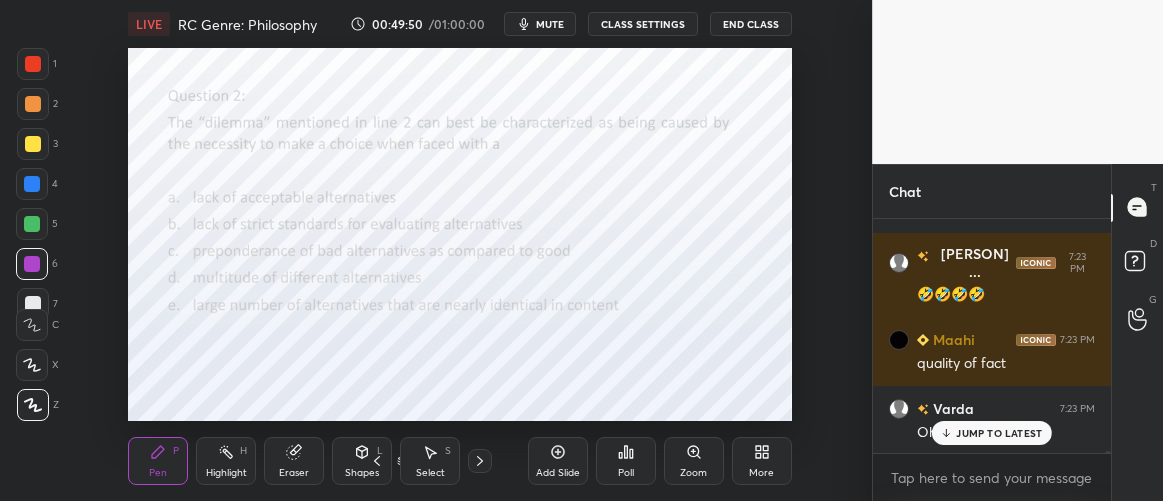 click on "JUMP TO LATEST" at bounding box center [992, 433] 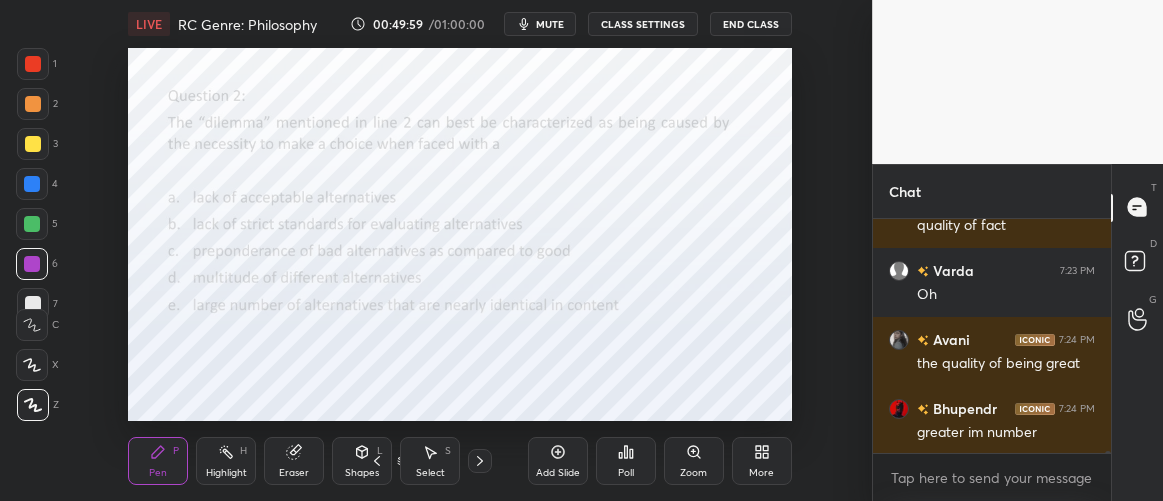 scroll, scrollTop: 23881, scrollLeft: 0, axis: vertical 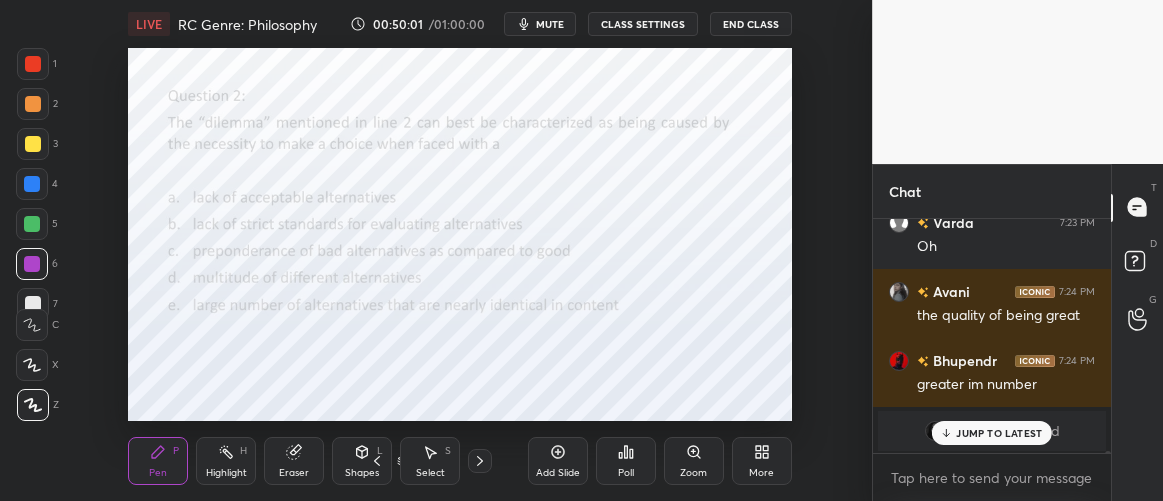 click on "JUMP TO LATEST" at bounding box center (999, 433) 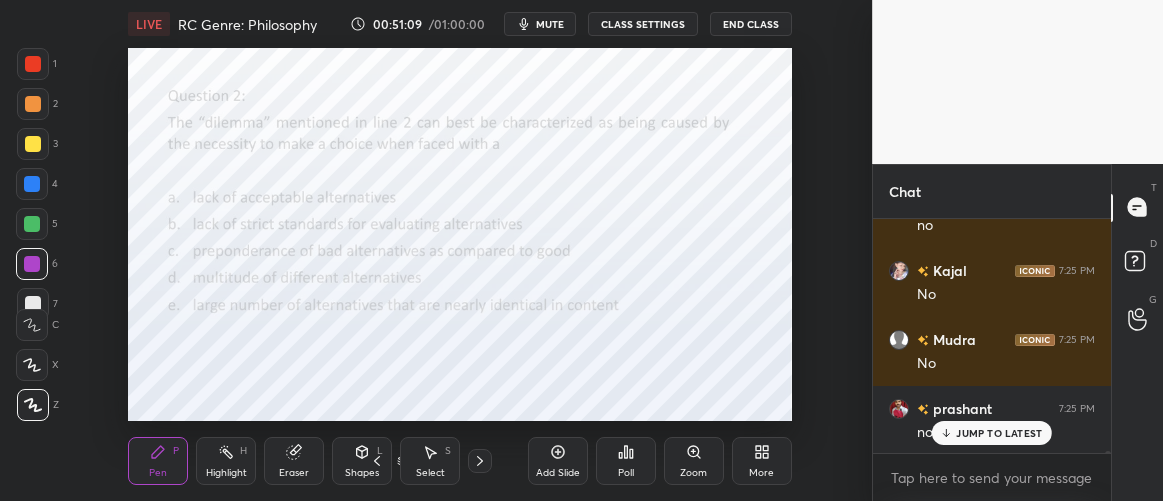 scroll, scrollTop: 23769, scrollLeft: 0, axis: vertical 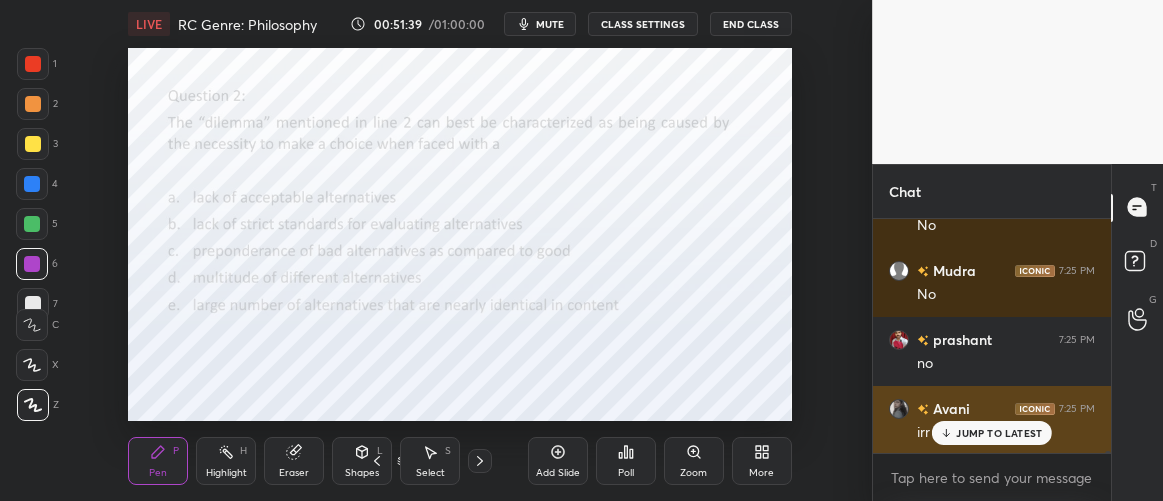 click on "JUMP TO LATEST" at bounding box center [999, 433] 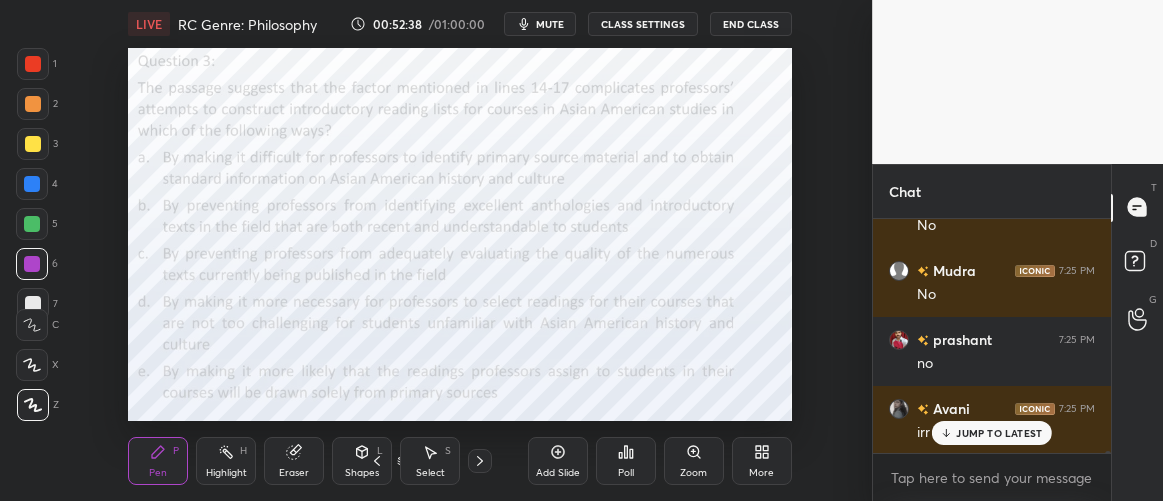 scroll, scrollTop: 23838, scrollLeft: 0, axis: vertical 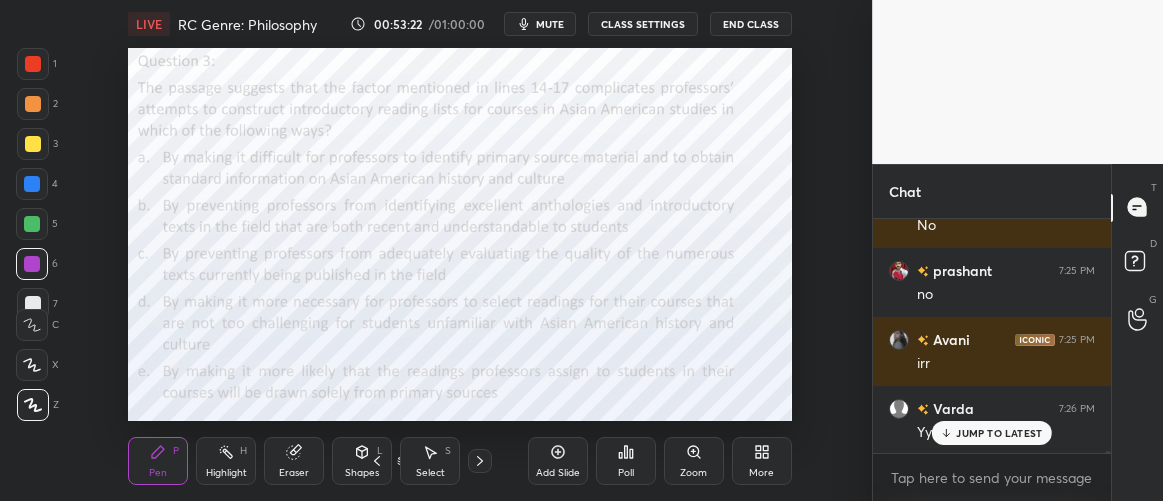 click on "Setting up your live class Poll for   secs No correct answer Start poll" at bounding box center (460, 234) 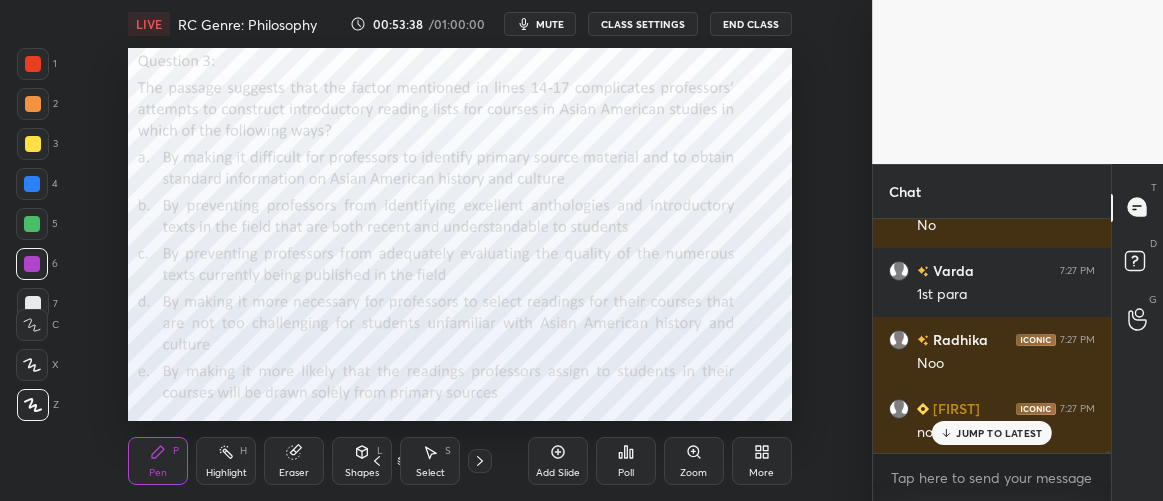scroll, scrollTop: 24390, scrollLeft: 0, axis: vertical 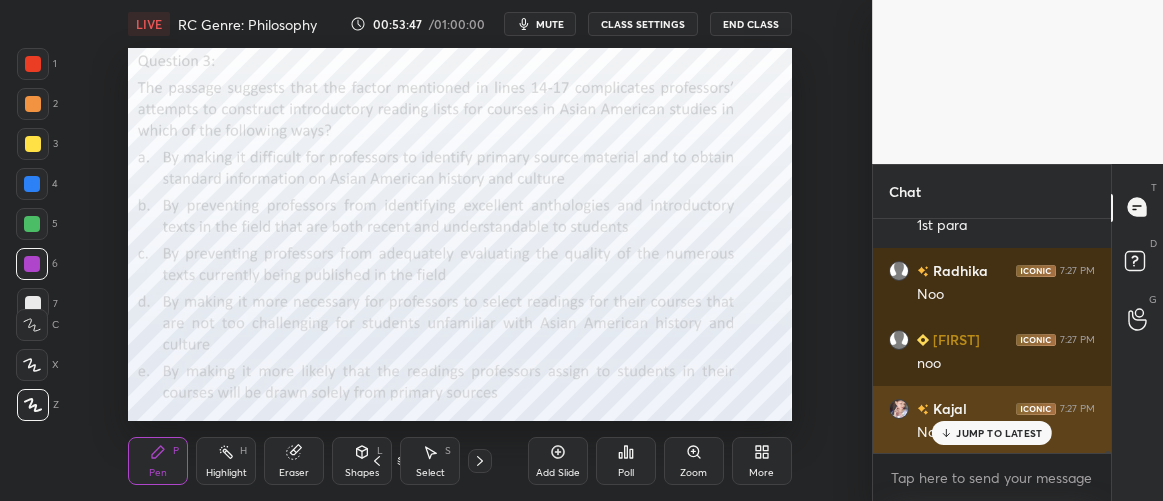 click on "JUMP TO LATEST" at bounding box center (992, 433) 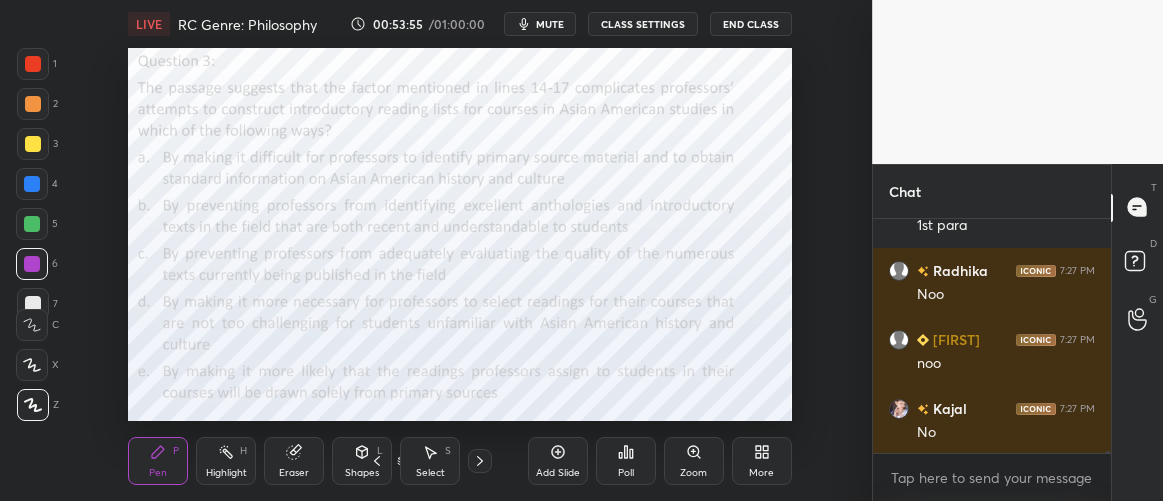 scroll, scrollTop: 24459, scrollLeft: 0, axis: vertical 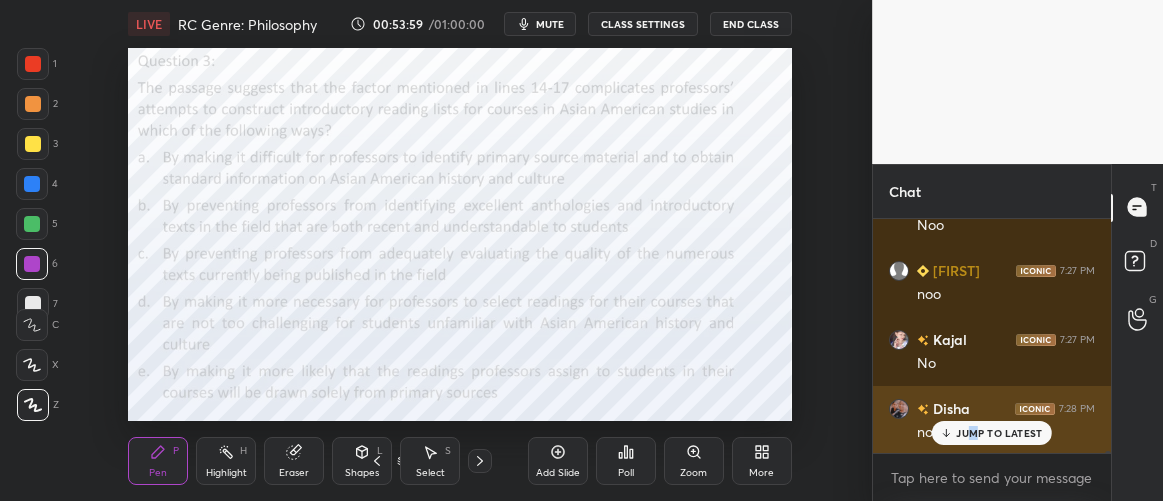 click on "JUMP TO LATEST" at bounding box center [999, 433] 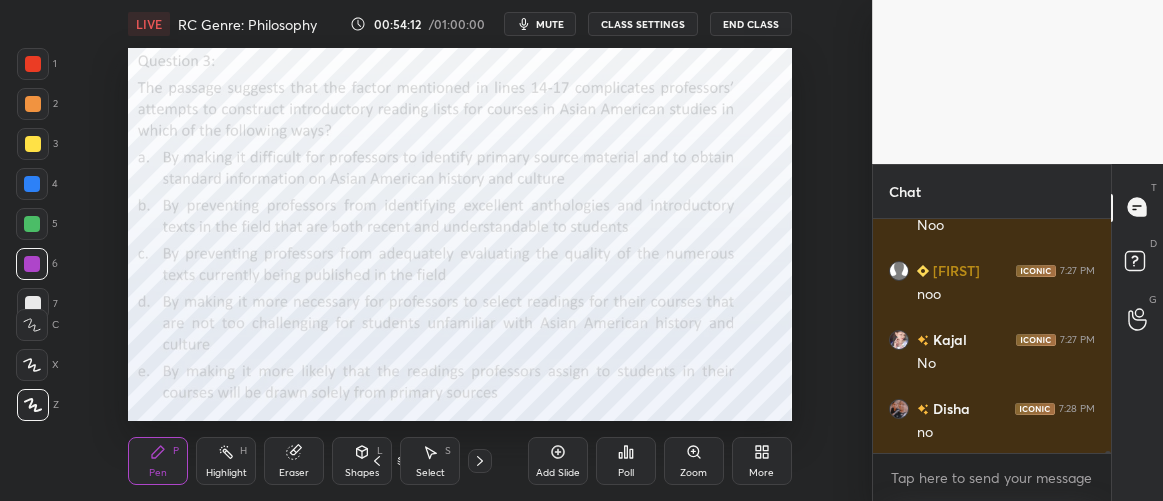 click on "Setting up your live class Poll for   secs No correct answer Start poll" at bounding box center [460, 234] 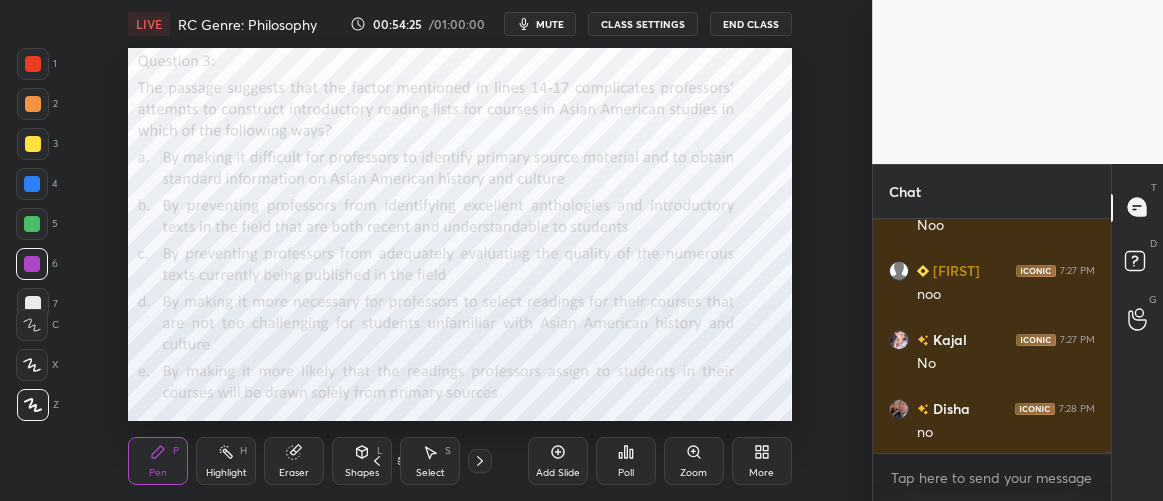 scroll, scrollTop: 24529, scrollLeft: 0, axis: vertical 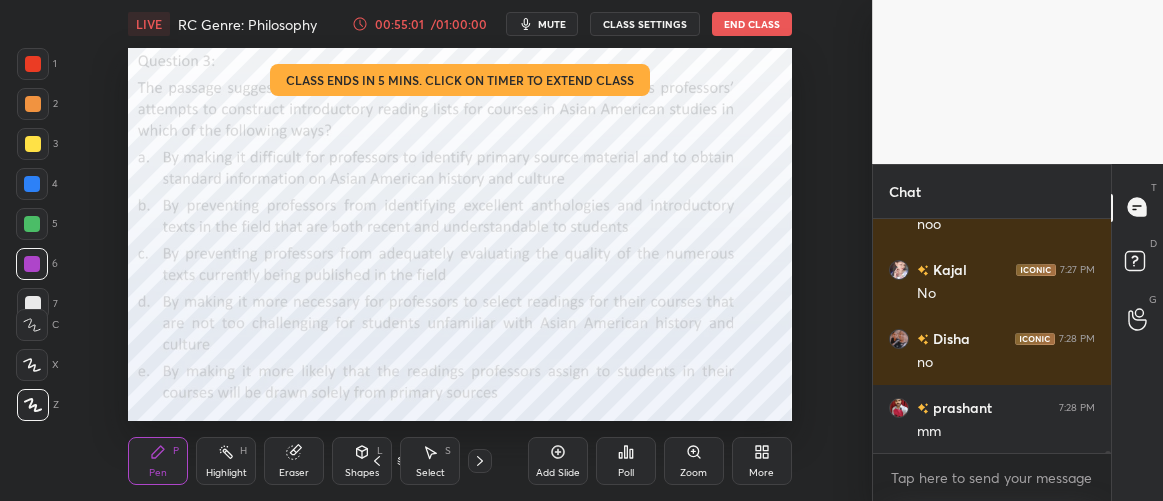 click on "Setting up your live class Class ends in 5 mins. Click on timer to extend class Poll for   secs No correct answer Start poll" at bounding box center [460, 234] 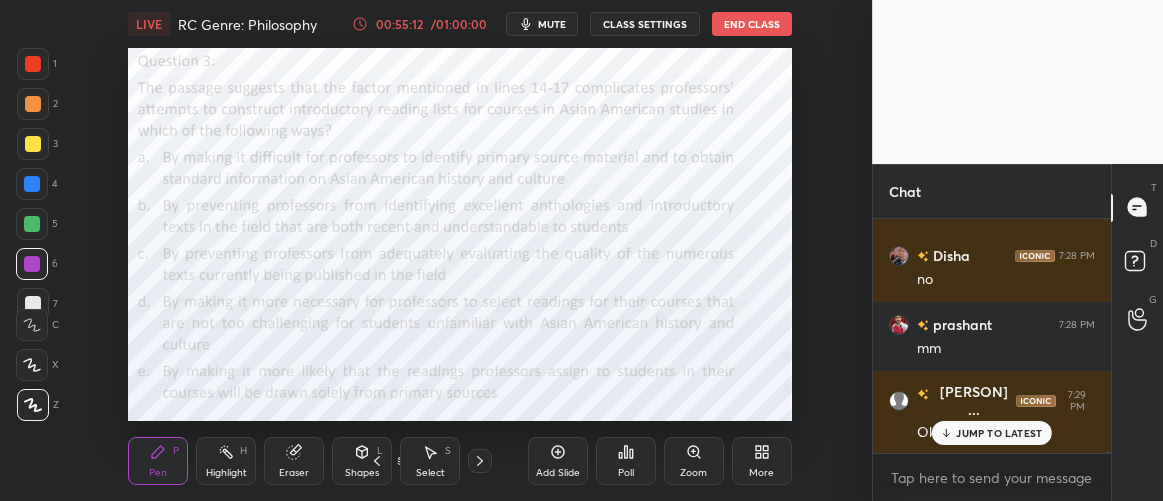scroll, scrollTop: 24681, scrollLeft: 0, axis: vertical 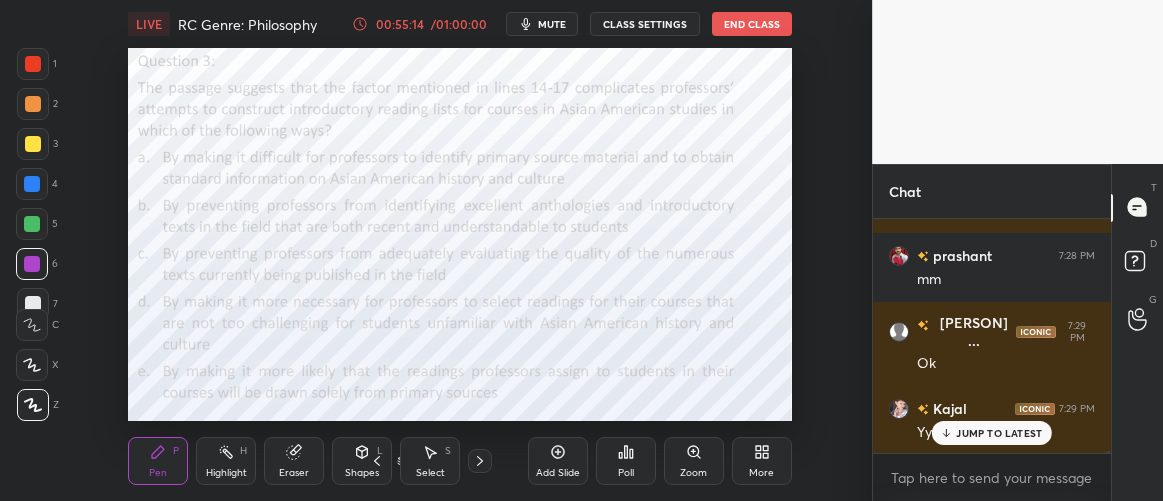click on "JUMP TO LATEST" at bounding box center (999, 433) 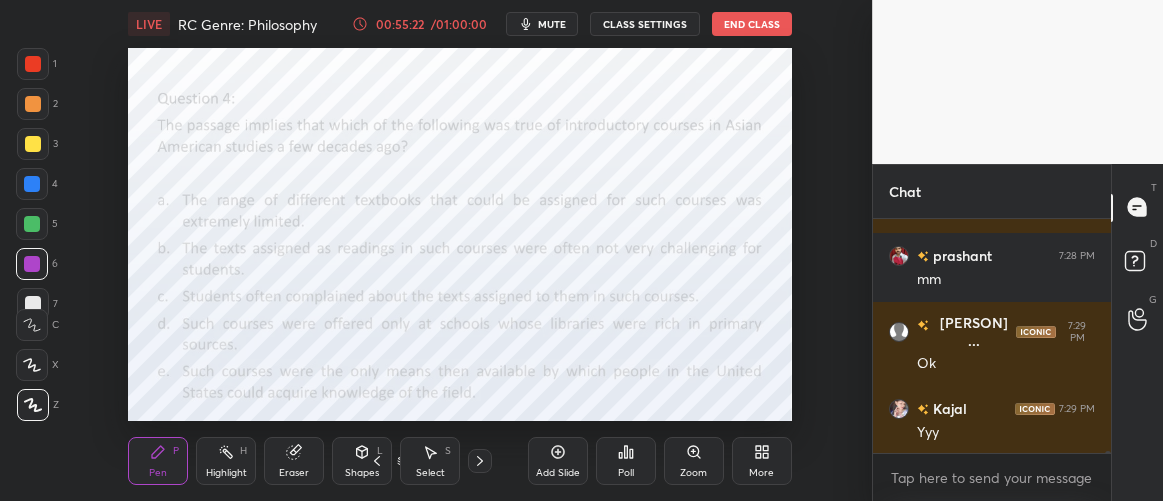 scroll, scrollTop: 24750, scrollLeft: 0, axis: vertical 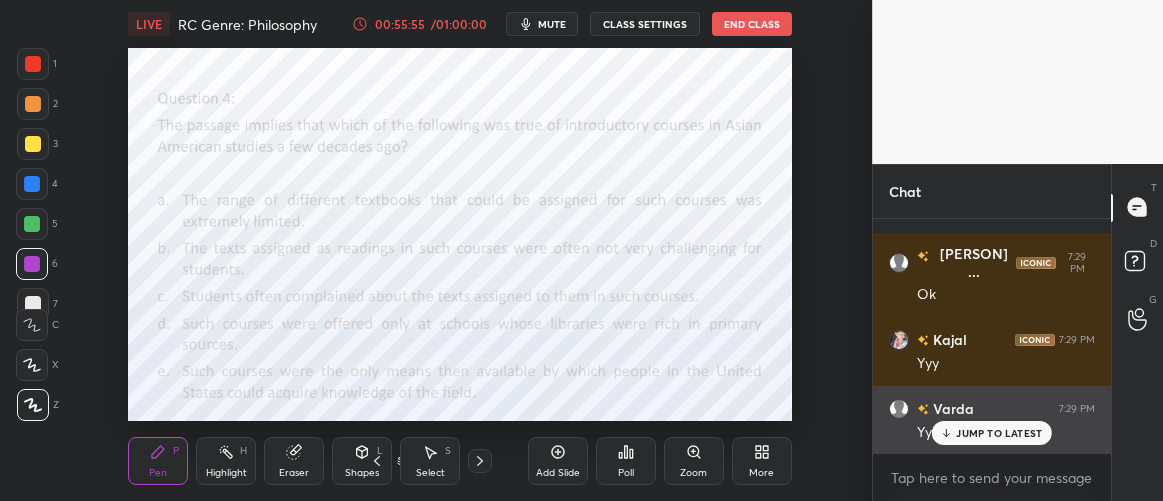 drag, startPoint x: 1009, startPoint y: 436, endPoint x: 999, endPoint y: 440, distance: 10.770329 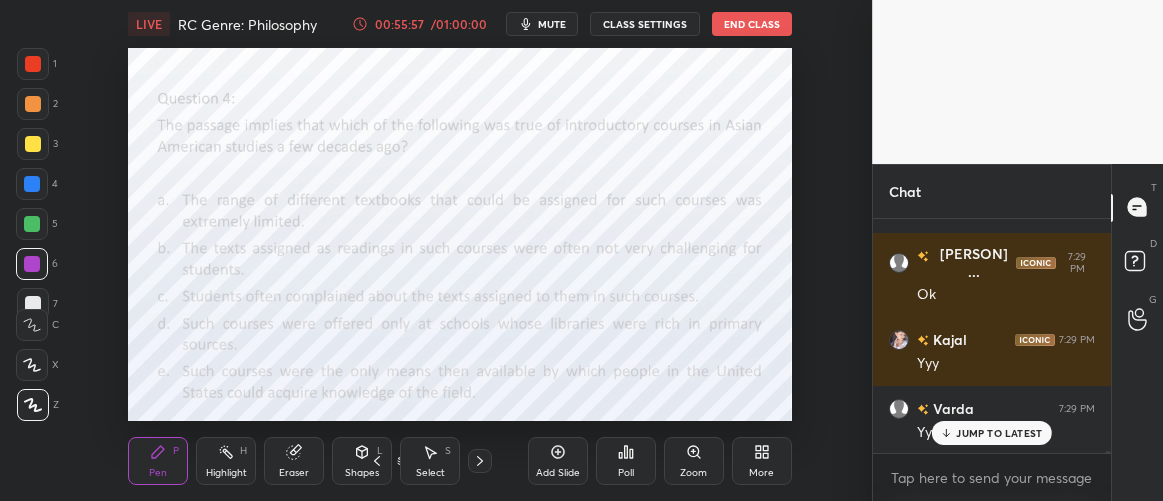 scroll, scrollTop: 24852, scrollLeft: 0, axis: vertical 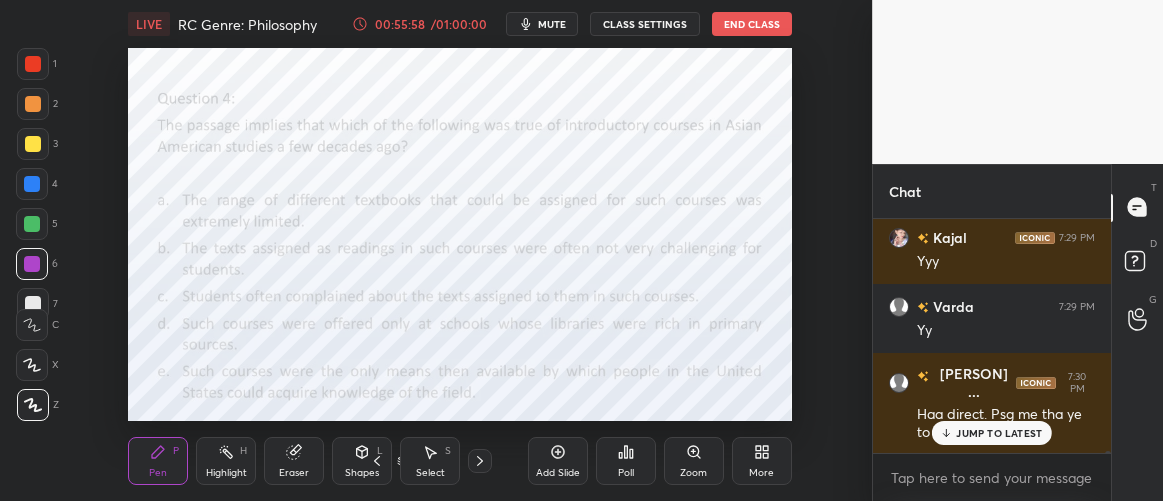drag, startPoint x: 1021, startPoint y: 439, endPoint x: 871, endPoint y: 411, distance: 152.59096 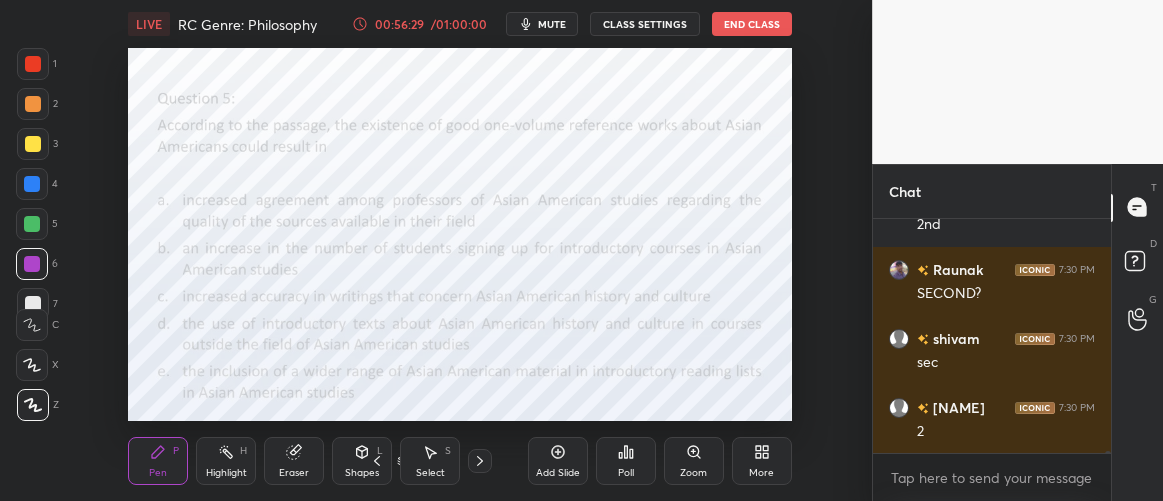scroll, scrollTop: 25197, scrollLeft: 0, axis: vertical 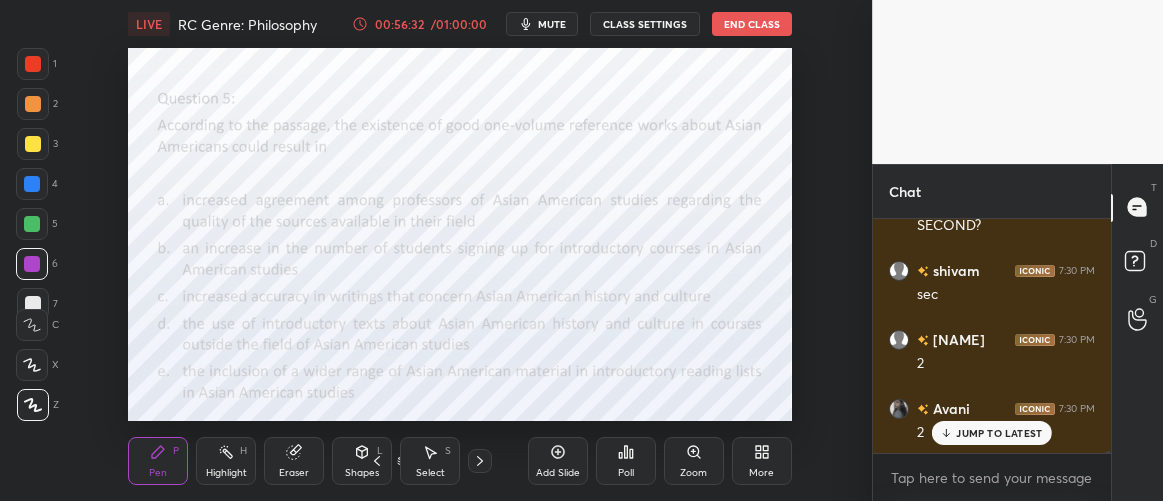 click on "JUMP TO LATEST" at bounding box center [999, 433] 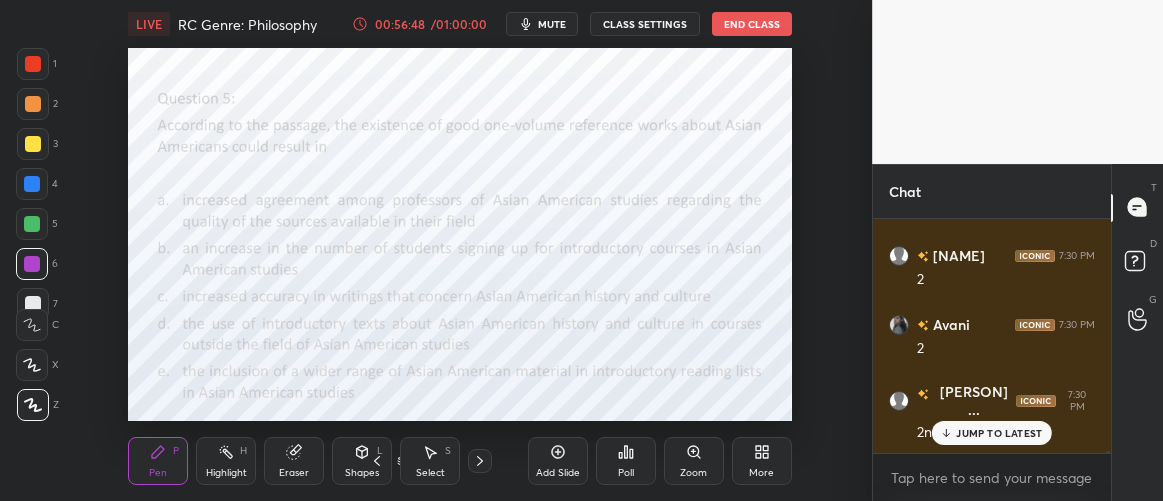 scroll, scrollTop: 25301, scrollLeft: 0, axis: vertical 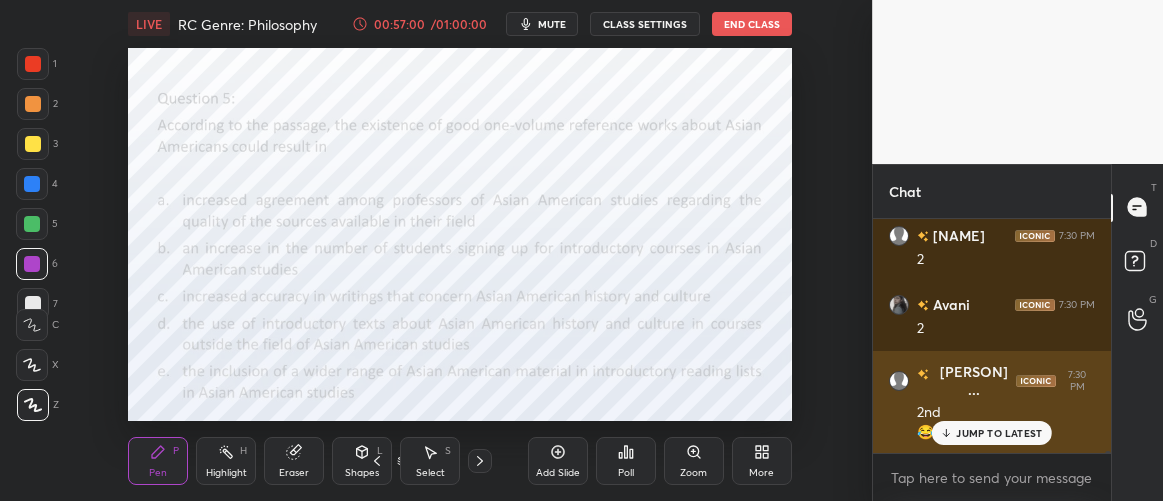 drag, startPoint x: 966, startPoint y: 435, endPoint x: 884, endPoint y: 396, distance: 90.80198 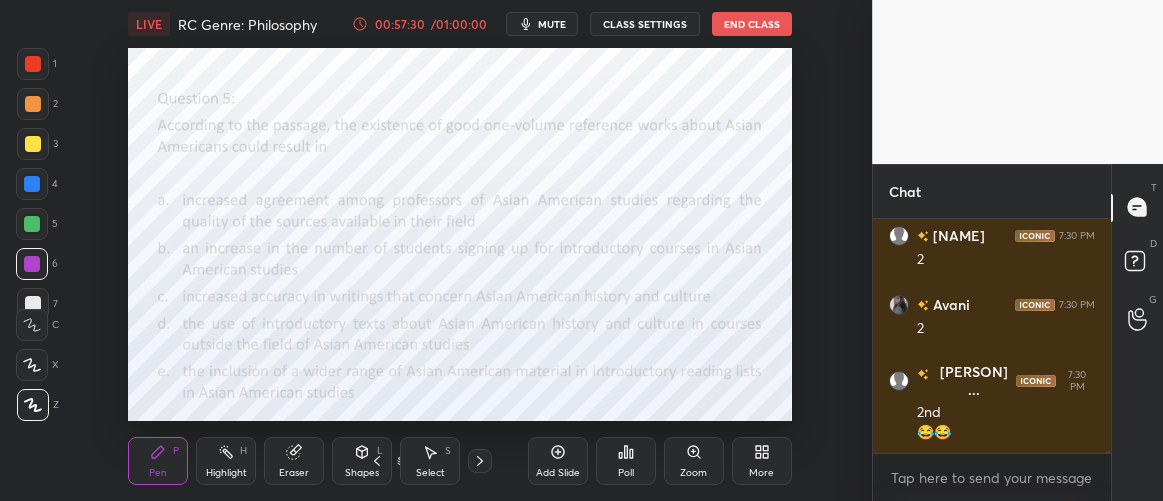 click on "Setting up your live class Poll for   secs No correct answer Start poll" at bounding box center (460, 234) 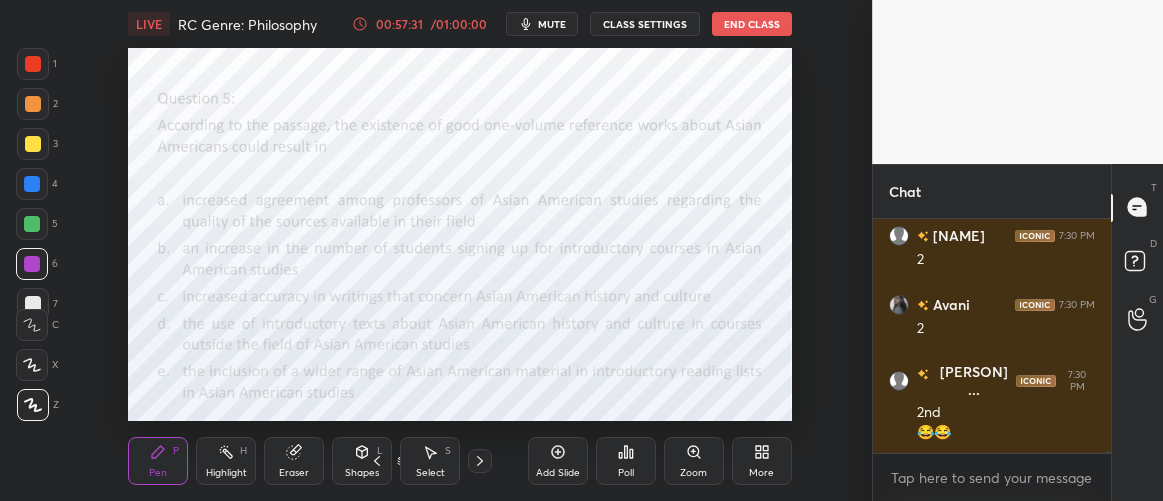 click on "Setting up your live class Poll for   secs No correct answer Start poll" at bounding box center [460, 234] 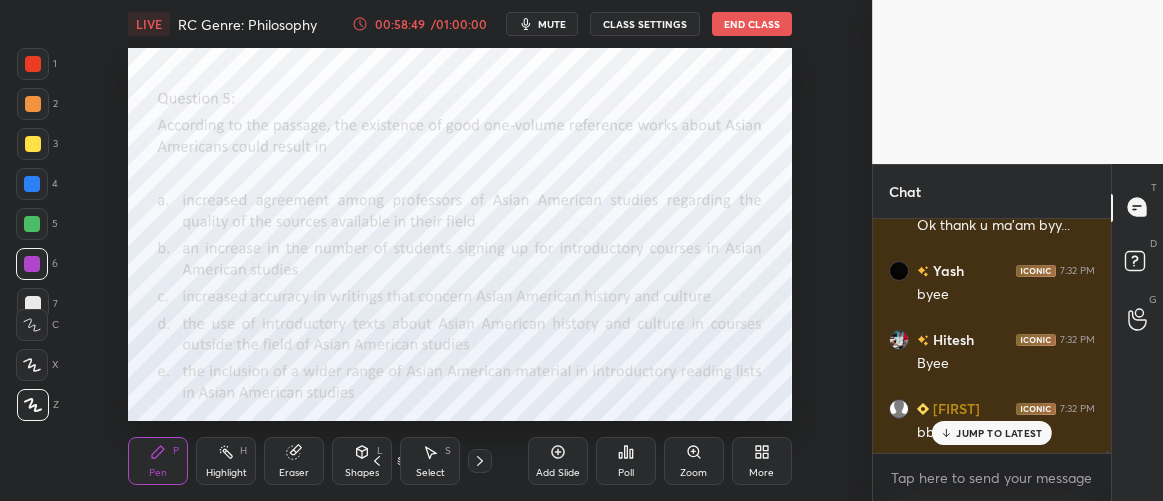 scroll, scrollTop: 28324, scrollLeft: 0, axis: vertical 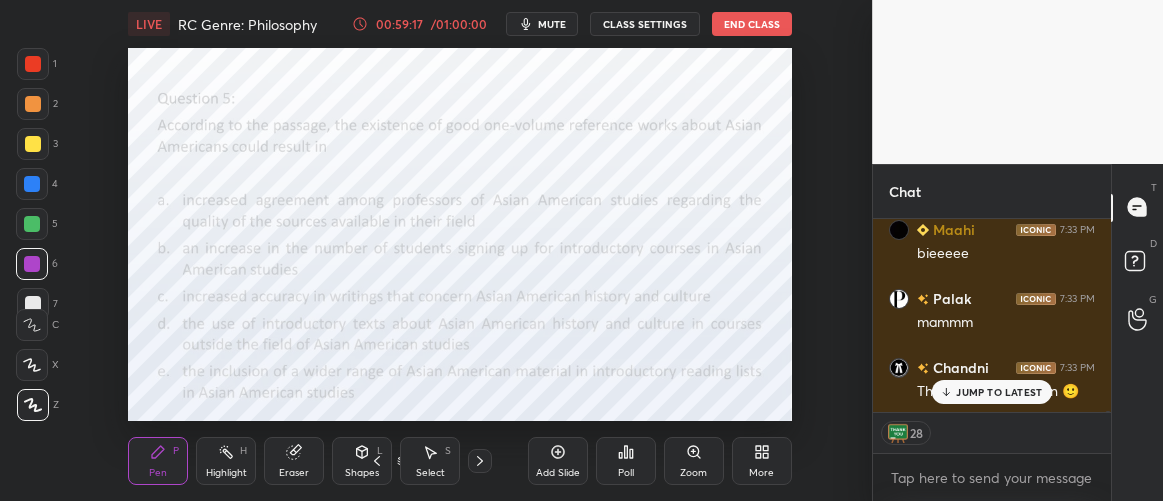 click on "End Class" at bounding box center [752, 24] 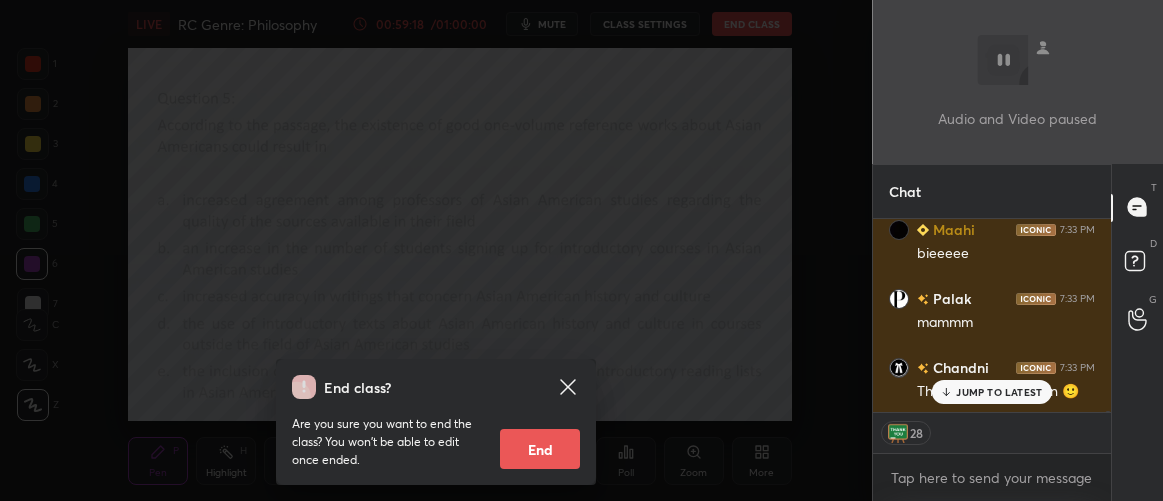 scroll, scrollTop: 29796, scrollLeft: 0, axis: vertical 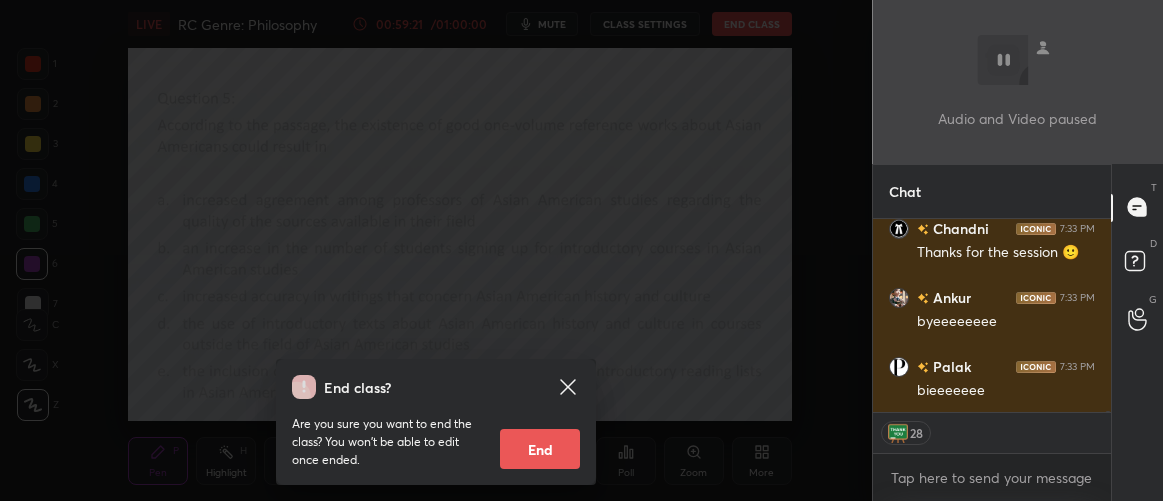 click 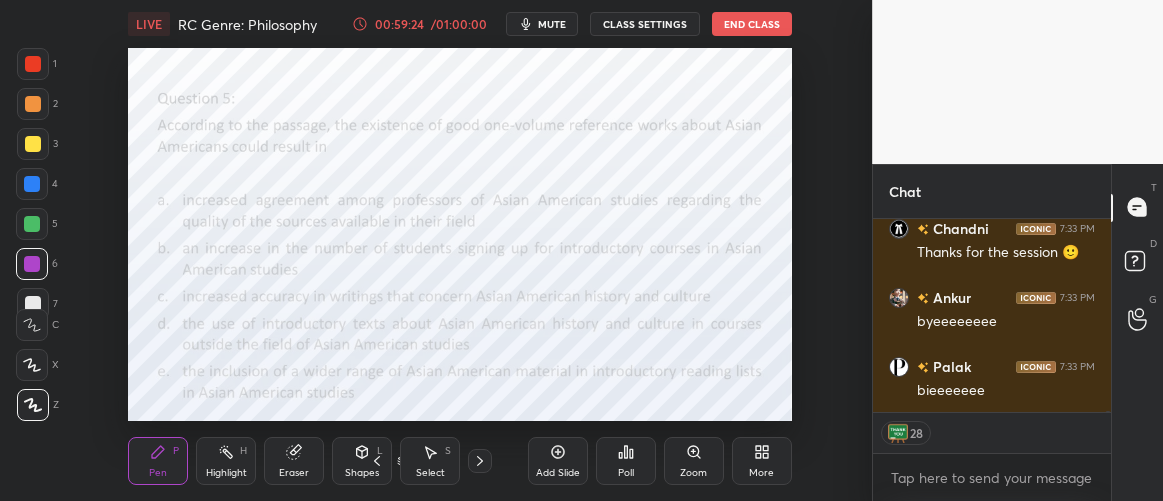 scroll, scrollTop: 6, scrollLeft: 6, axis: both 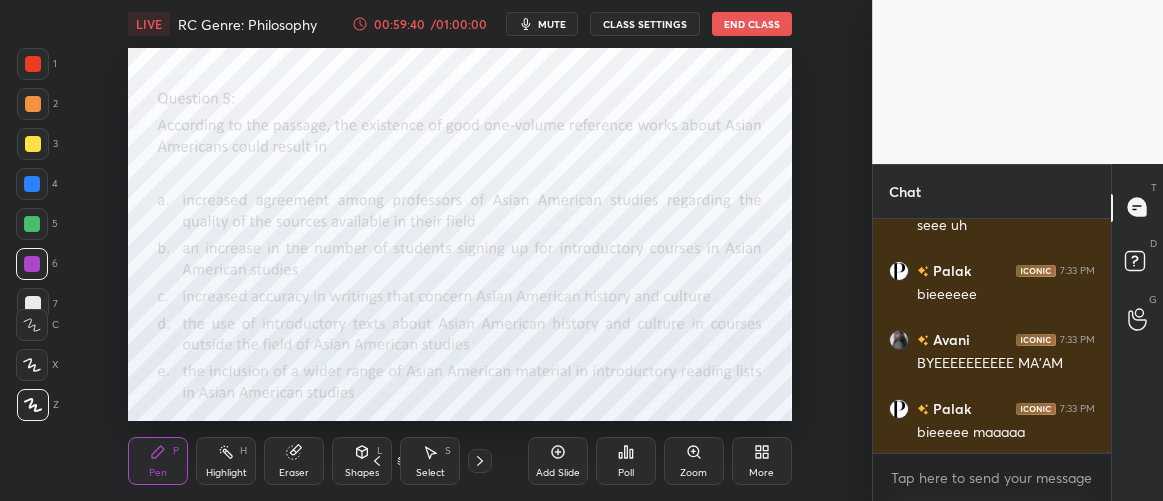click 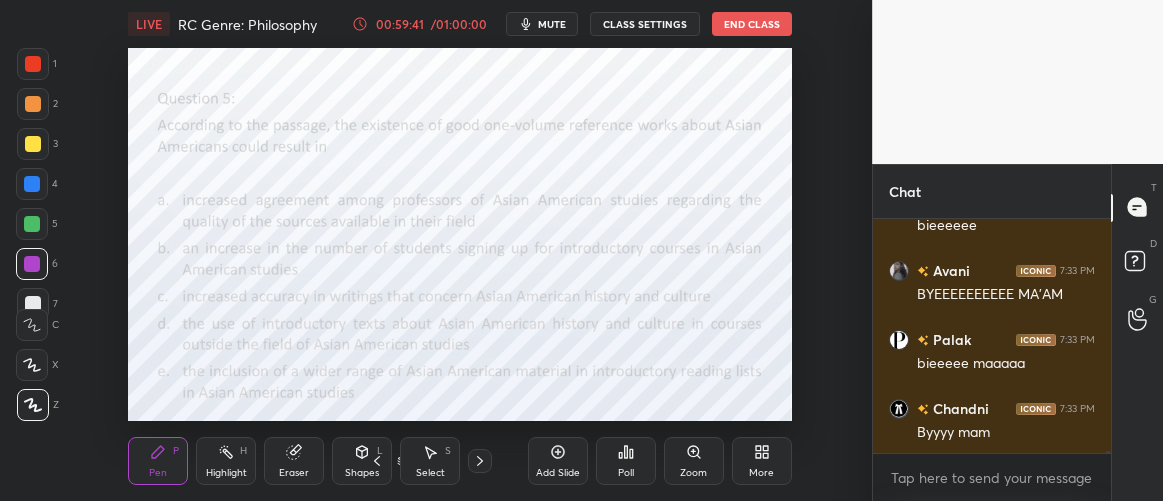 scroll, scrollTop: 30238, scrollLeft: 0, axis: vertical 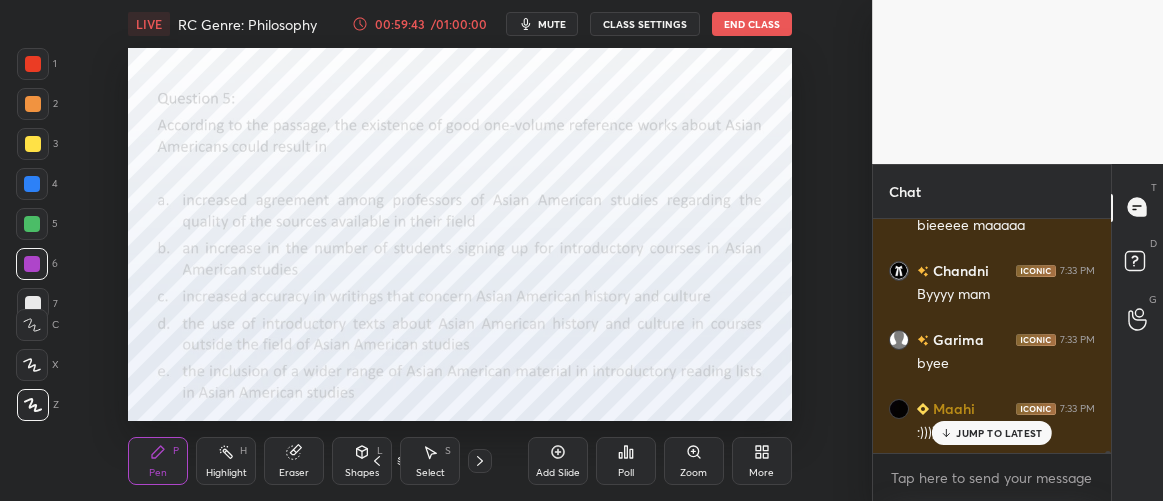 click on "JUMP TO LATEST" at bounding box center [999, 433] 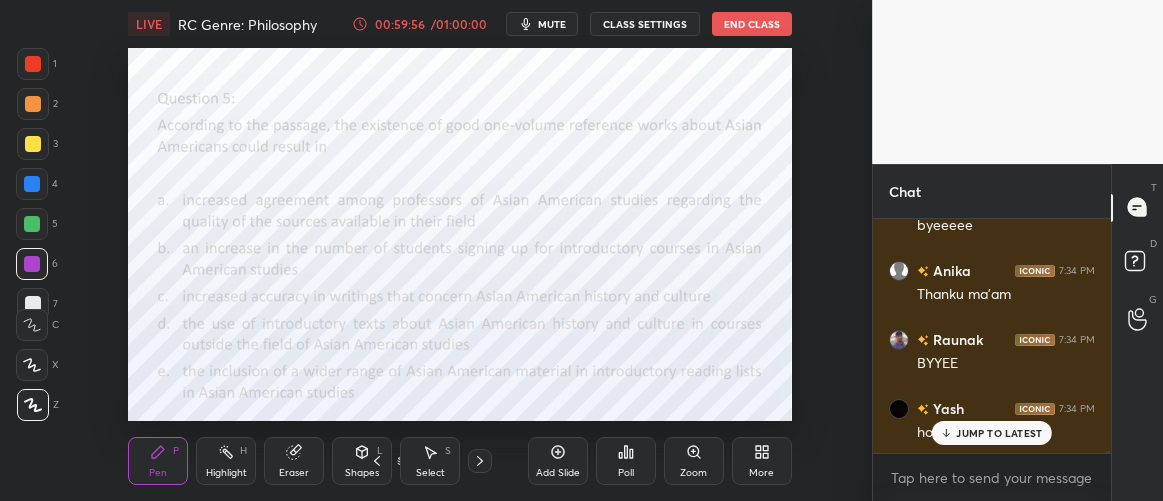 scroll, scrollTop: 30721, scrollLeft: 0, axis: vertical 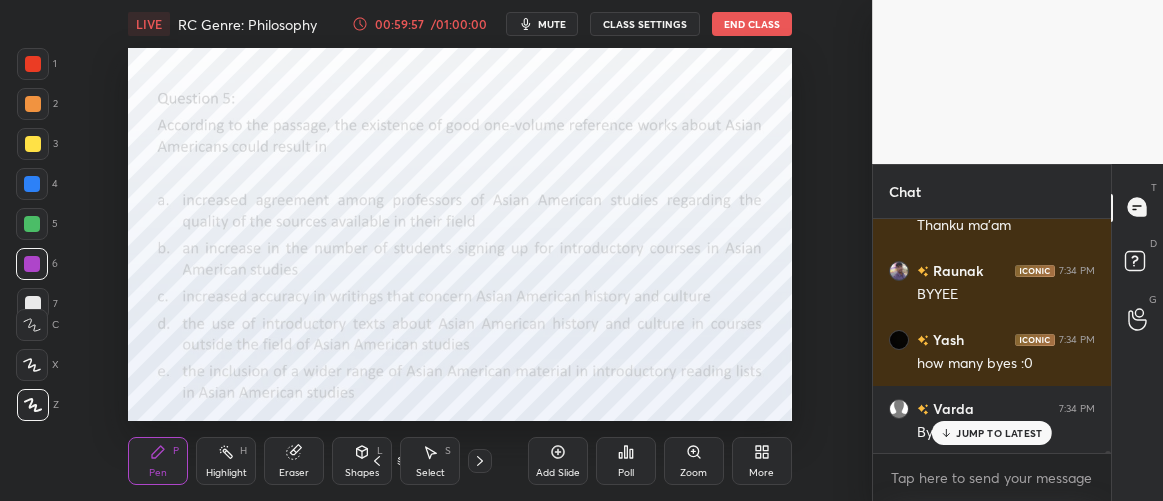 click on "JUMP TO LATEST" at bounding box center (999, 433) 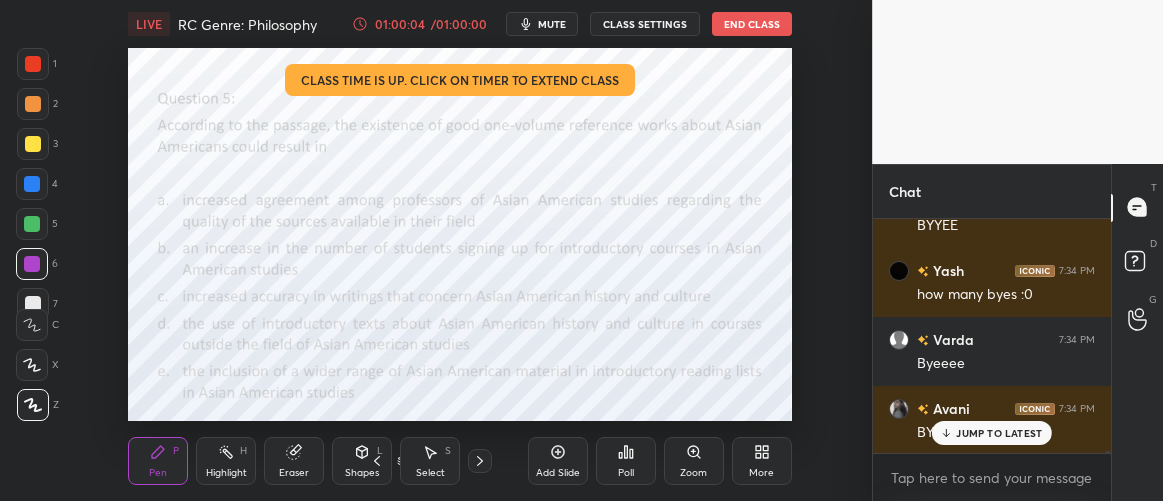 scroll, scrollTop: 30859, scrollLeft: 0, axis: vertical 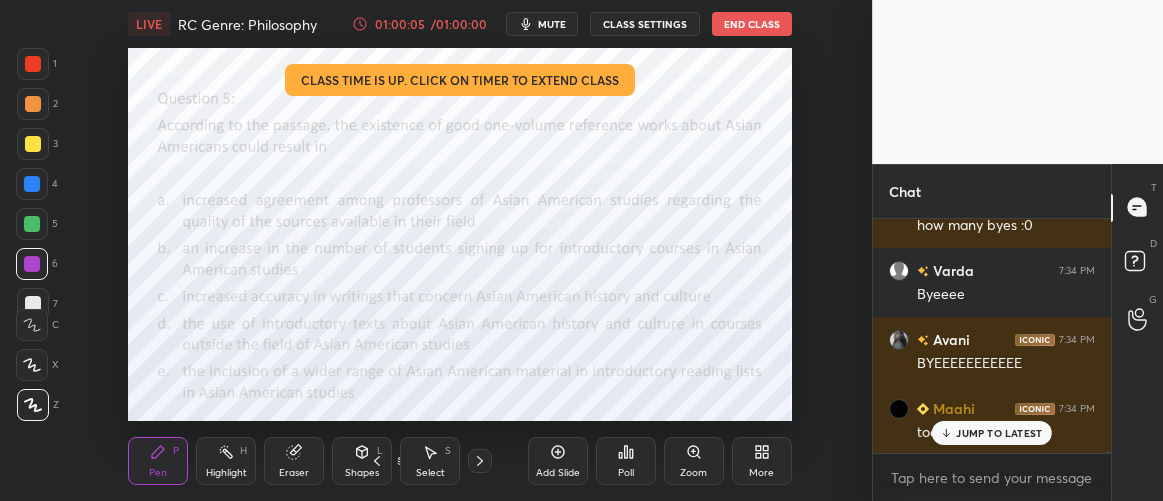 click on "x" at bounding box center [992, 477] 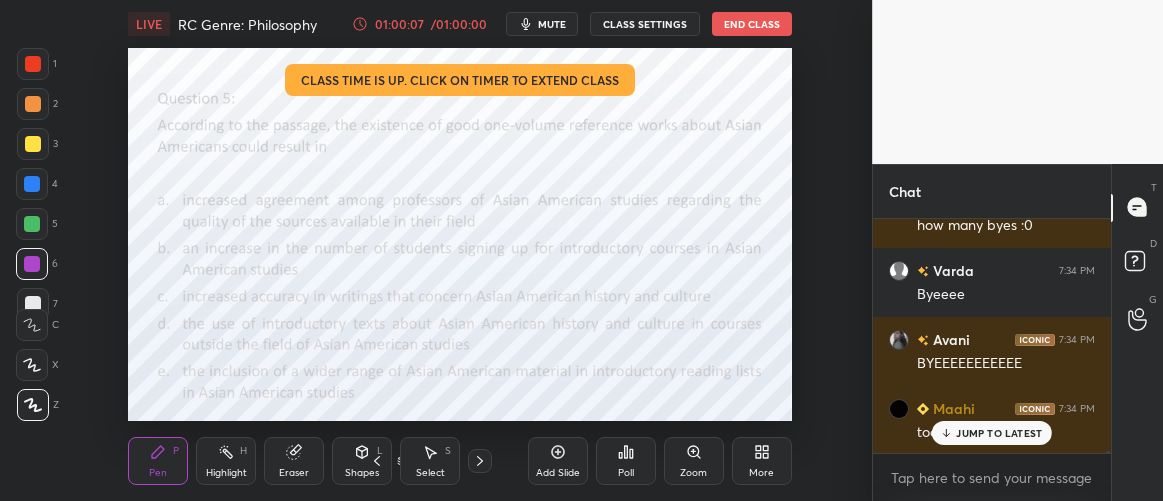 click on "JUMP TO LATEST" at bounding box center [999, 433] 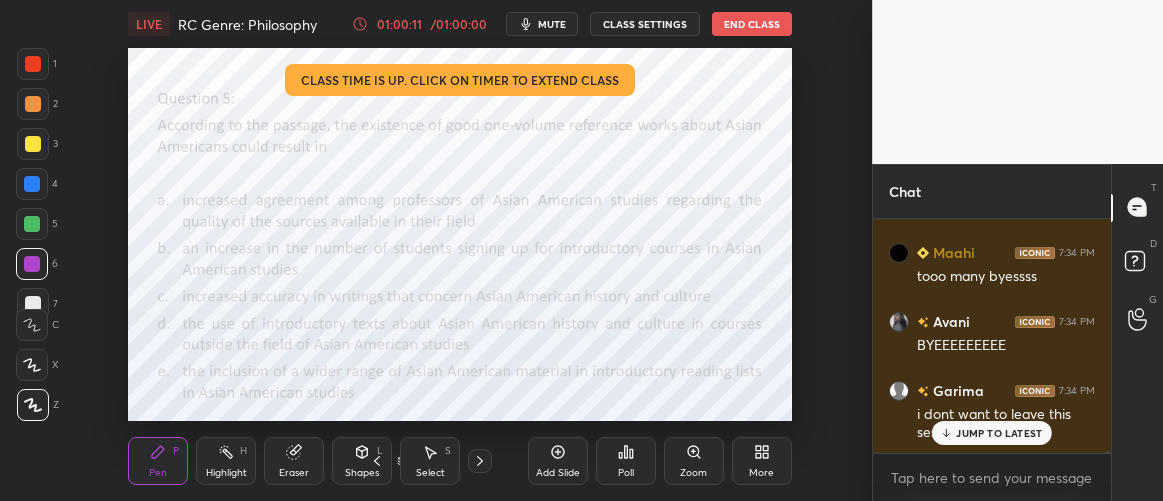 scroll, scrollTop: 31153, scrollLeft: 0, axis: vertical 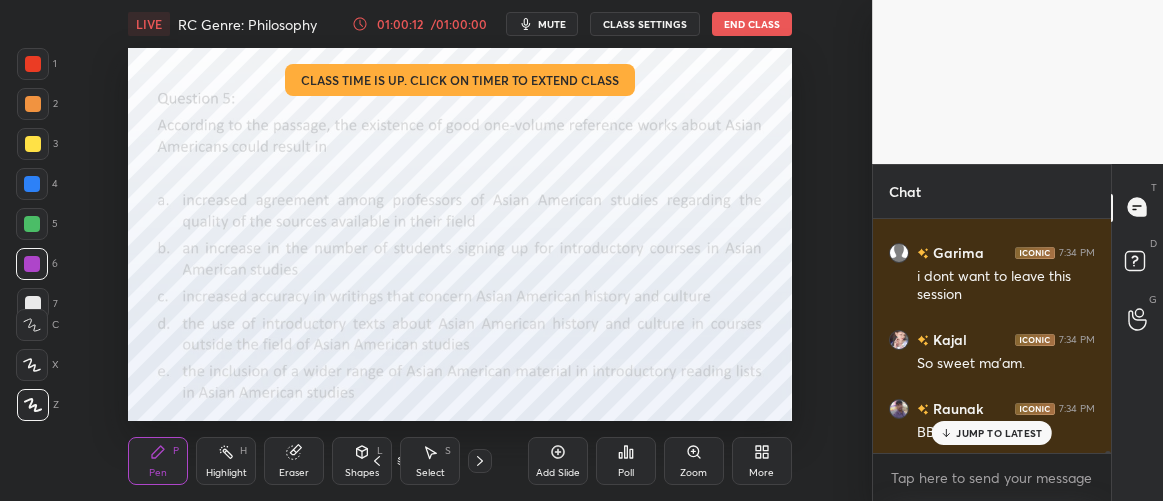 click on "JUMP TO LATEST" at bounding box center (992, 433) 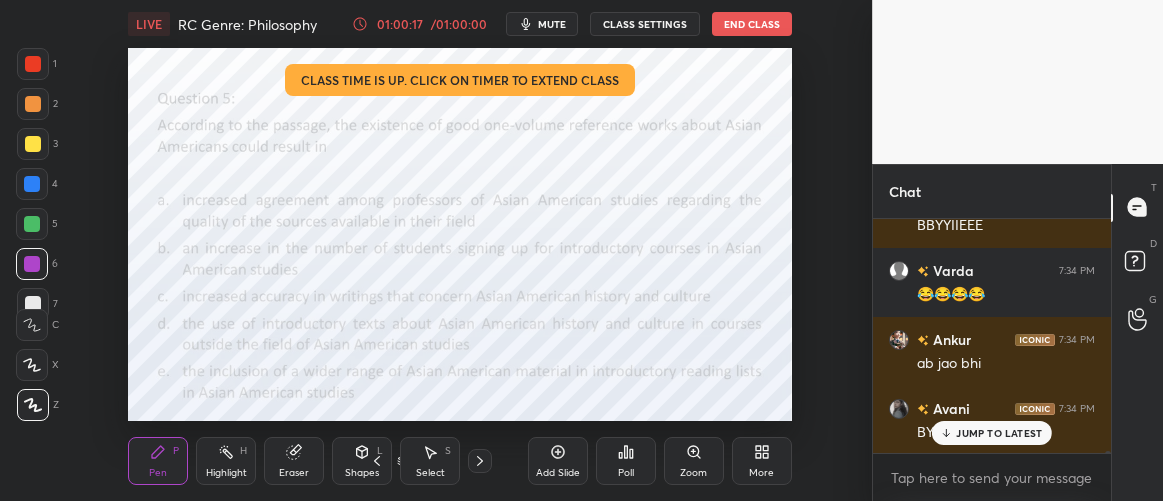 scroll, scrollTop: 31429, scrollLeft: 0, axis: vertical 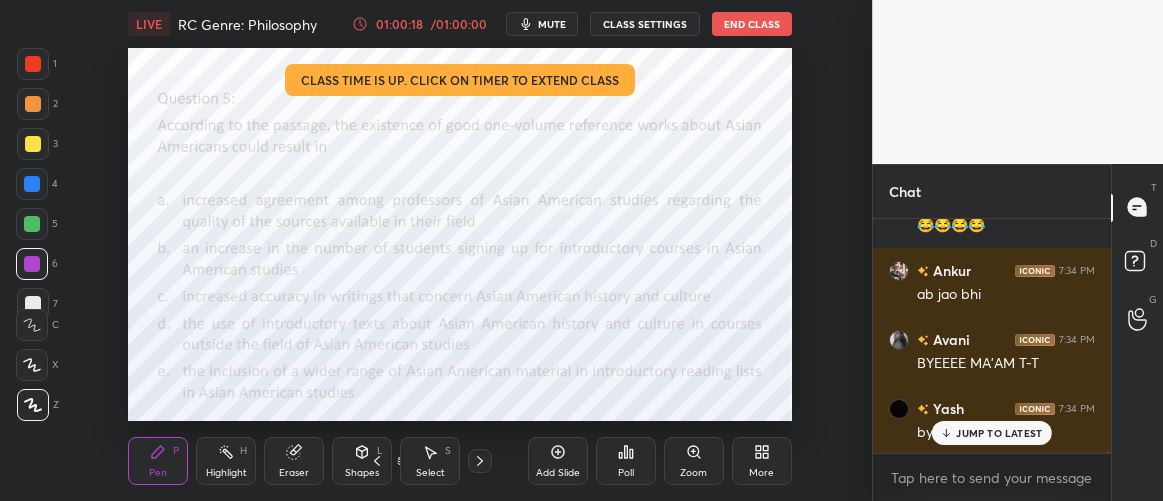 click 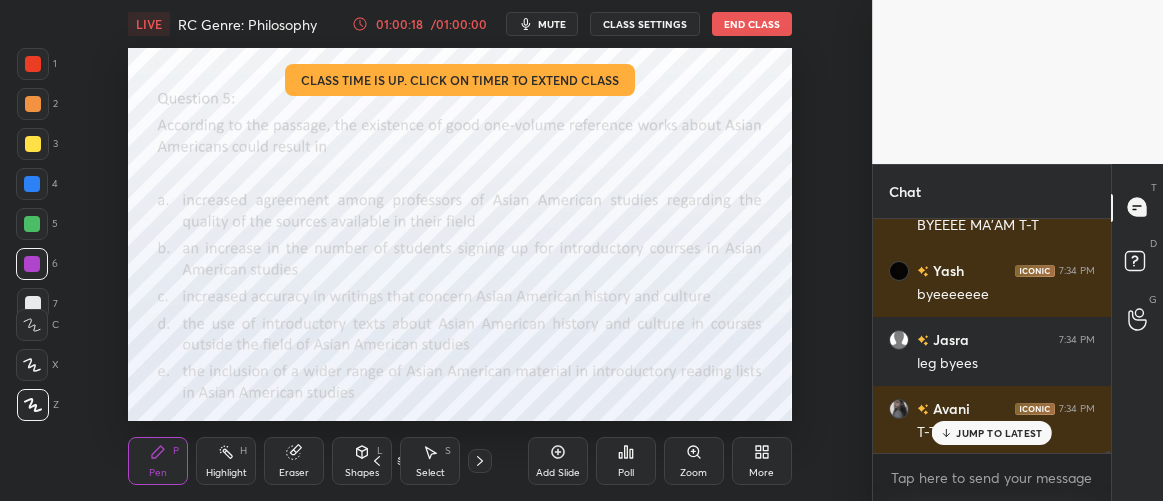 scroll, scrollTop: 31636, scrollLeft: 0, axis: vertical 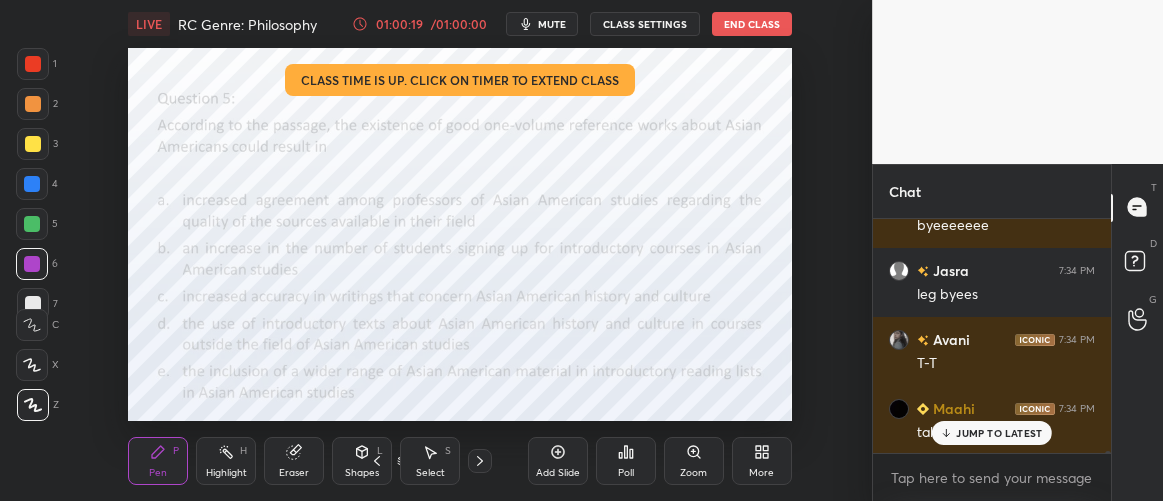 click 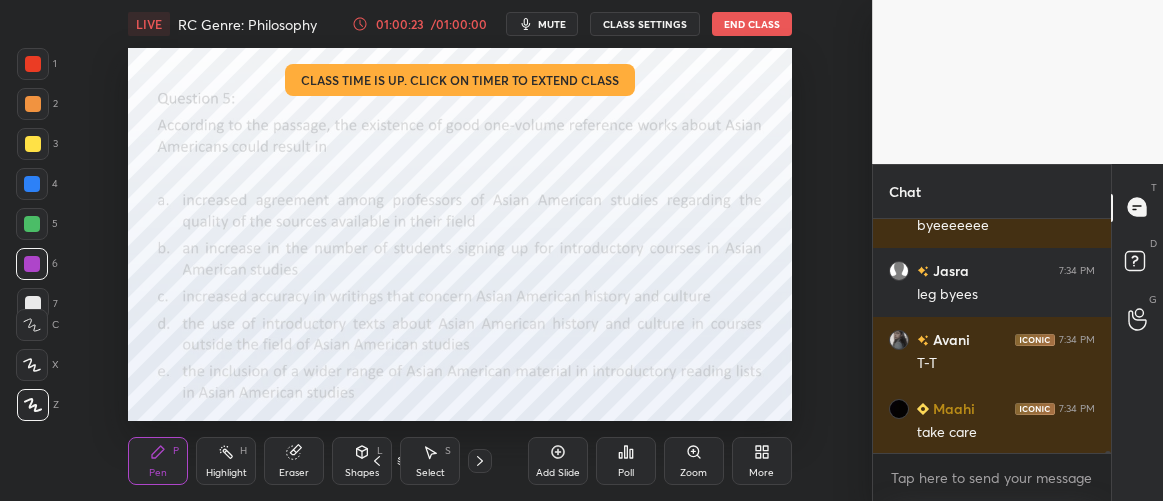 scroll, scrollTop: 31723, scrollLeft: 0, axis: vertical 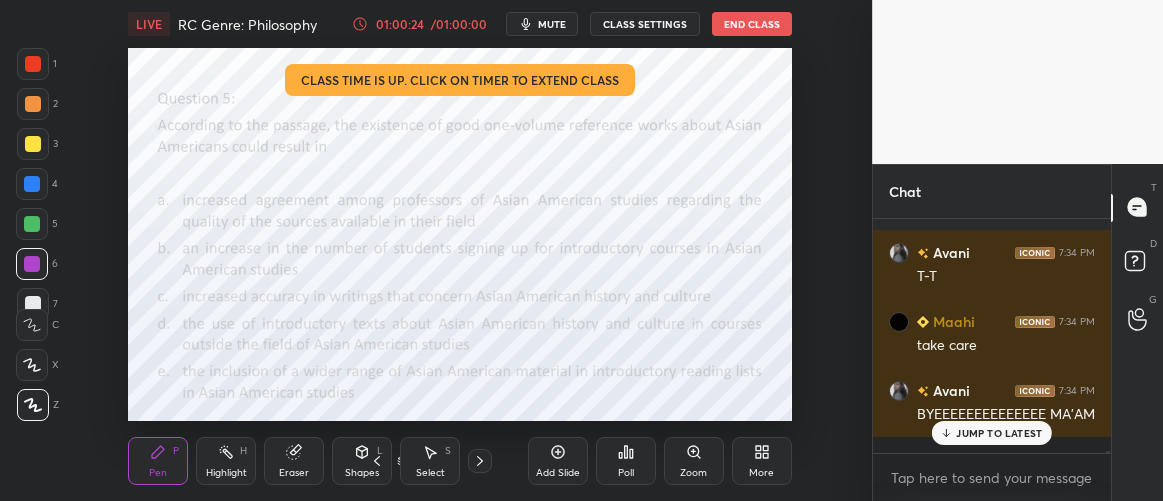 click on "LIVE RC Genre: Philosophy 01:00:24 /  01:00:00 mute CLASS SETTINGS End Class" at bounding box center (460, 24) 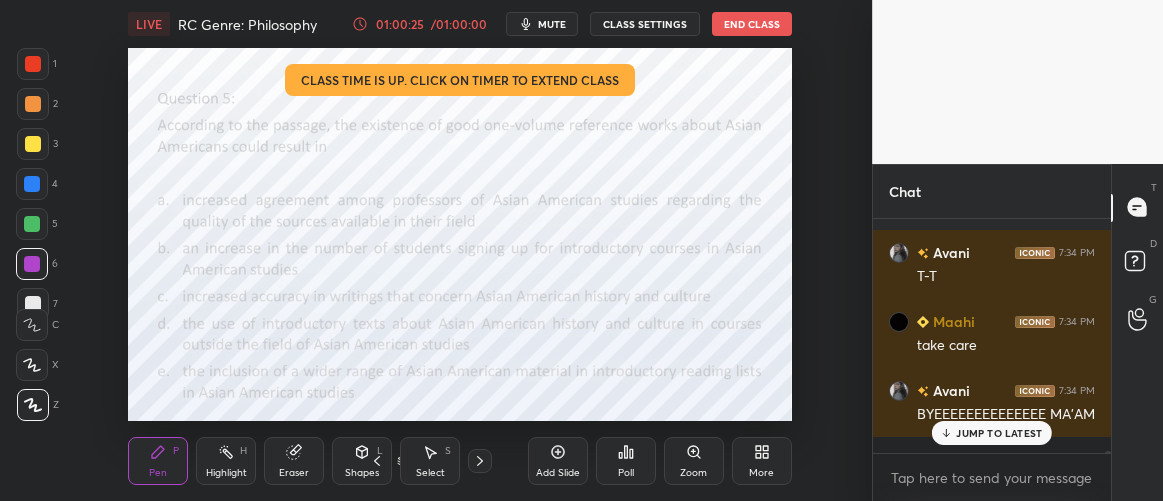 scroll, scrollTop: 31792, scrollLeft: 0, axis: vertical 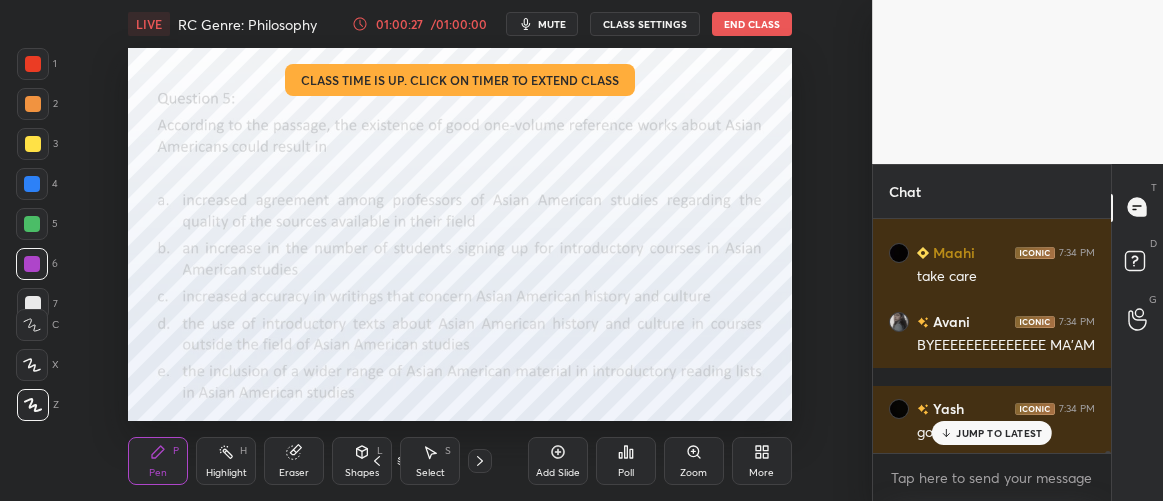 click on "End Class" at bounding box center [752, 24] 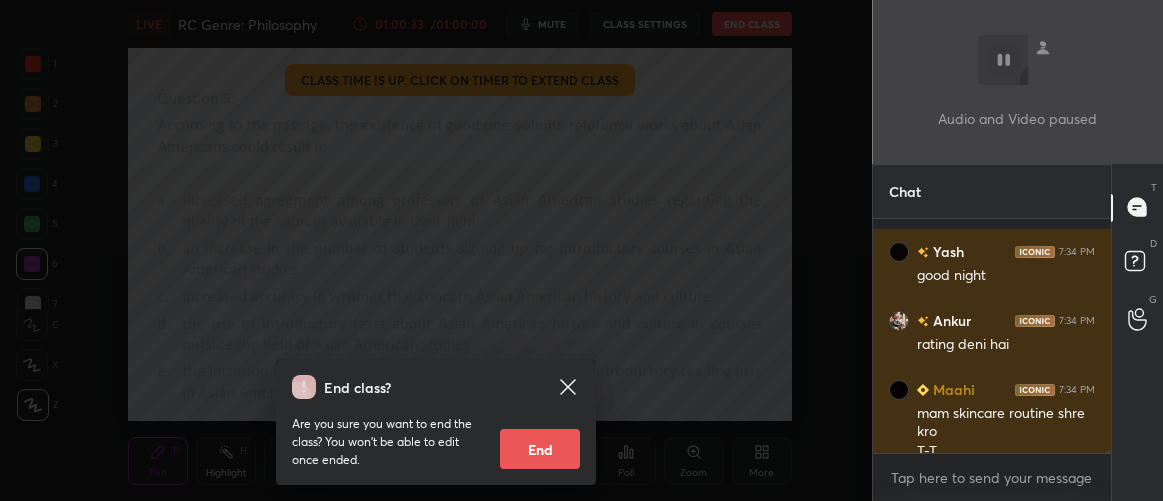 scroll, scrollTop: 31969, scrollLeft: 0, axis: vertical 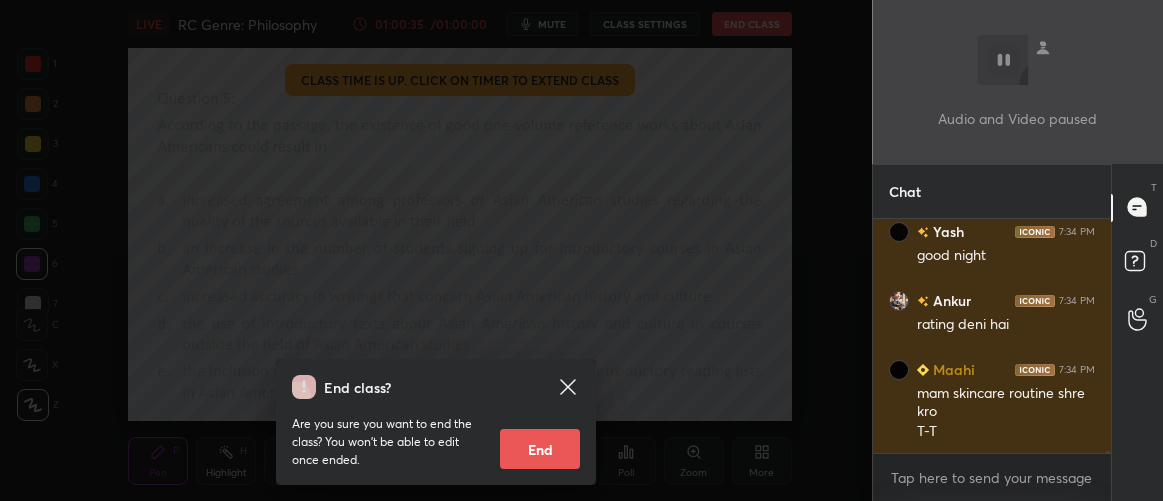 click 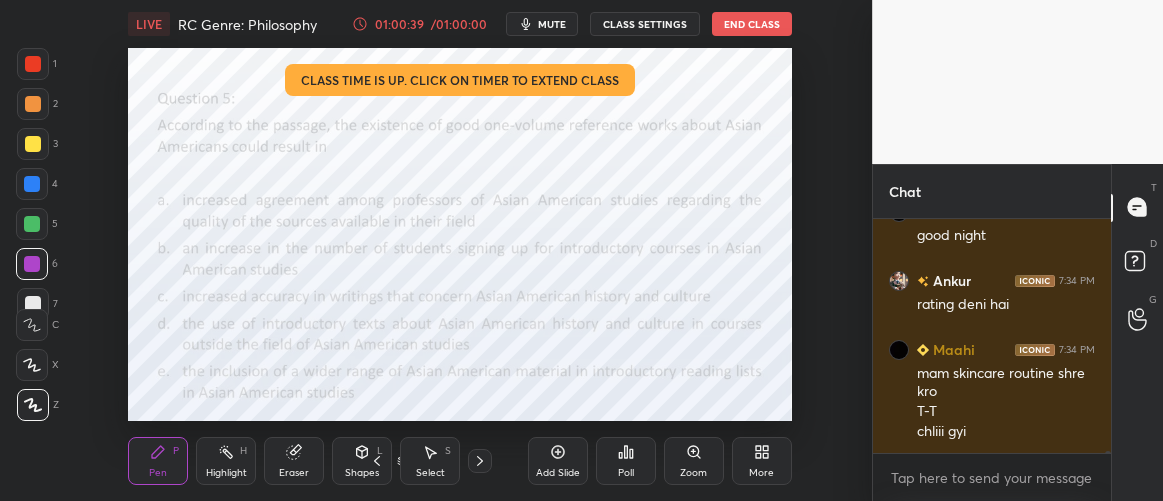 scroll, scrollTop: 32057, scrollLeft: 0, axis: vertical 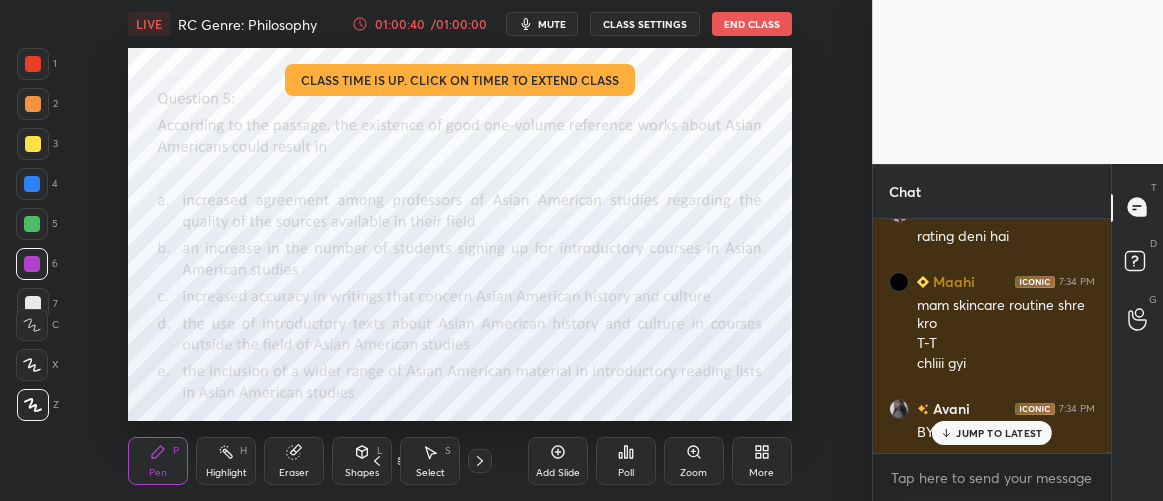 click on "End Class" at bounding box center (752, 24) 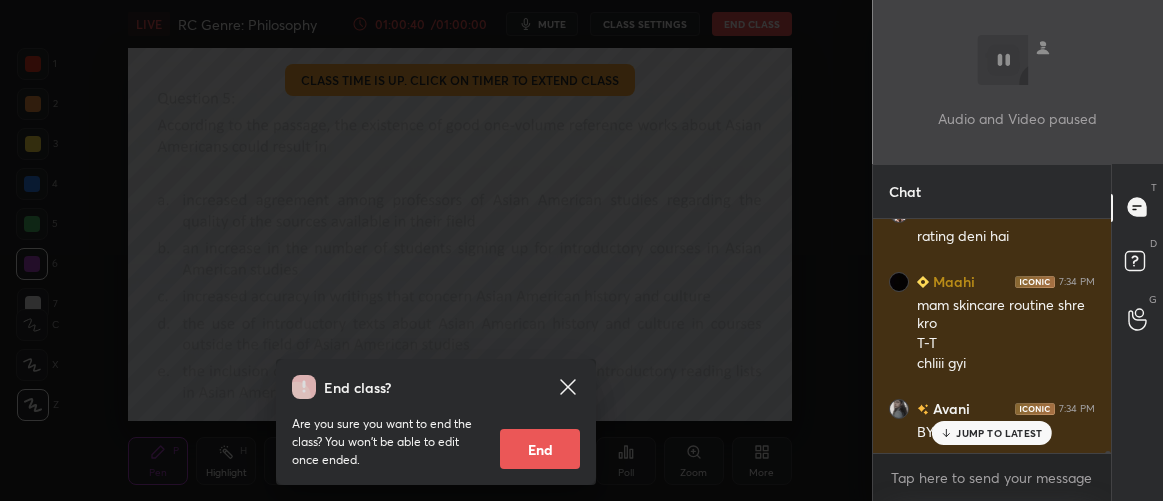 scroll, scrollTop: 32126, scrollLeft: 0, axis: vertical 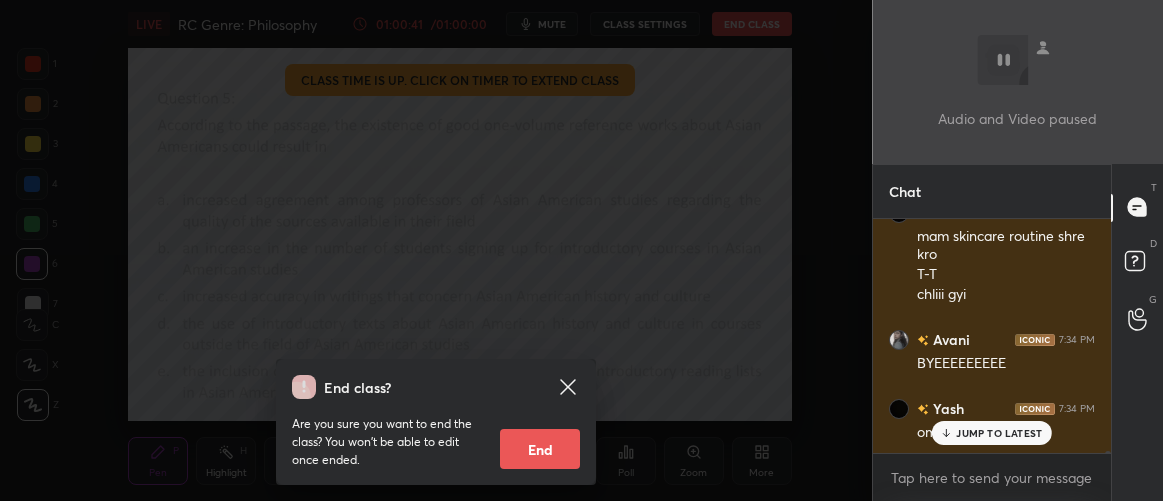 click on "End" at bounding box center (540, 449) 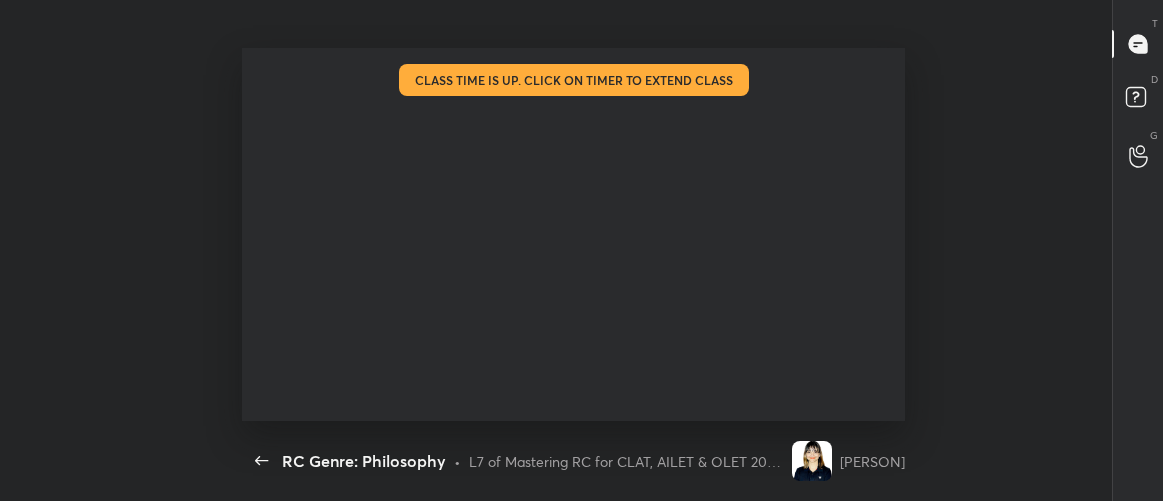 scroll, scrollTop: 99626, scrollLeft: 99142, axis: both 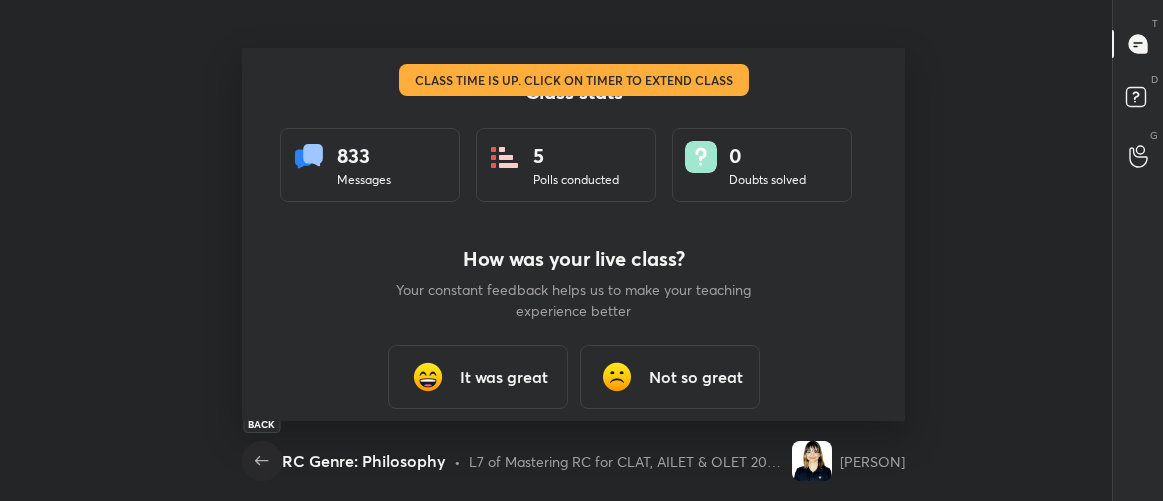 click 